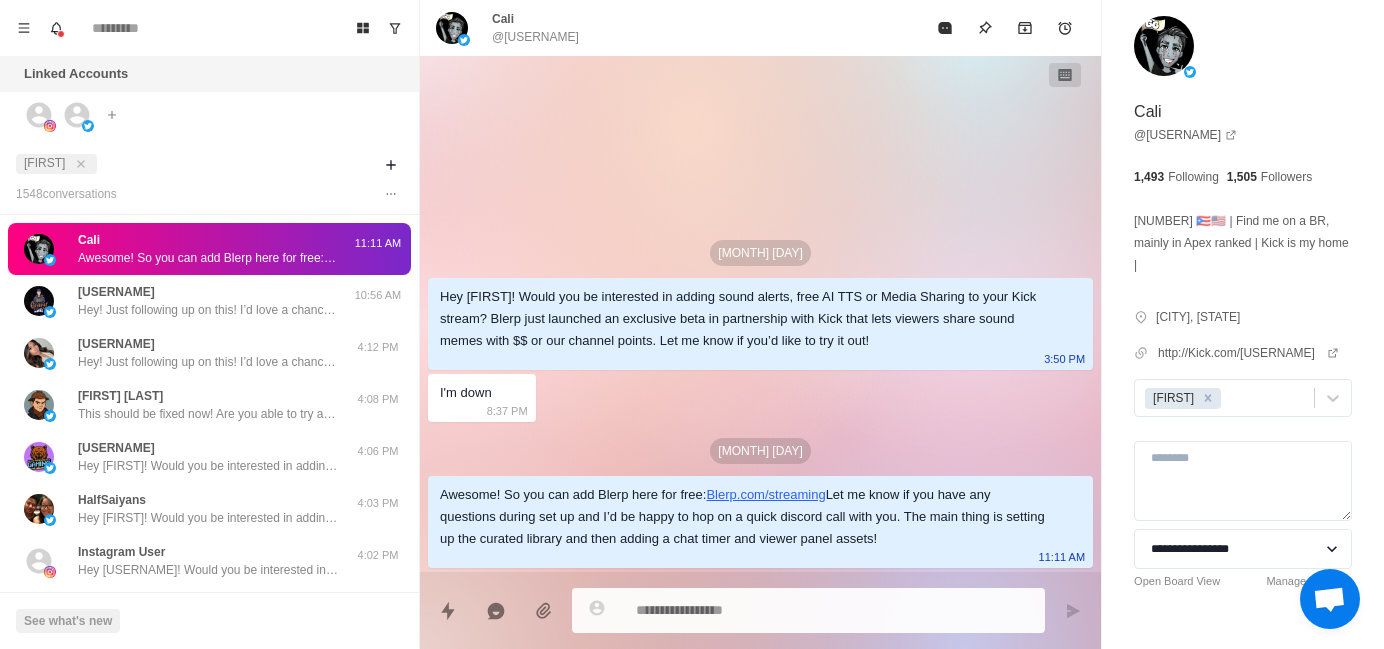 scroll, scrollTop: 0, scrollLeft: 0, axis: both 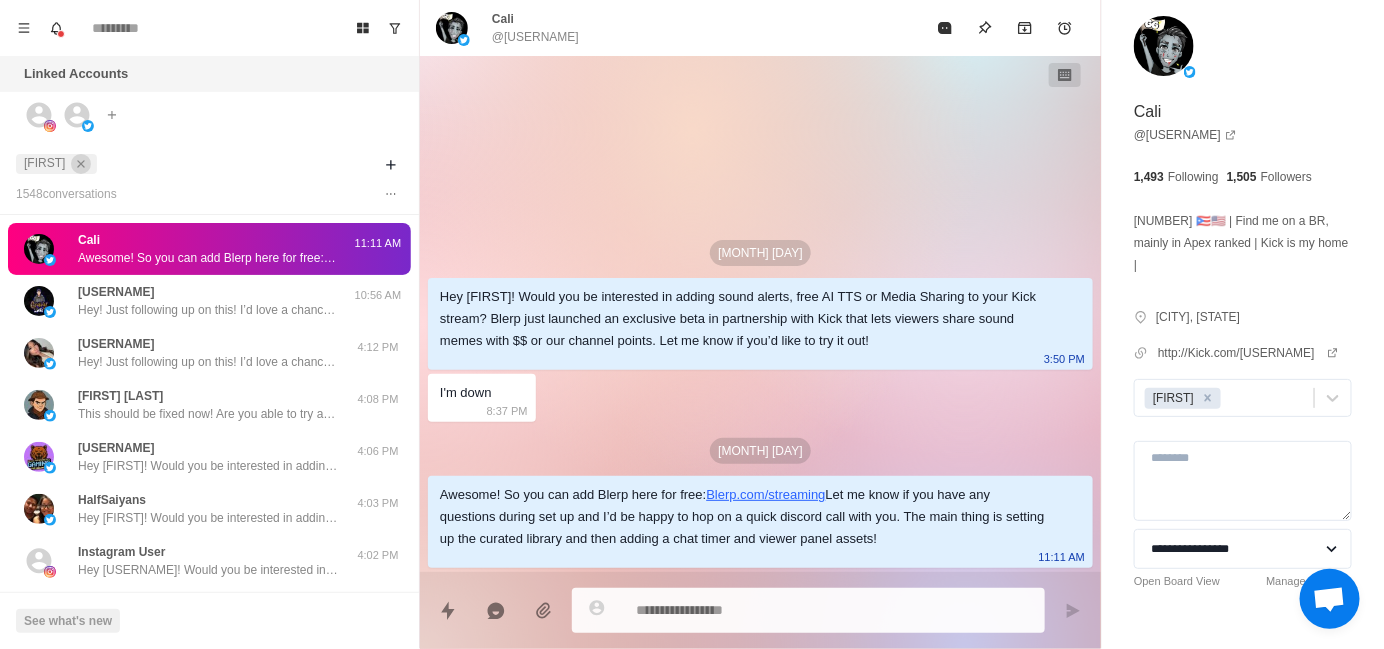 click 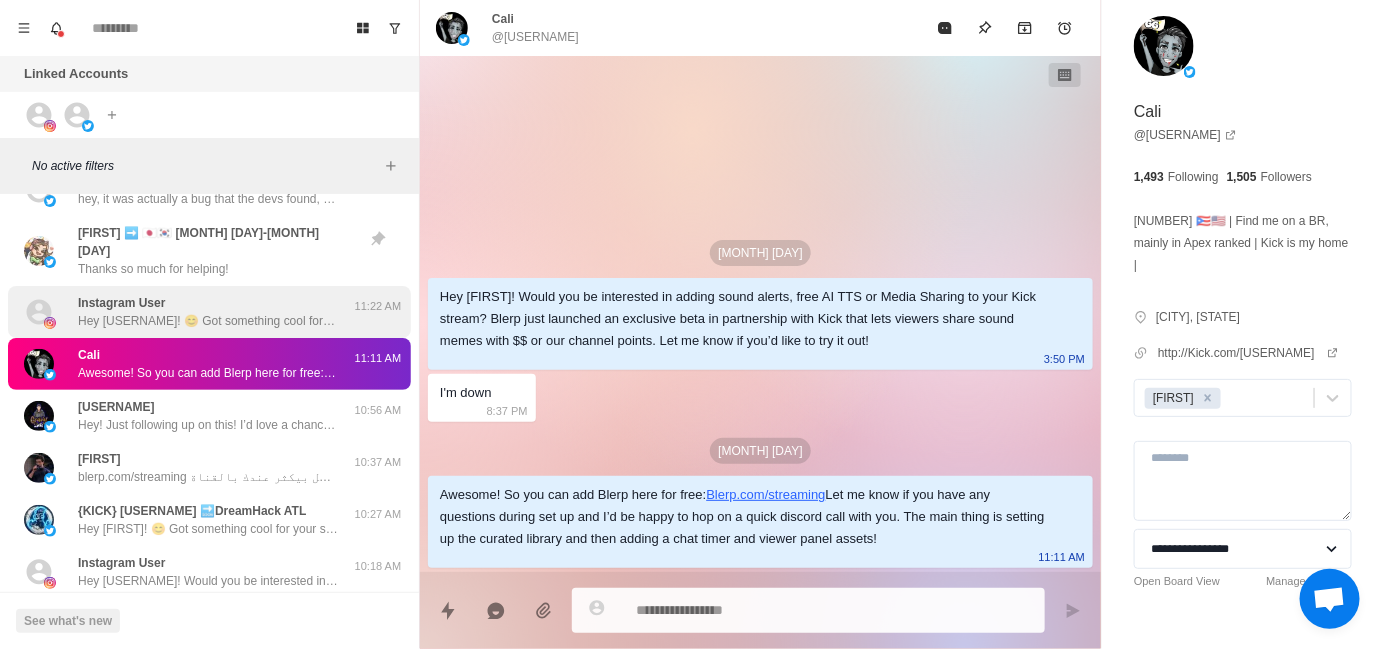 scroll, scrollTop: 100, scrollLeft: 0, axis: vertical 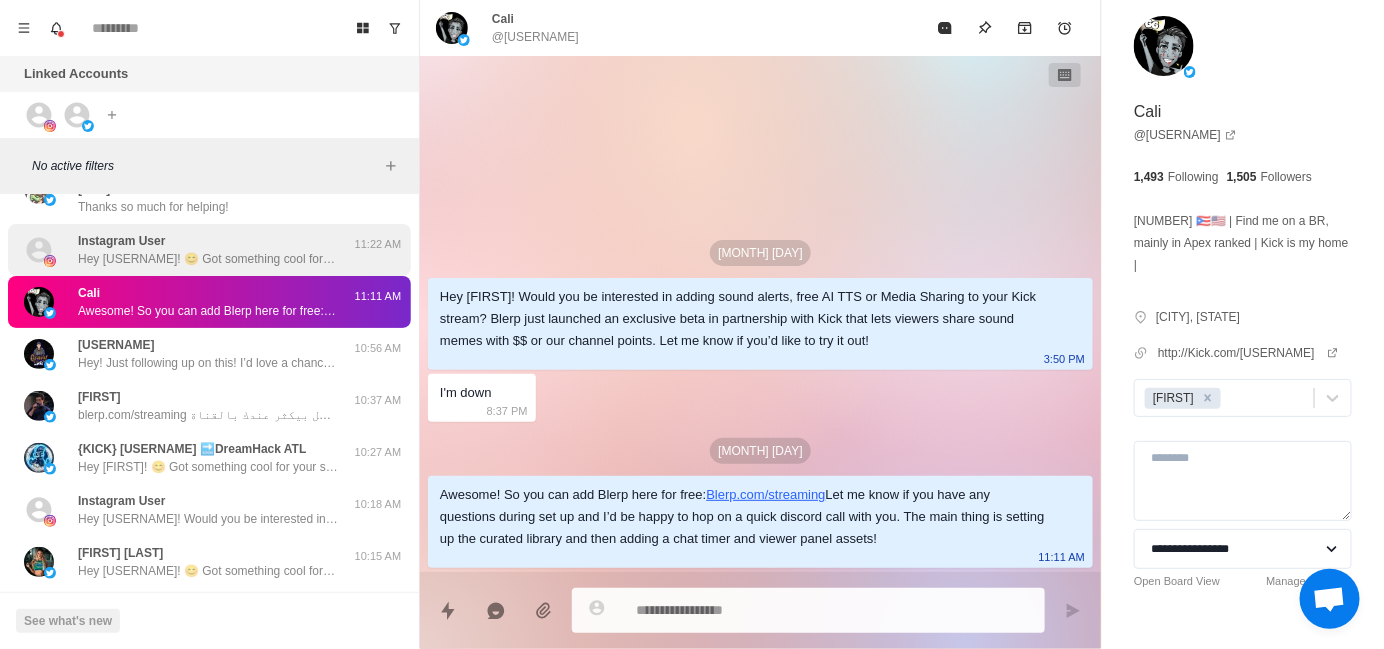 click on "Hey [FIRST_NAME]! 😊
Got something cool for your stream that could seriously level up audience interaction – AI Text-to-Speech (TTS)! 🔊 You’ll get access to a ton of AI voices to choose from. Plus, you can even add your own AI voice if you want to keep that personal touch. 🎮
If that sounds like something you'd want to add, let me know! I can help you get set up quickly or you can head over here to check it out yourself: https://blerp.com/my-tts-voices" at bounding box center (208, 259) 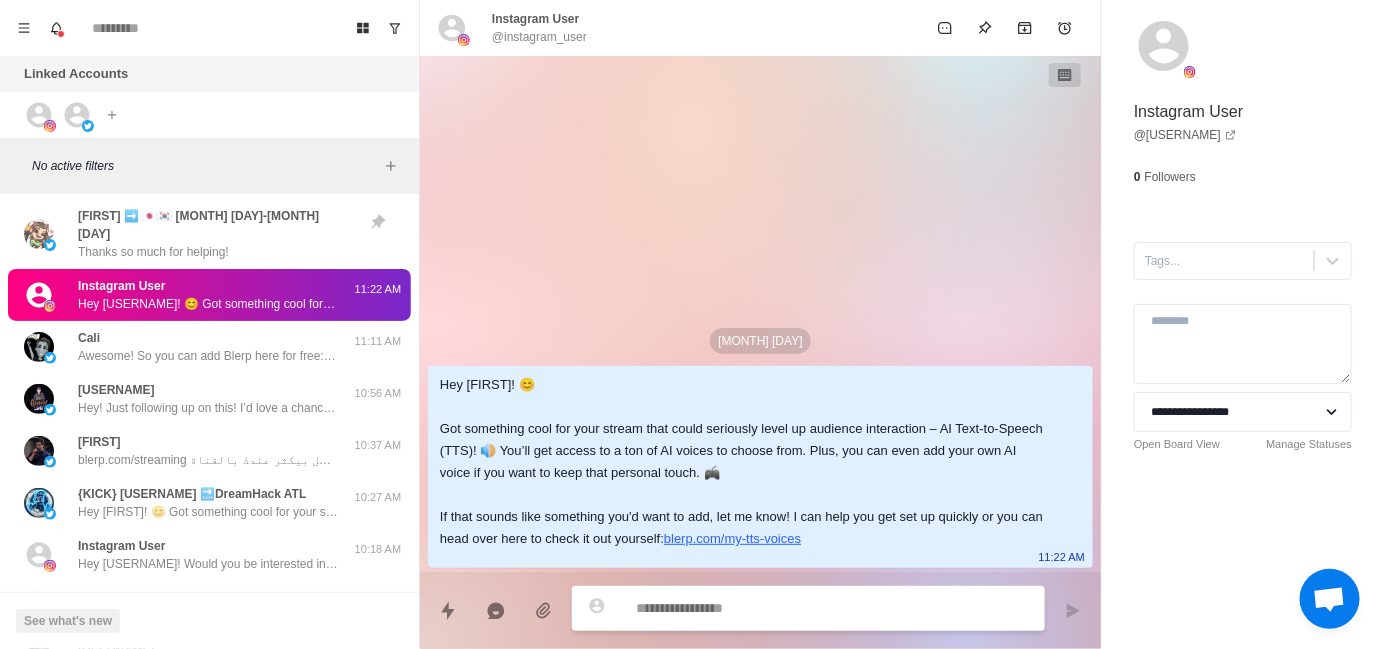scroll, scrollTop: 0, scrollLeft: 0, axis: both 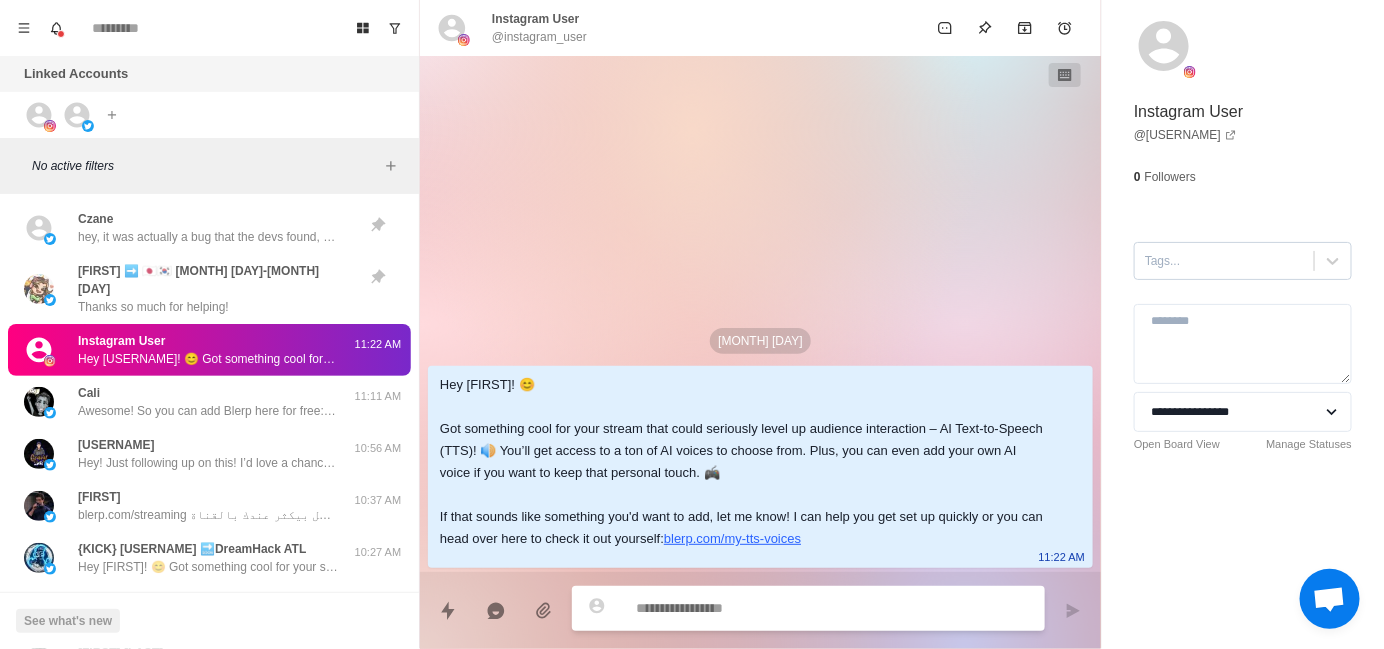 click at bounding box center [1224, 261] 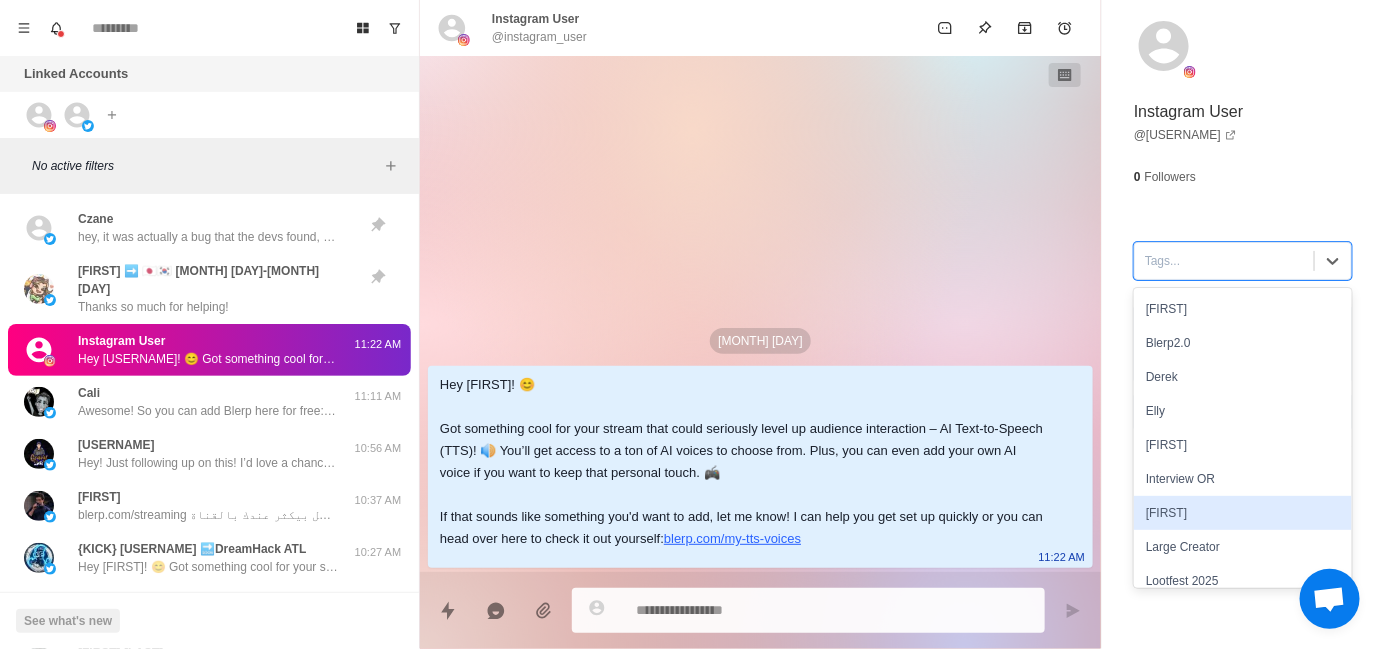 click on "Jayson" at bounding box center [1243, 513] 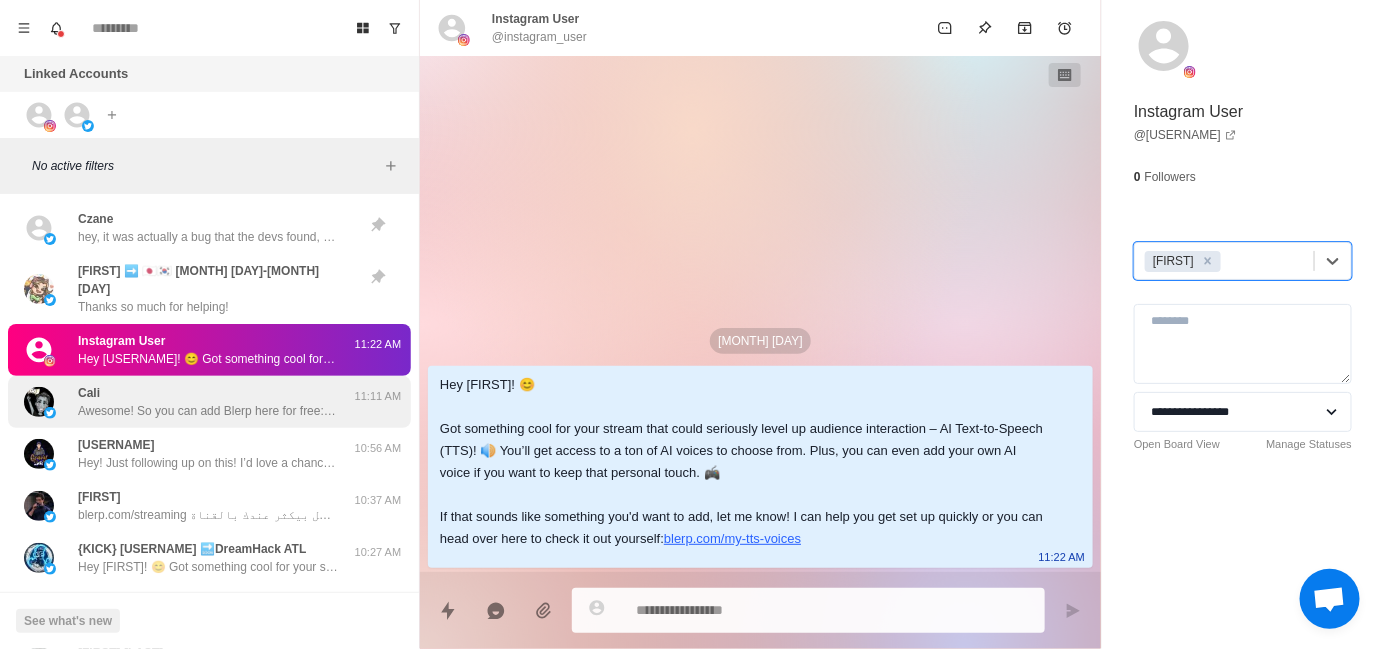click on "Cali Awesome! So you can add Blerp here for free: http://Blerp.com/streaming
Let me know if you have any questions during set up and I’d be happy to hop on a quick discord call with you. The main thing is setting up the curated library and then adding a chat timer and viewer panel assets!" at bounding box center (208, 402) 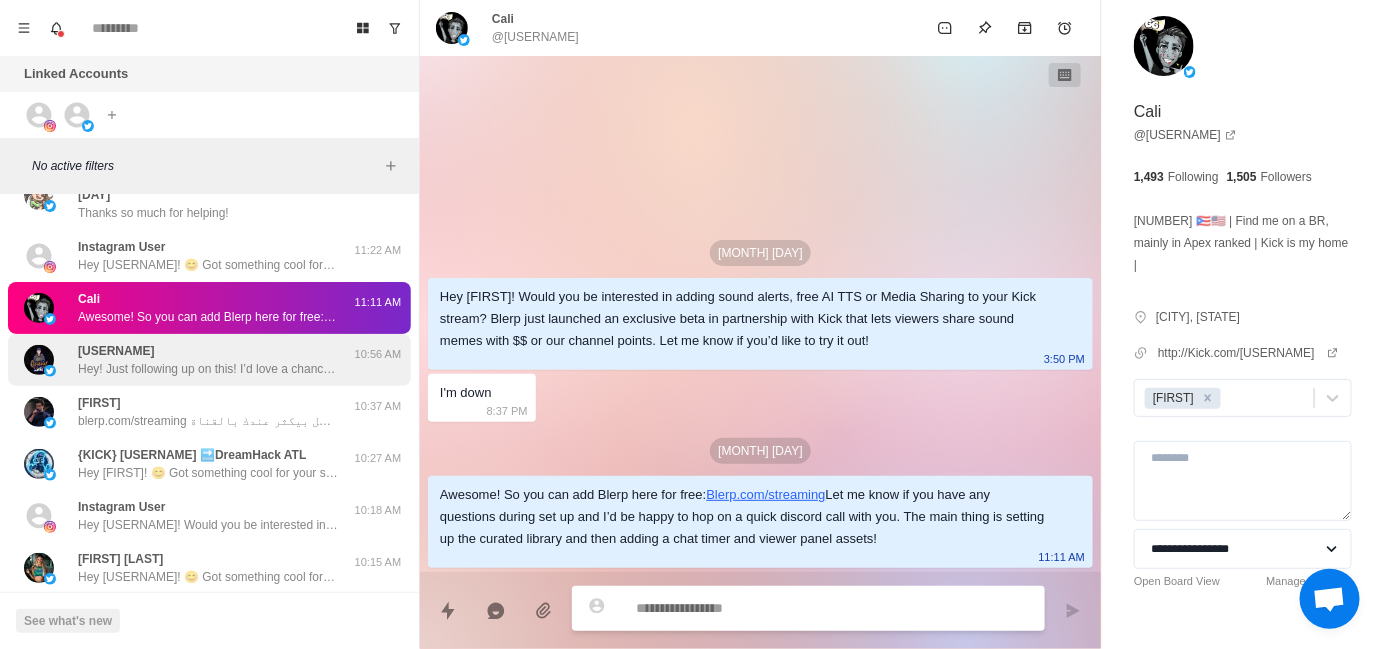 scroll, scrollTop: 100, scrollLeft: 0, axis: vertical 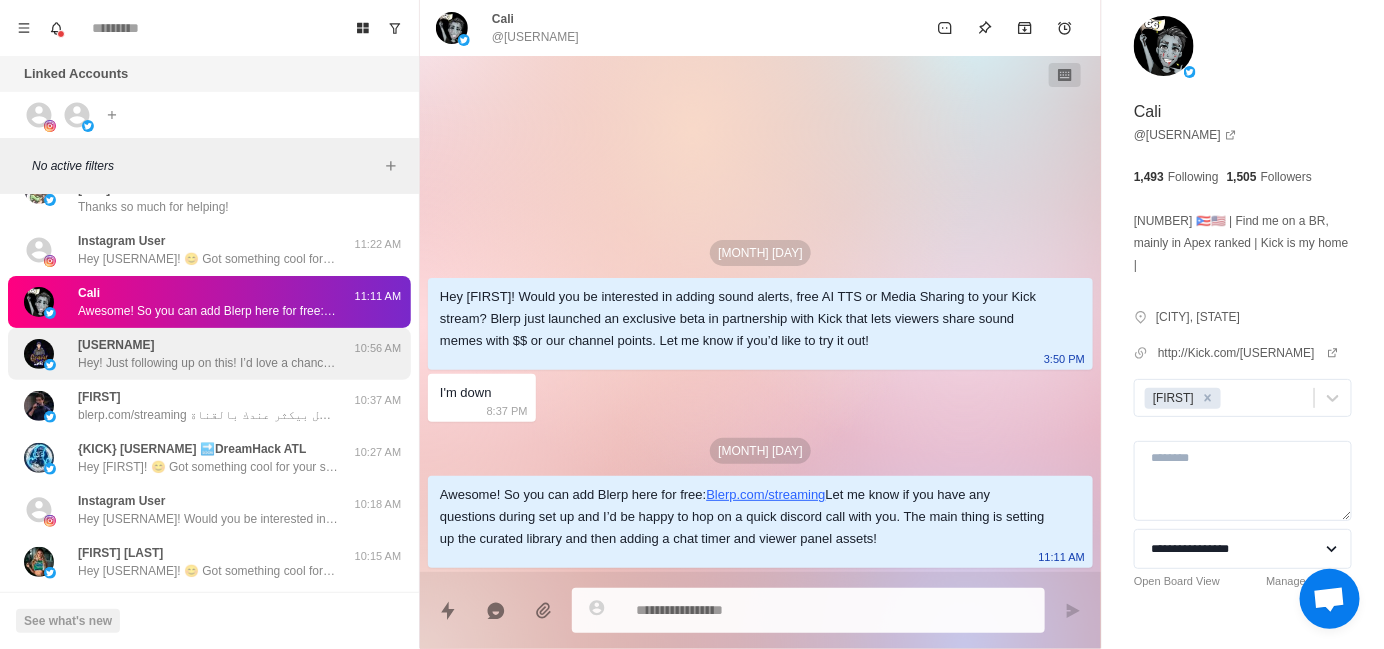 click on "Hey! Just following up on this! I’d love a chance to learn more about your stream and see if Blerp could be a good fit. Here's the link if you're open to checking it out! https://blerp.com/streaming
Let me know if you have any questions!" at bounding box center (208, 363) 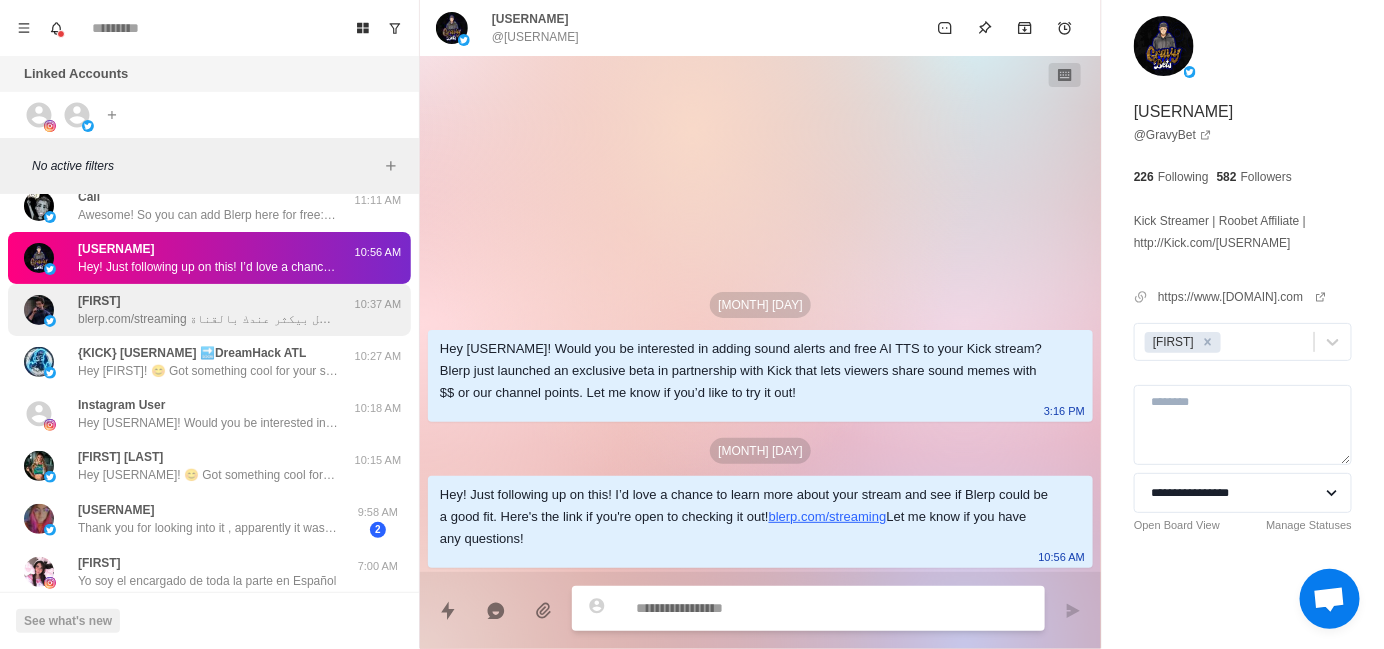 scroll, scrollTop: 200, scrollLeft: 0, axis: vertical 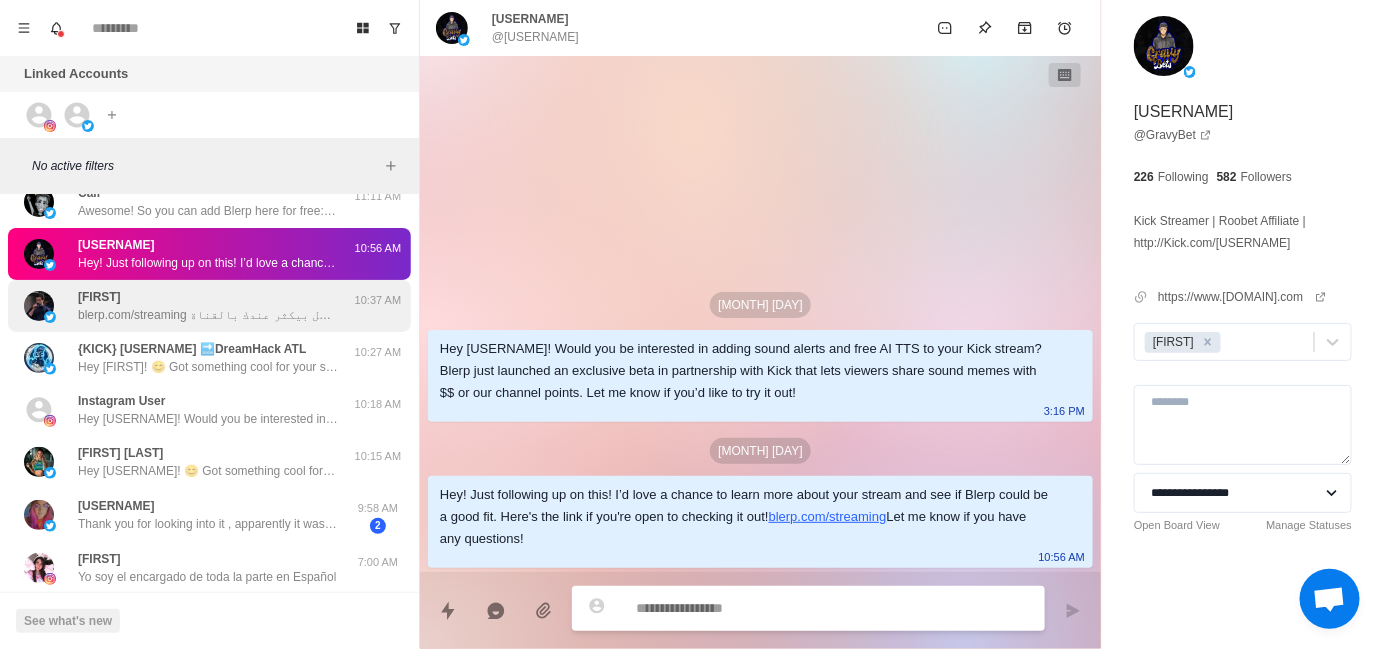 click on "blerp.com/streaming
ممكن تتسجل من هنا ببلاش و ابعث لنا ديسكورد  لنجيب على جميع اسئلتك أو نساعدك خطوه خطوه باعداد بلوربك وتبدأ تحصل من شات بتاعك داخل زائد تفاعل بيكثر عندك بالقناة" at bounding box center [208, 315] 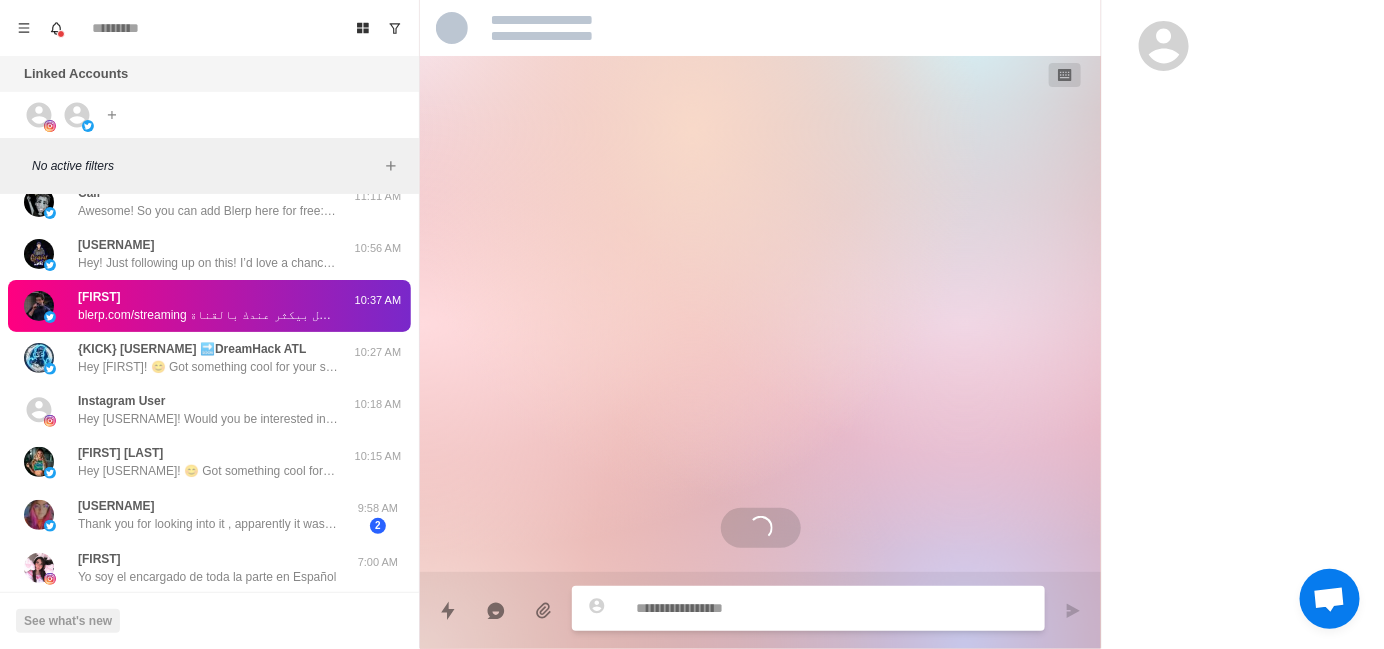 scroll, scrollTop: 41, scrollLeft: 0, axis: vertical 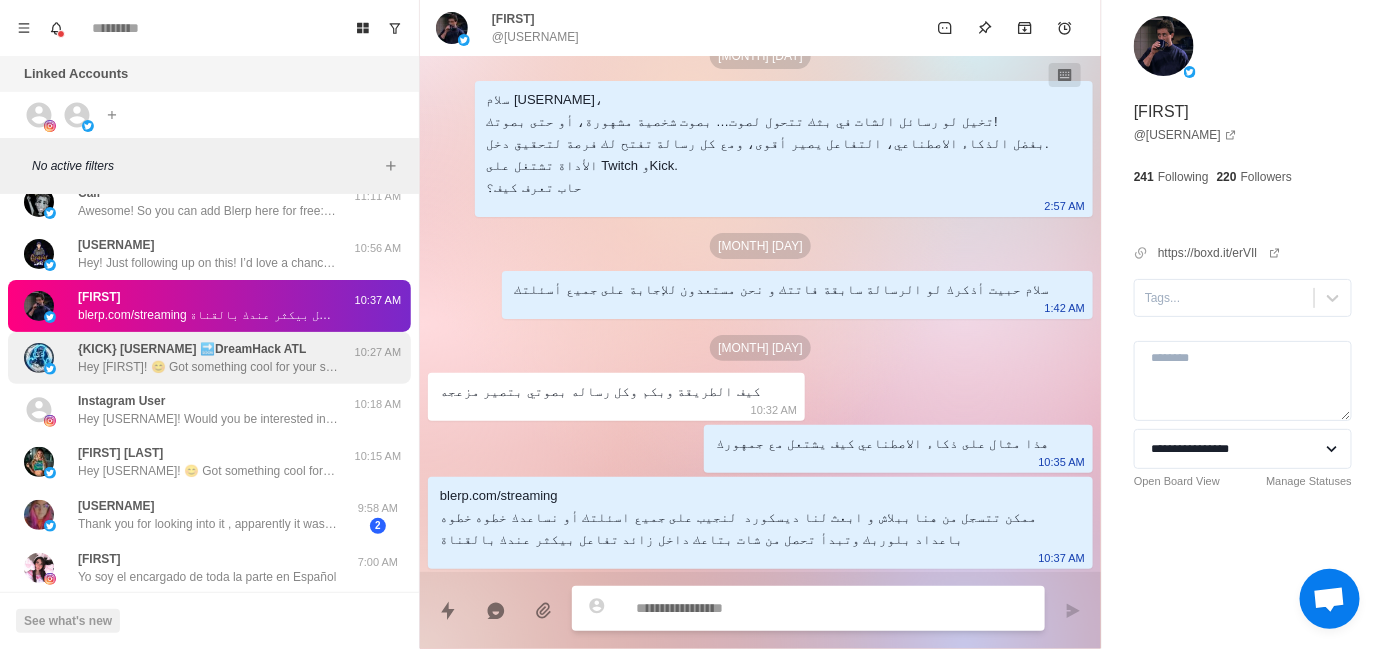 click on "{KICK} [FIRST] 🔜DreamHack ATL" at bounding box center [192, 349] 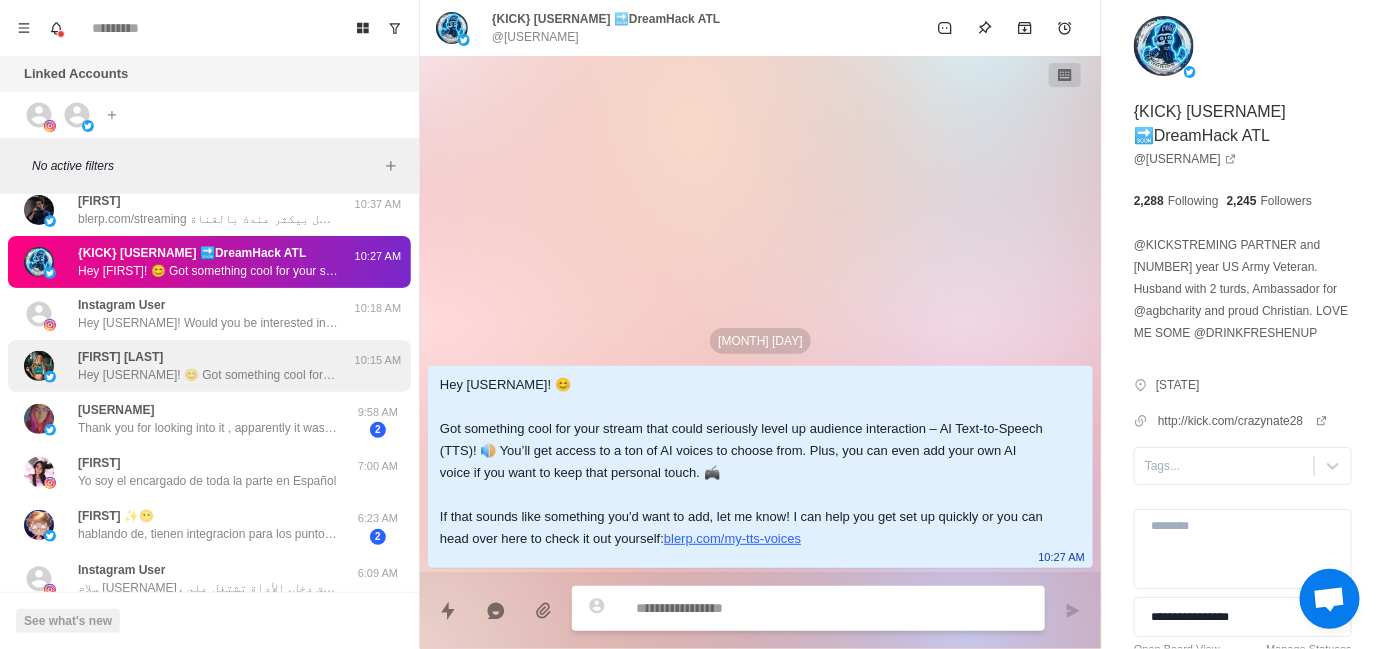 scroll, scrollTop: 299, scrollLeft: 0, axis: vertical 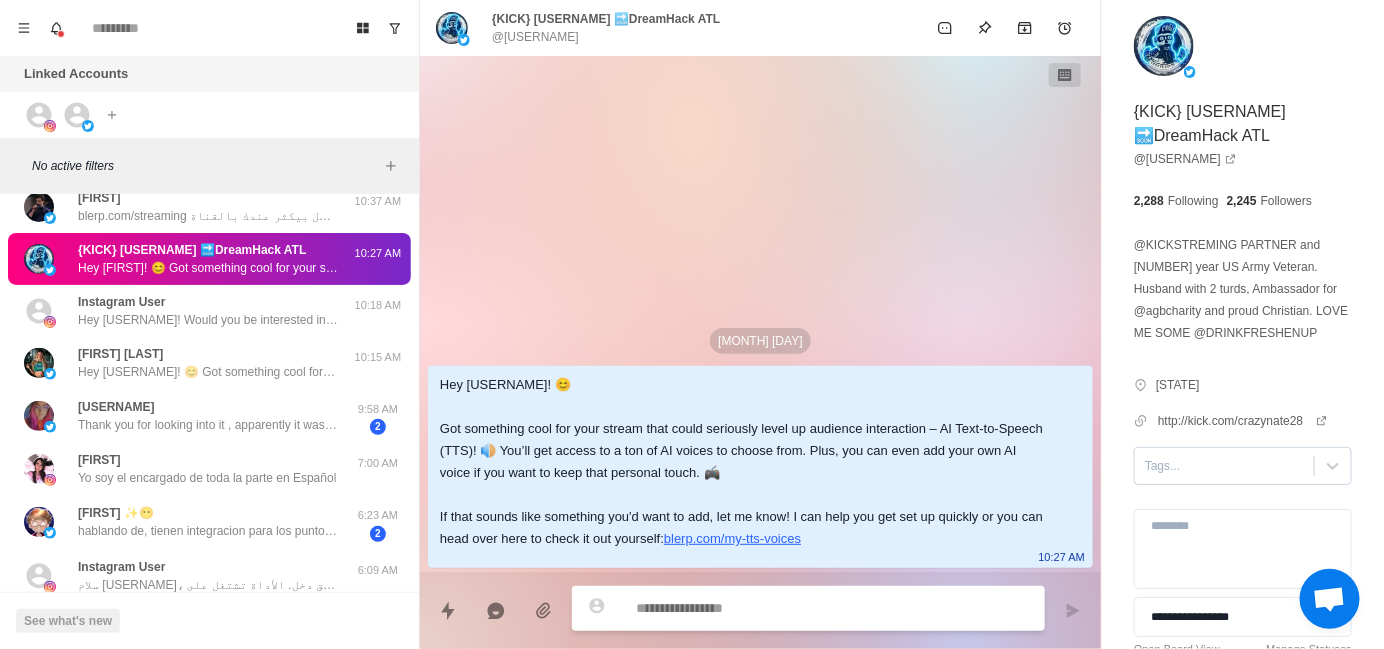 click at bounding box center [1224, 466] 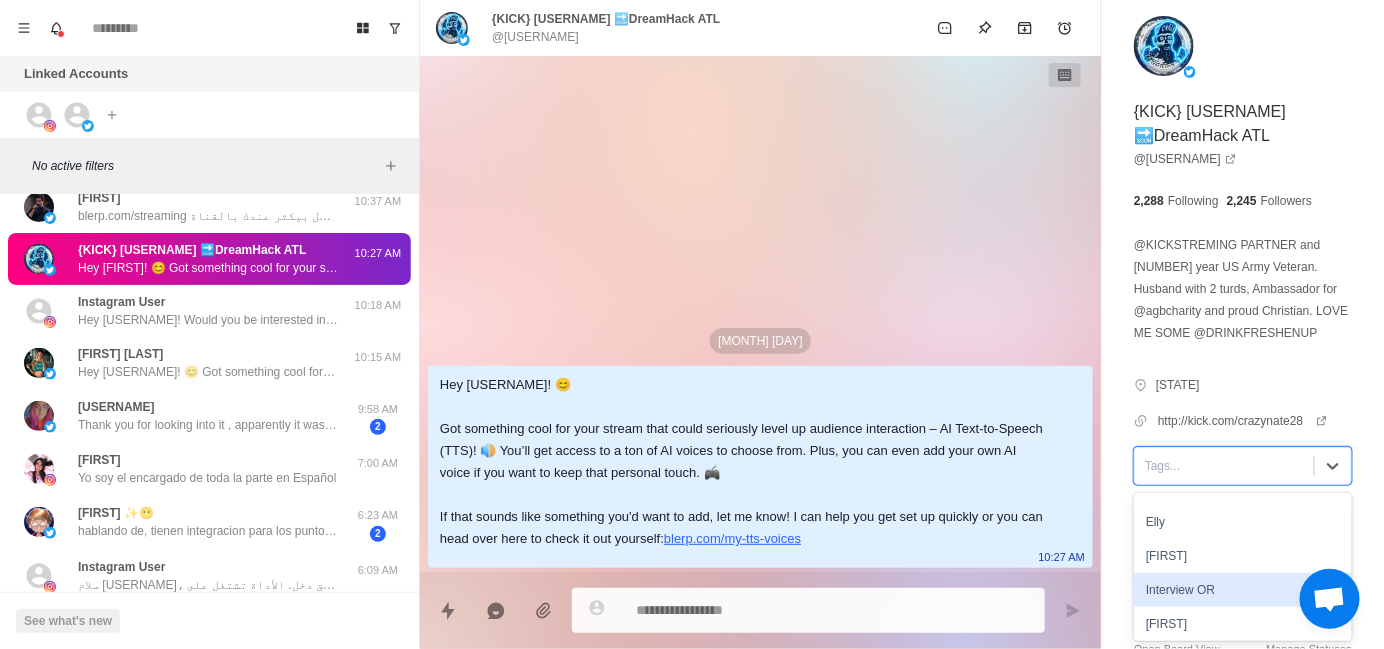 scroll, scrollTop: 100, scrollLeft: 0, axis: vertical 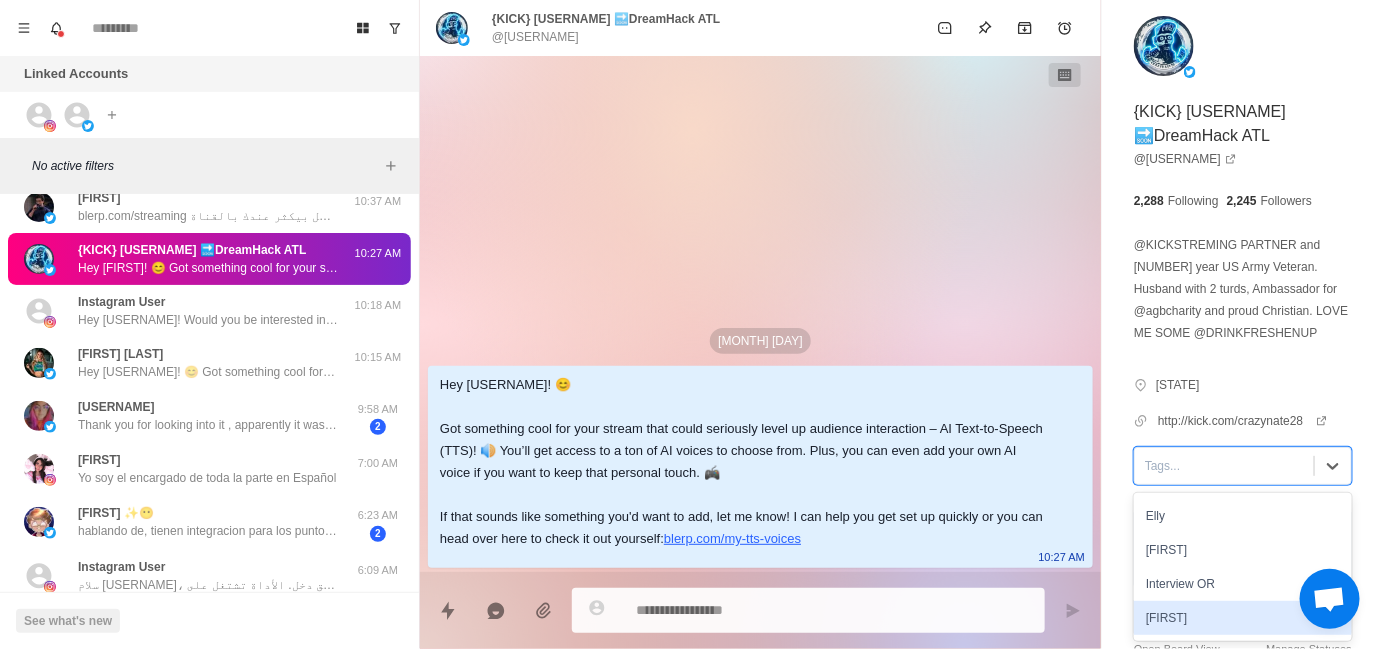 click on "Jayson" at bounding box center (1243, 618) 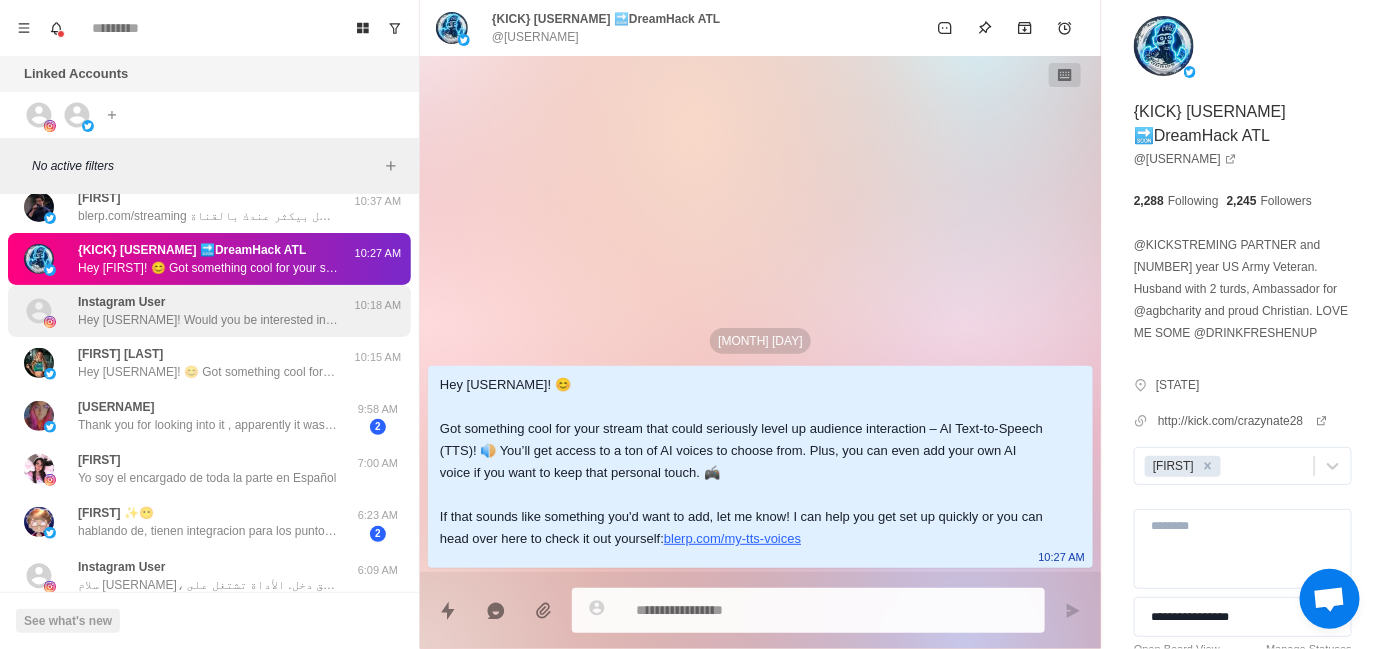 click on "Instagram User Hey Chessbrah! Would you be interested in adding sound alerts, free AI TTS or Media Sharing to your Kick stream? Blerp just launched an exclusive beta in partnership with Kick that lets viewers share sound memes with $$ or our channel points. Let me know if you’d like to try it out! 10:18 AM" at bounding box center [209, 311] 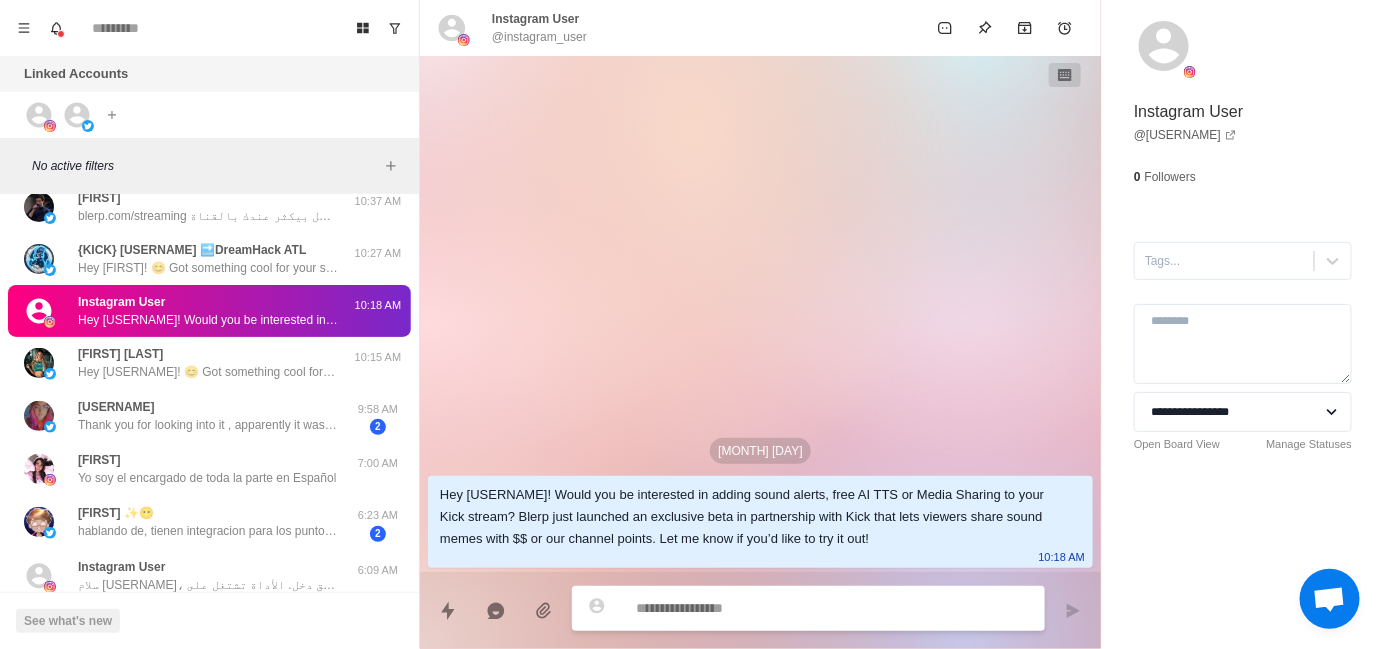 scroll, scrollTop: 0, scrollLeft: 0, axis: both 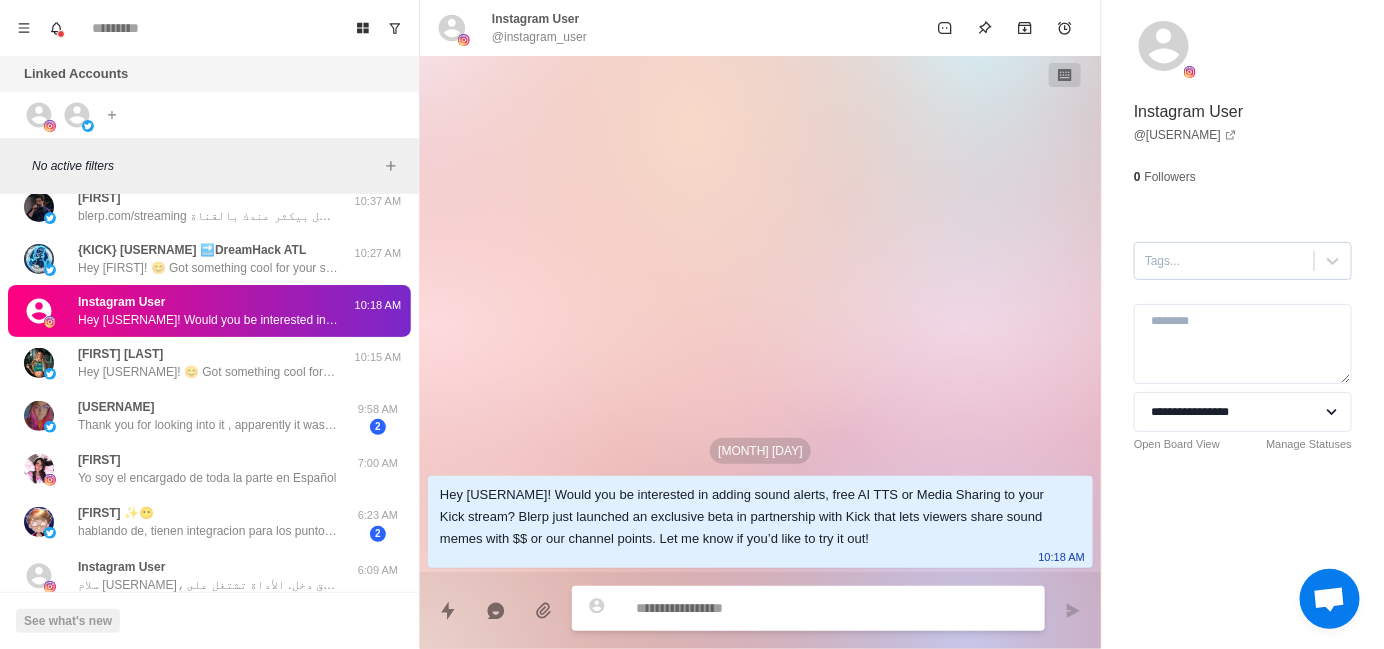 click at bounding box center (1224, 261) 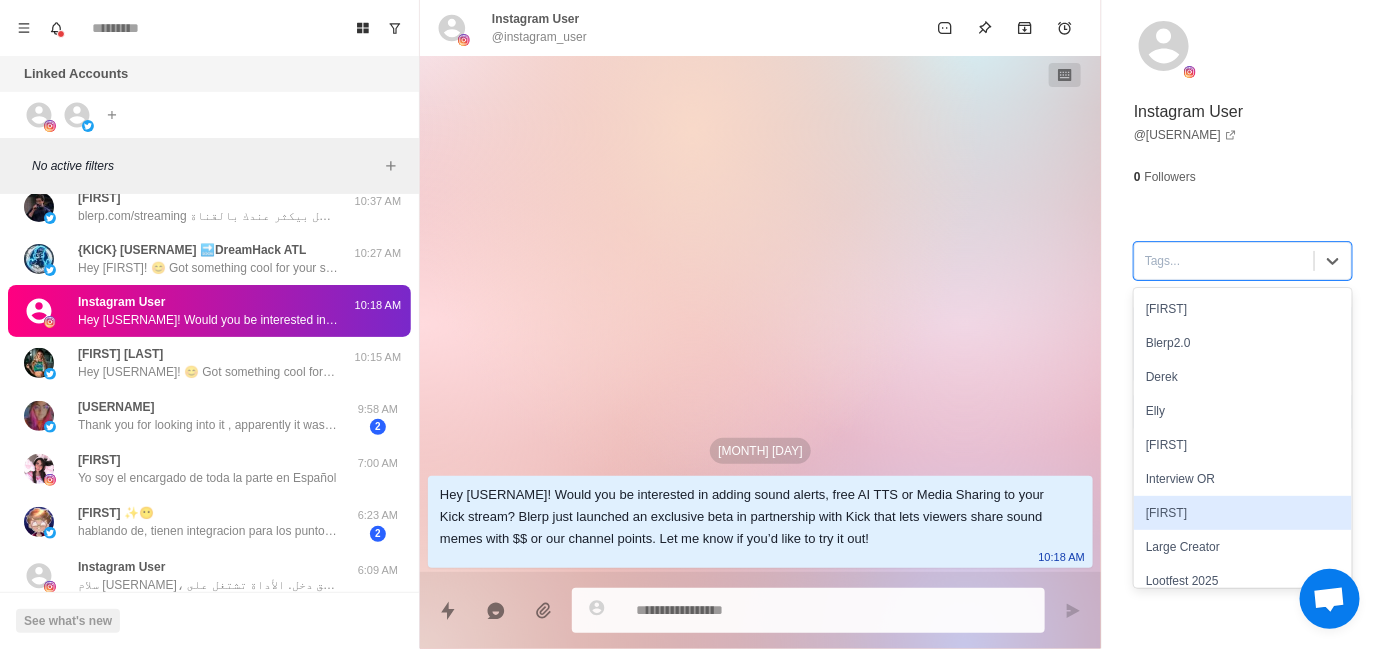 click on "Jayson" at bounding box center (1243, 513) 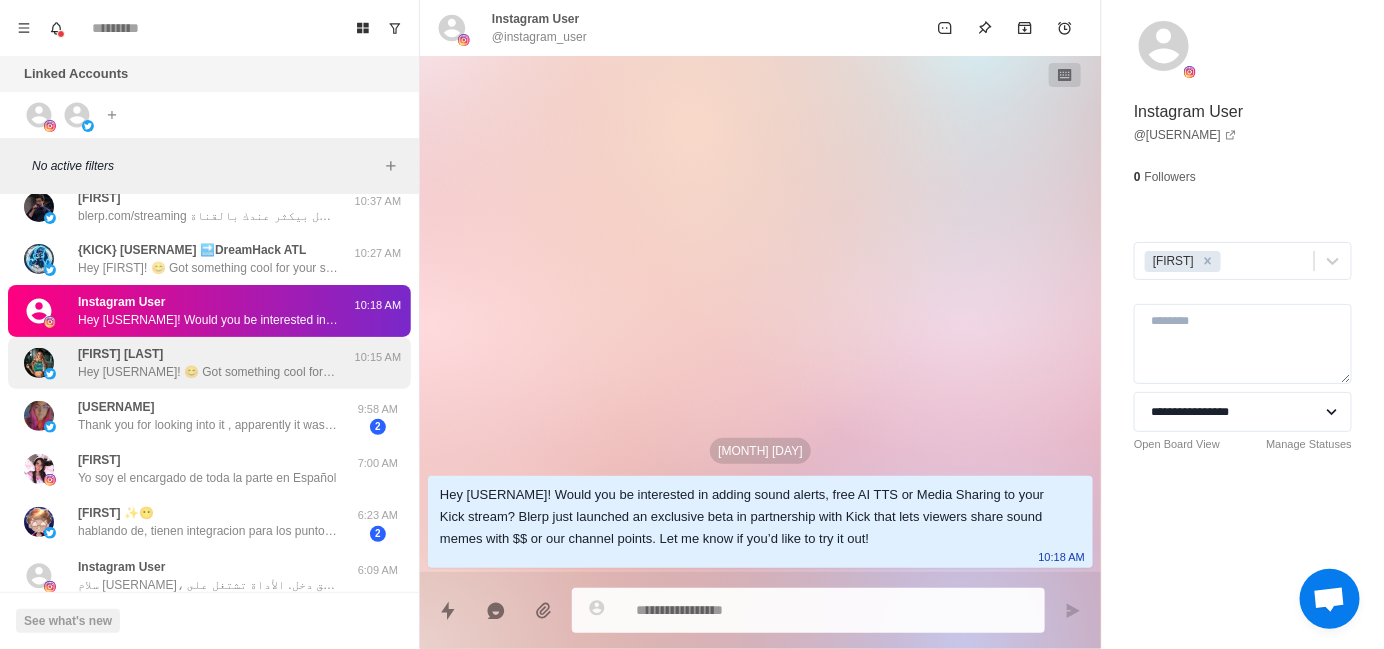 click on "Hey [FIRST]! 😊
Got something cool for your stream that could seriously level up audience interaction – AI Text-to-Speech (TTS)! 🔊 You’ll get access to a ton of AI voices to choose from. Plus, you can even add your own AI voice if you want to keep that personal touch. 🎮
If that sounds like something you'd want to add, let me know! I can help you get set up quickly or you can head over here to check it out yourself: https://blerp.com/my-tts-voices" at bounding box center (208, 372) 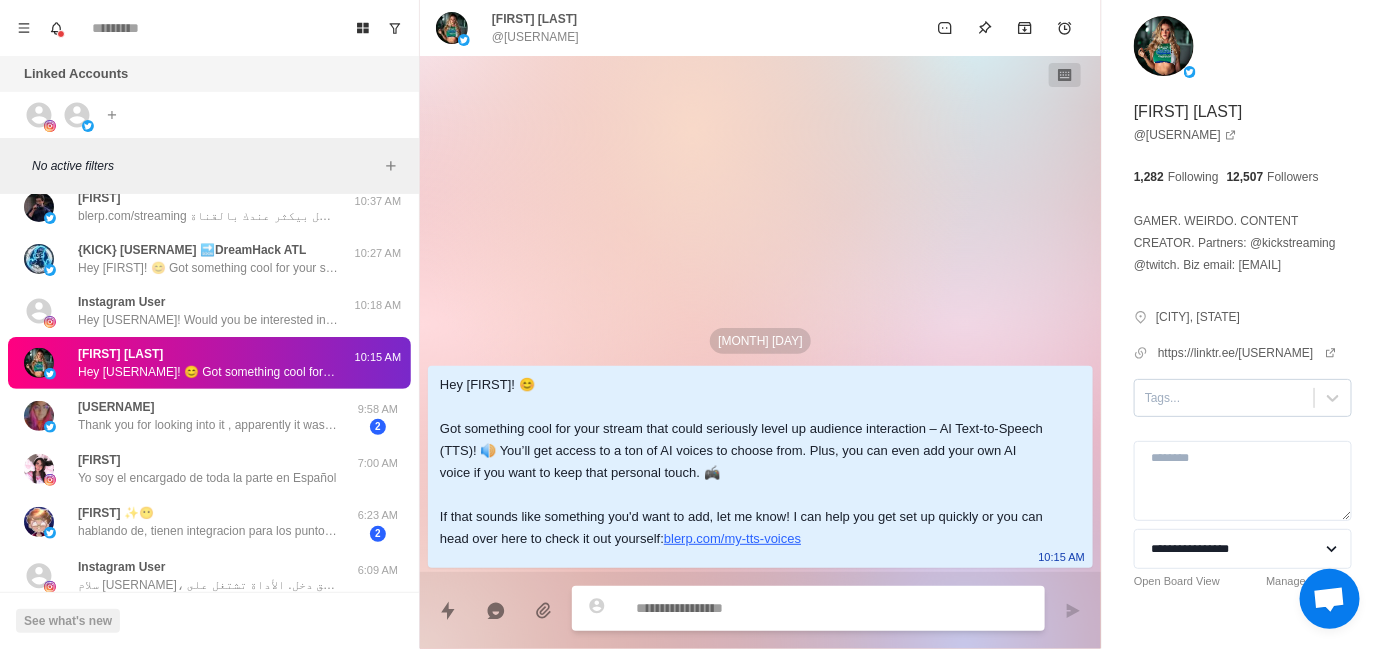 click at bounding box center (1224, 398) 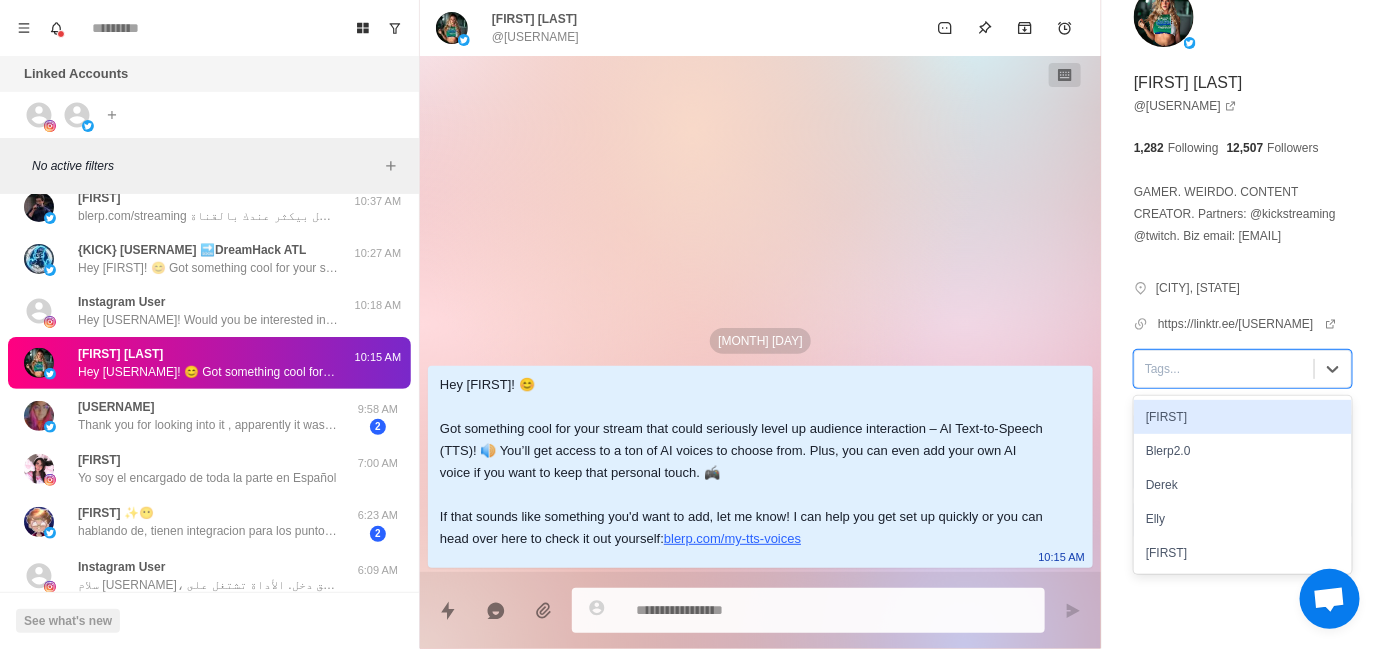 scroll, scrollTop: 67, scrollLeft: 0, axis: vertical 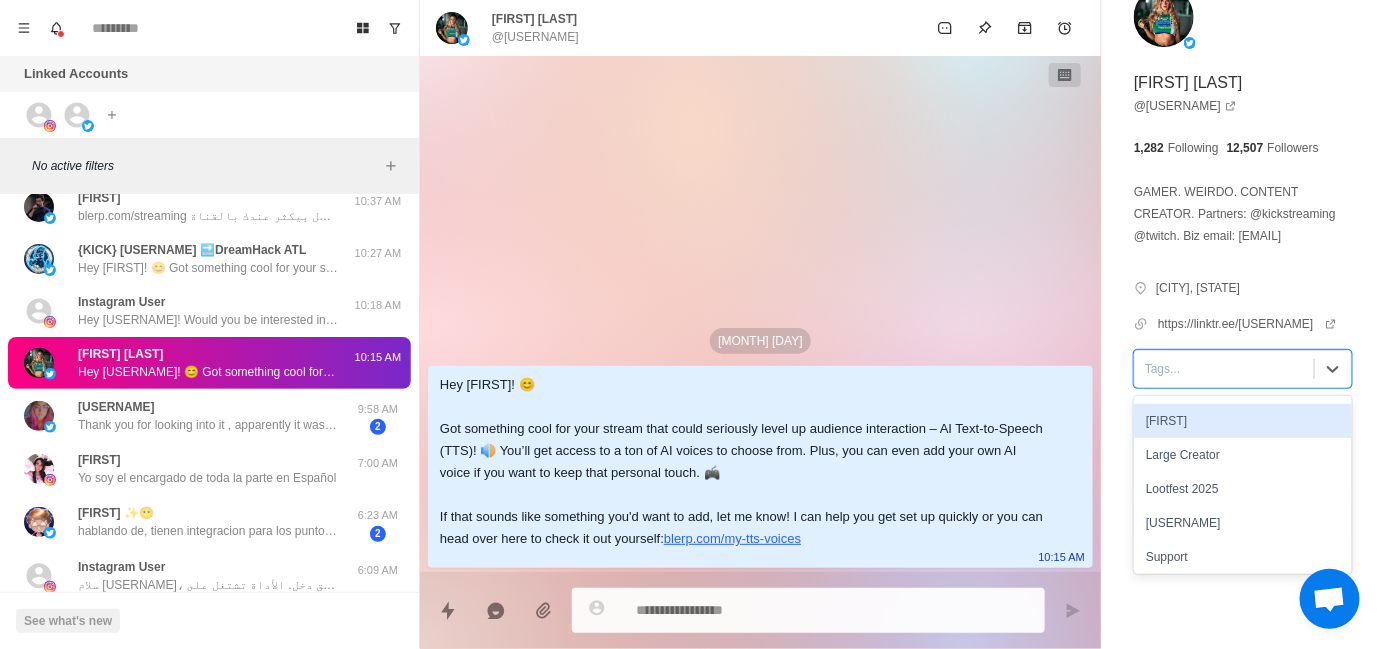 click on "Jayson" at bounding box center (1243, 421) 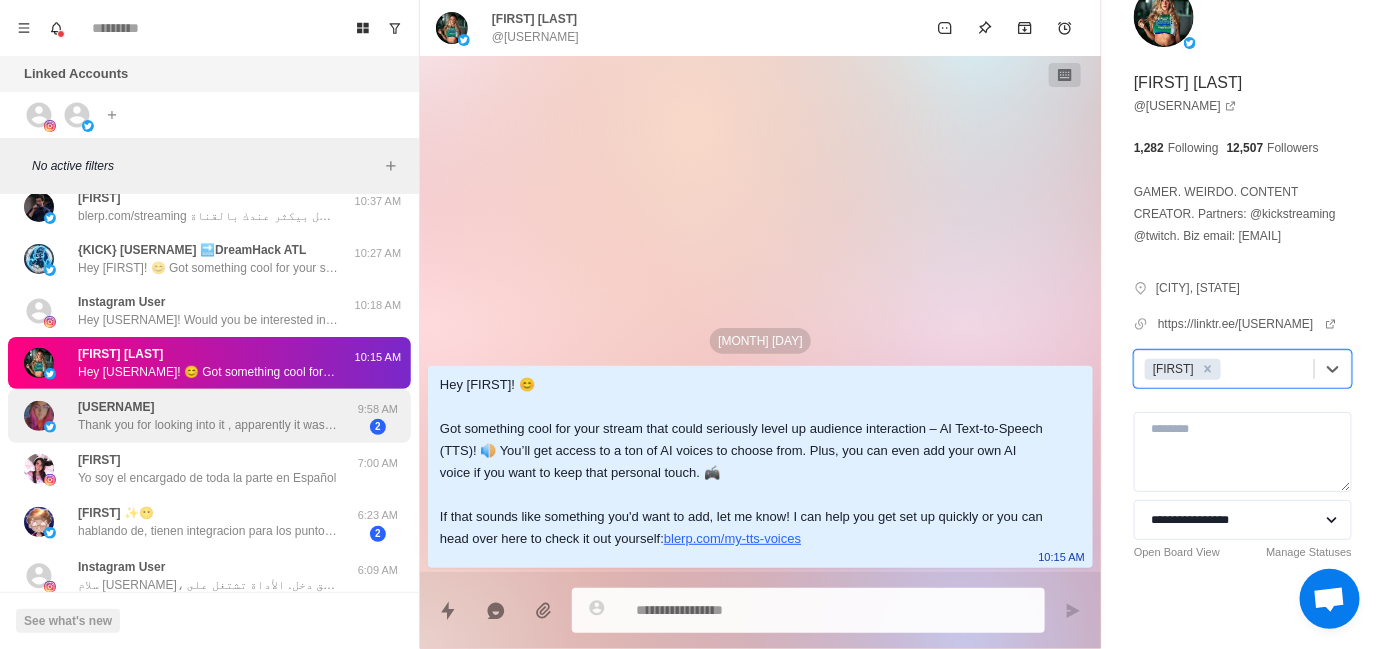 click on "cottoncandylina Thank you for looking into it , apparently it was just the doss attack" at bounding box center [208, 416] 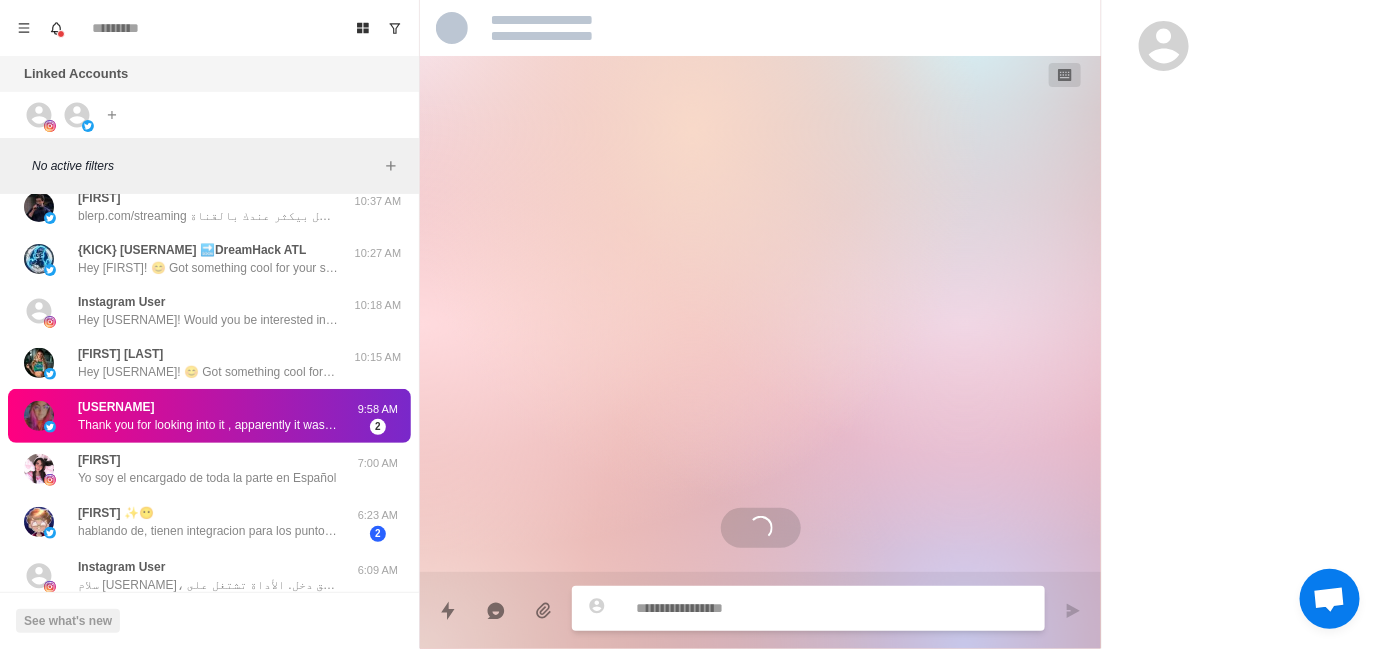 scroll, scrollTop: 0, scrollLeft: 0, axis: both 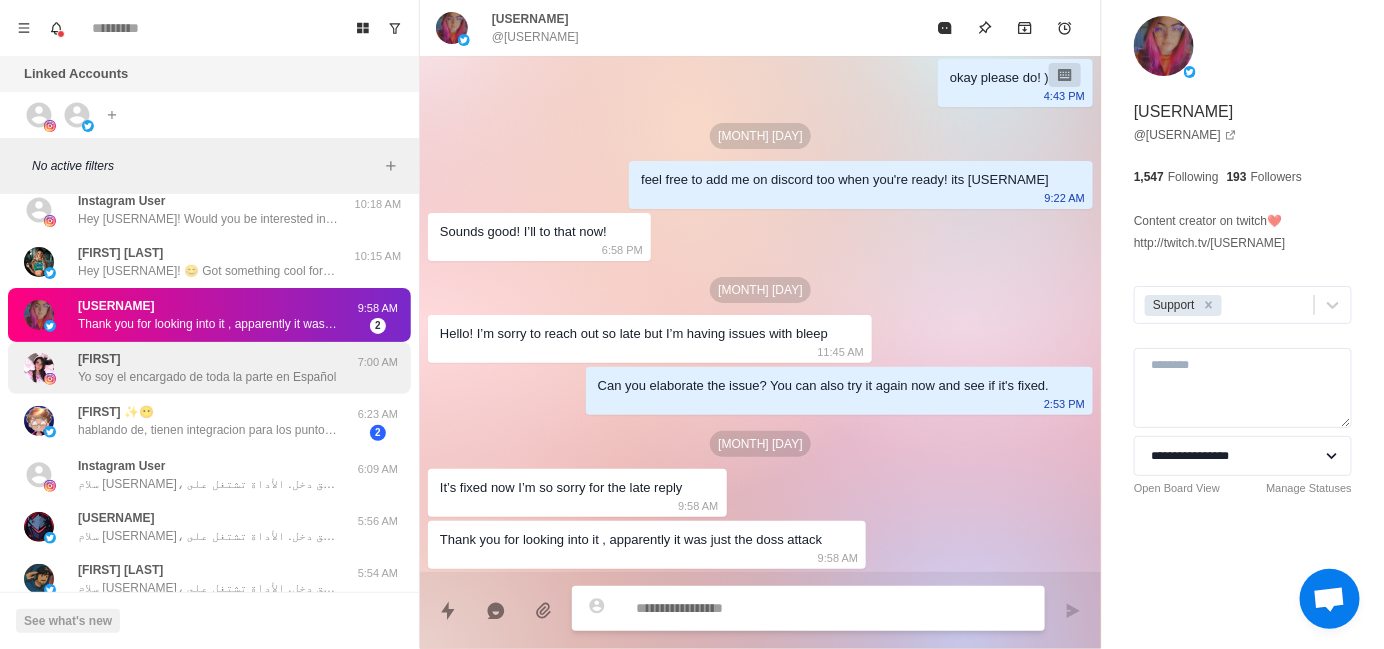 click on "Yo soy el encargado de toda la parte en Español" at bounding box center (207, 377) 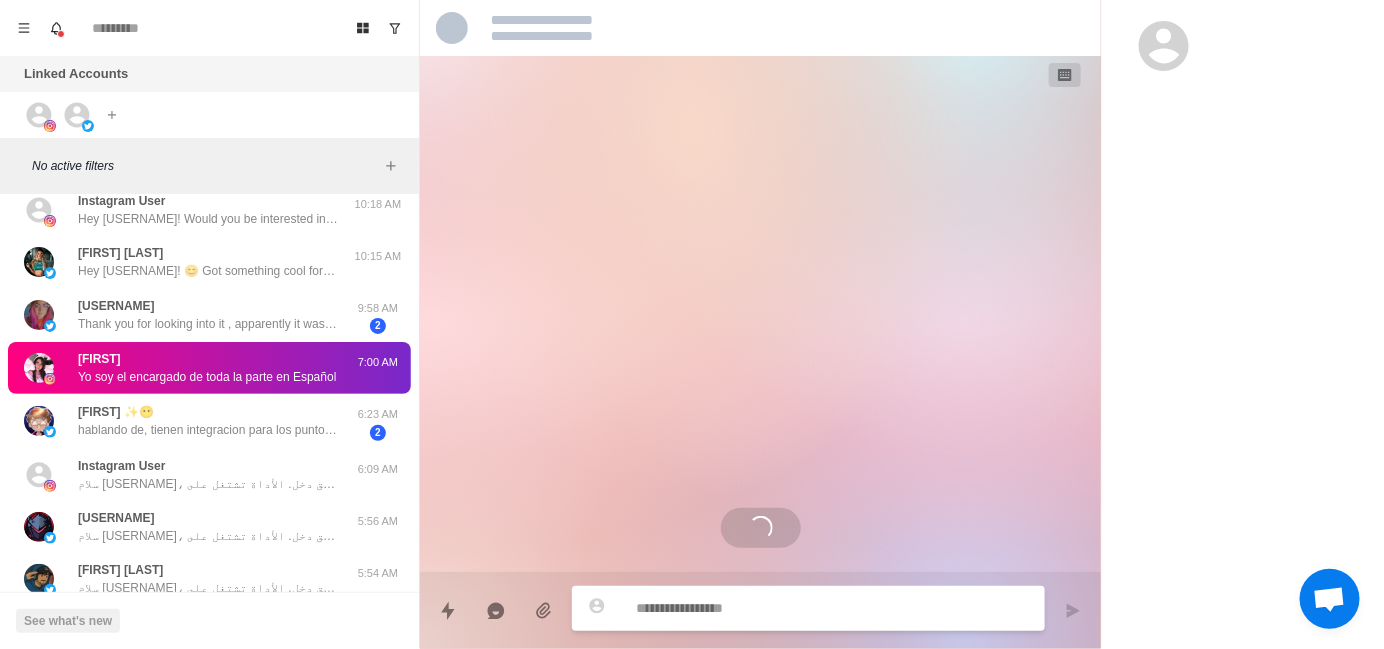 scroll, scrollTop: 126, scrollLeft: 0, axis: vertical 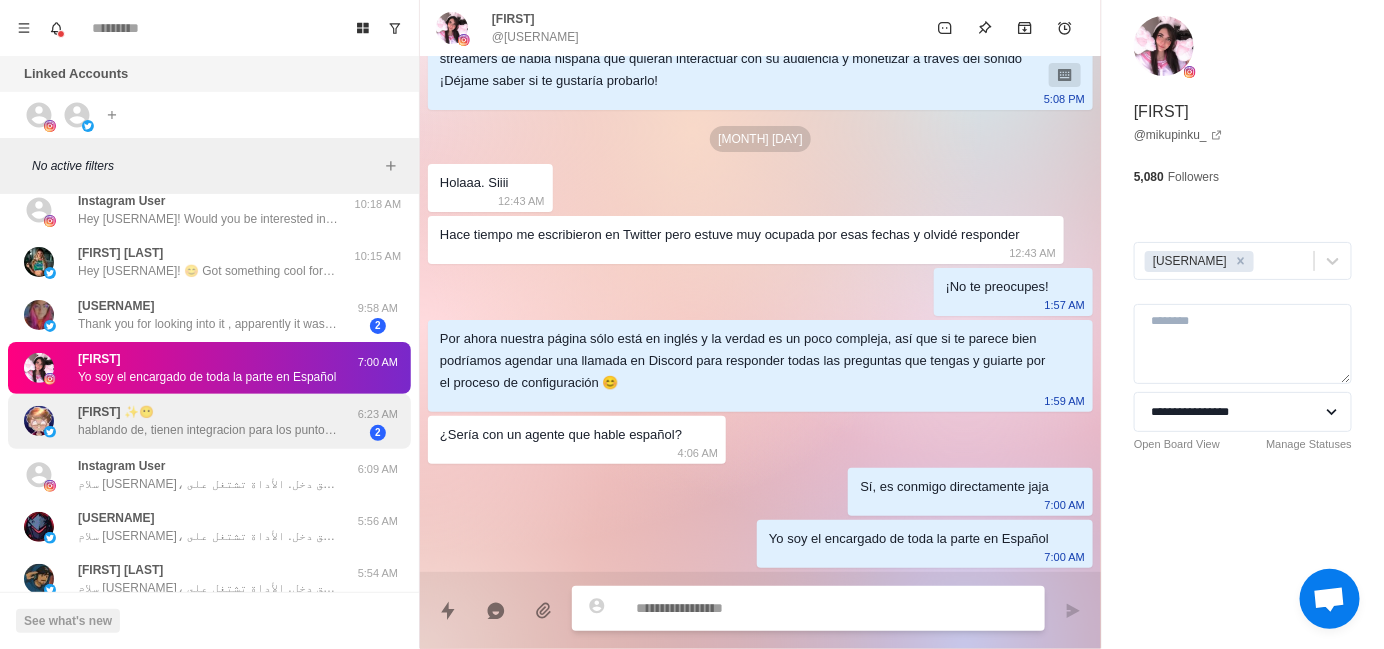 click on "Fallo ✨😶 hablando de, tienen integracion para los puntos del canal de kick? esque ando viendo y la unica opcion similar es la de twitch" at bounding box center (208, 421) 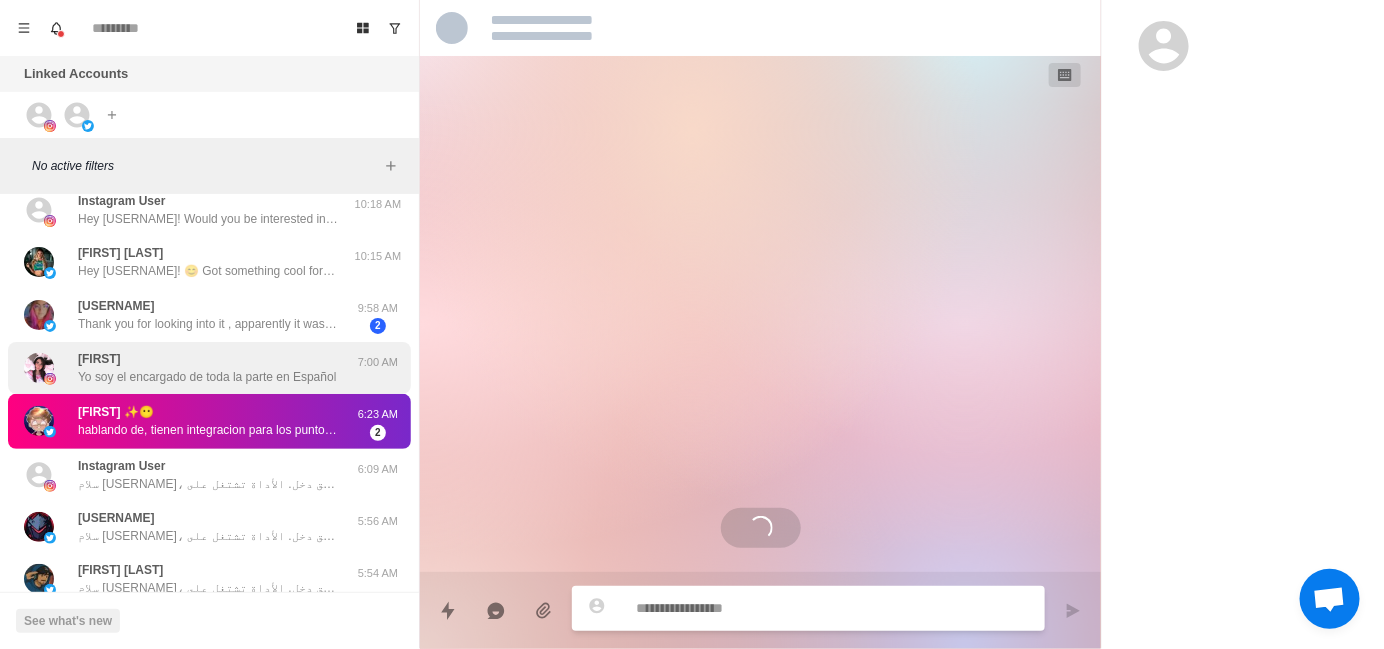 scroll, scrollTop: 0, scrollLeft: 0, axis: both 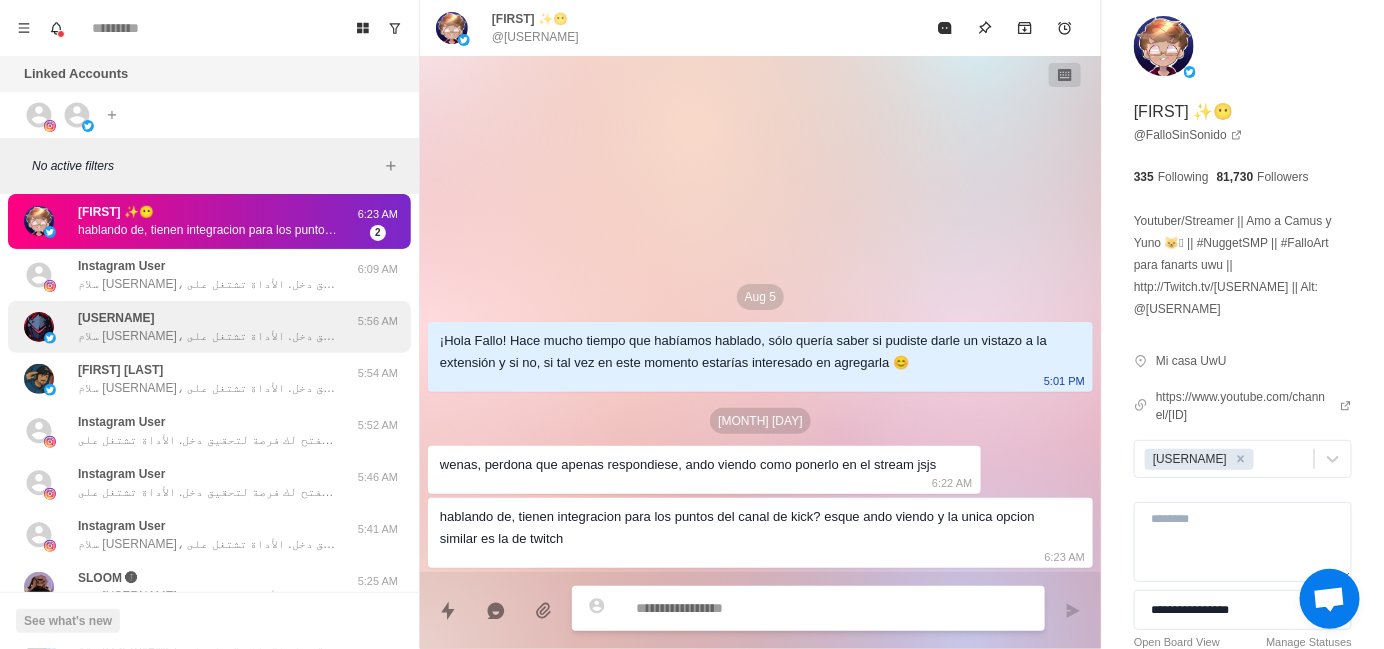 click on "KssarPlayz سلام كسار،
تخيل لو رسائل الشات في بثك تتحول لصوت… بصوت شخصية مشهورة، أو حتى بصوتك!
بفضل الذكاء الاصطناعي، التفاعل يصير أقوى، ومع كل رسالة تفتح لك فرصة لتحقيق دخل.
الأداة تشتغل على Twitch وKick.
حاب تعرف كيف؟ 5:56 AM" at bounding box center [209, 327] 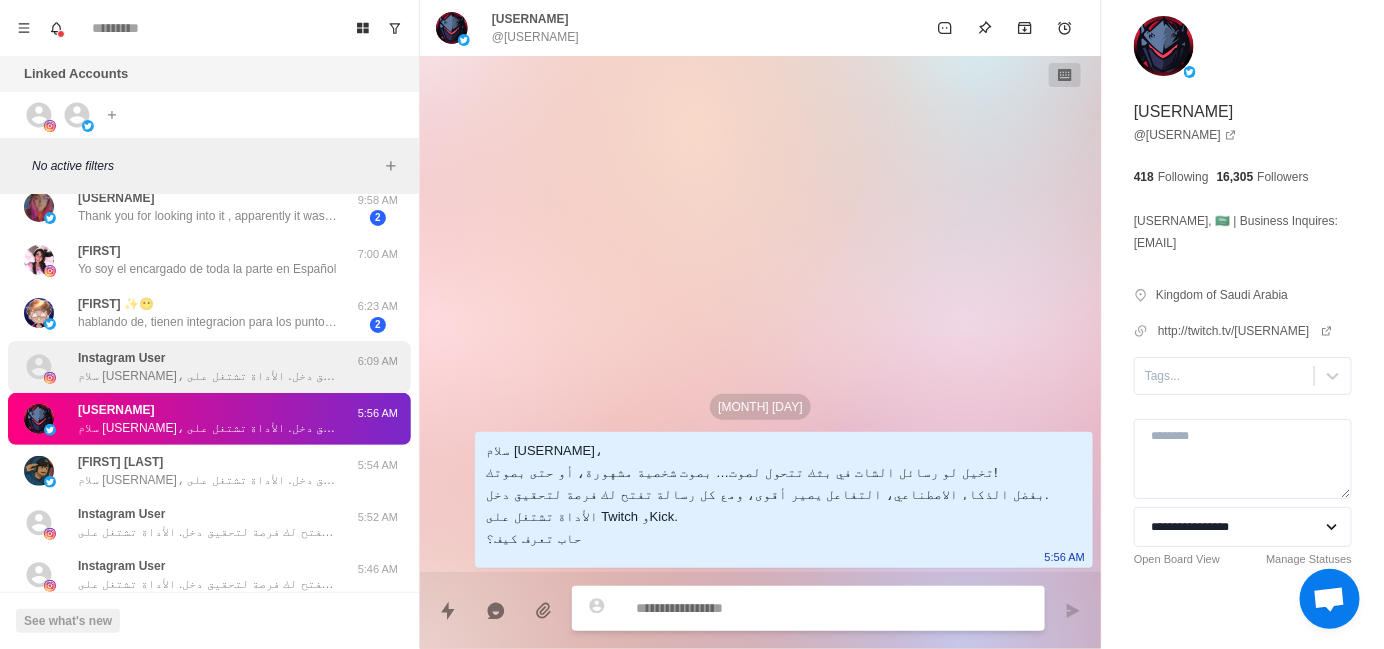 scroll, scrollTop: 500, scrollLeft: 0, axis: vertical 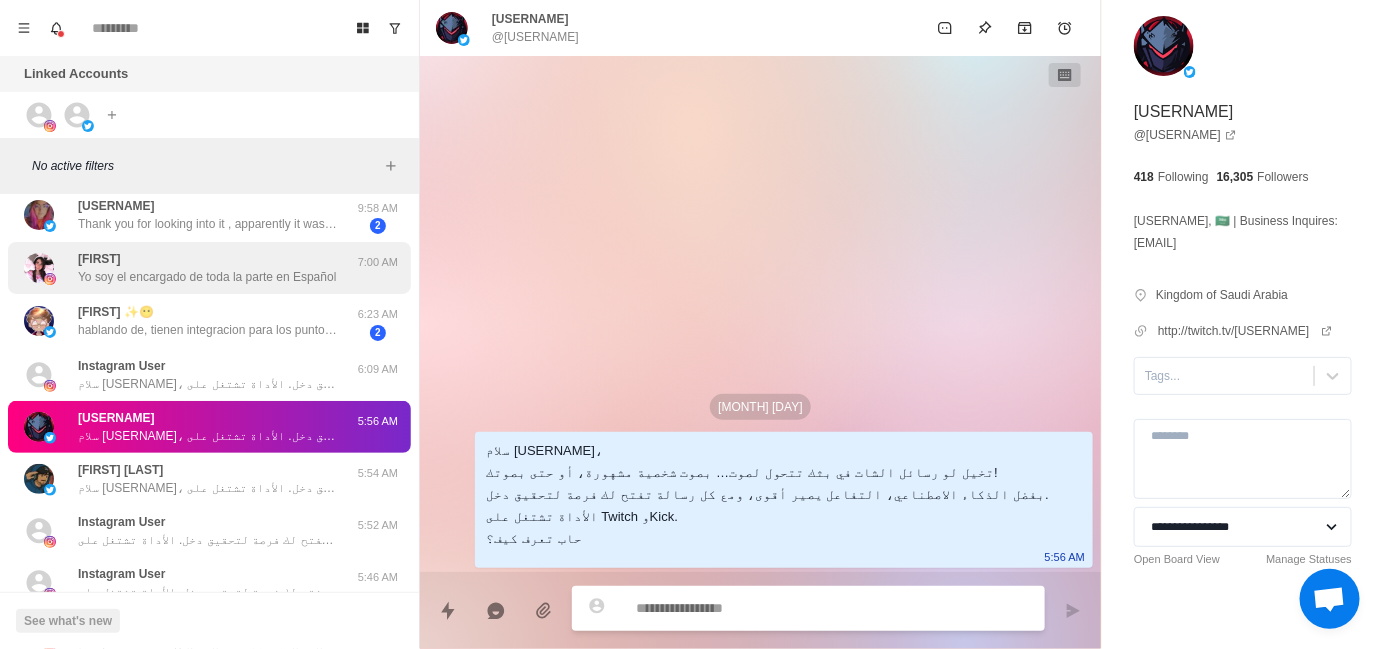 click on "Miku 🌸 Pinku Yo soy el encargado de toda la parte en Español" at bounding box center [207, 268] 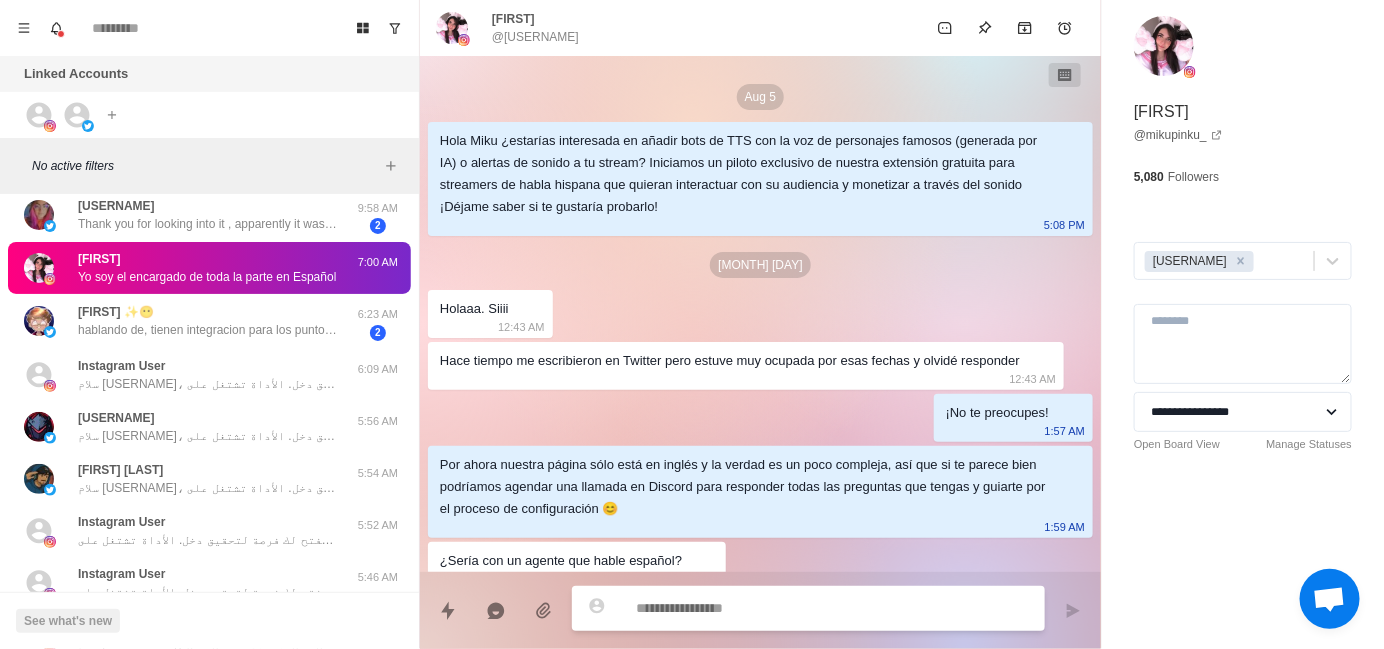 scroll, scrollTop: 126, scrollLeft: 0, axis: vertical 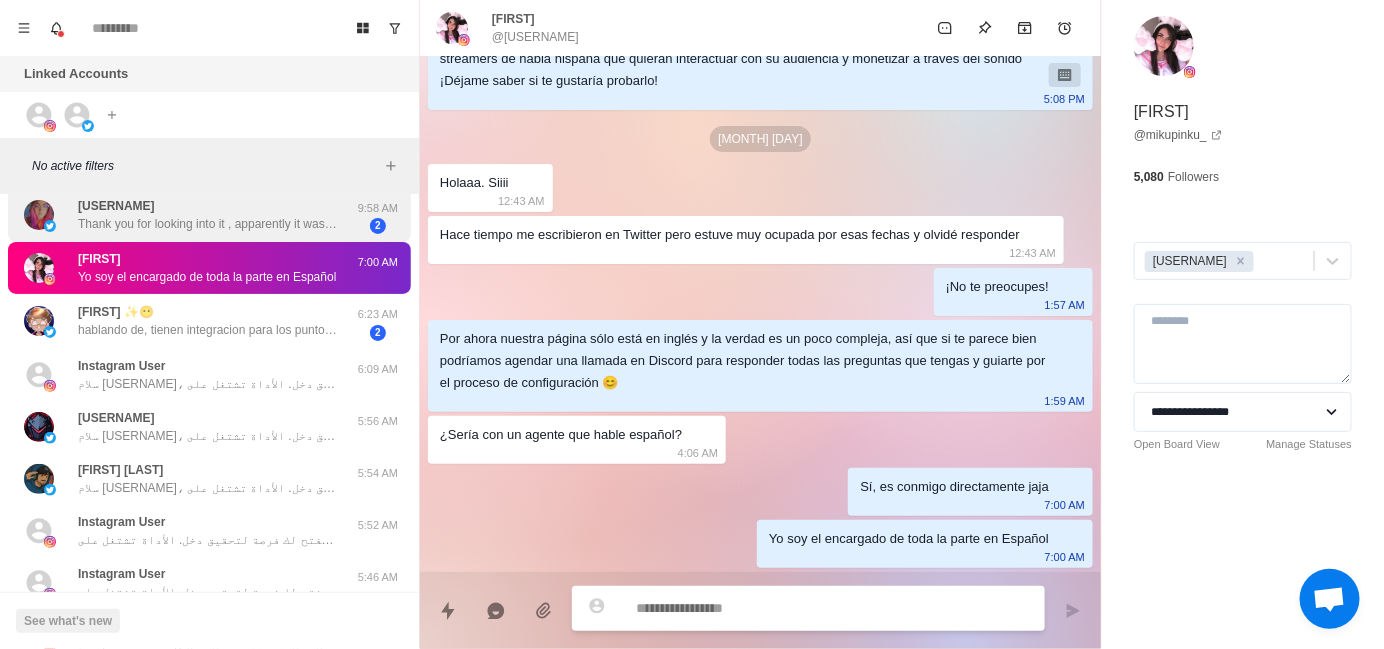 click on "cottoncandylina Thank you for looking into it , apparently it was just the doss attack 9:58 AM 2" at bounding box center [209, 215] 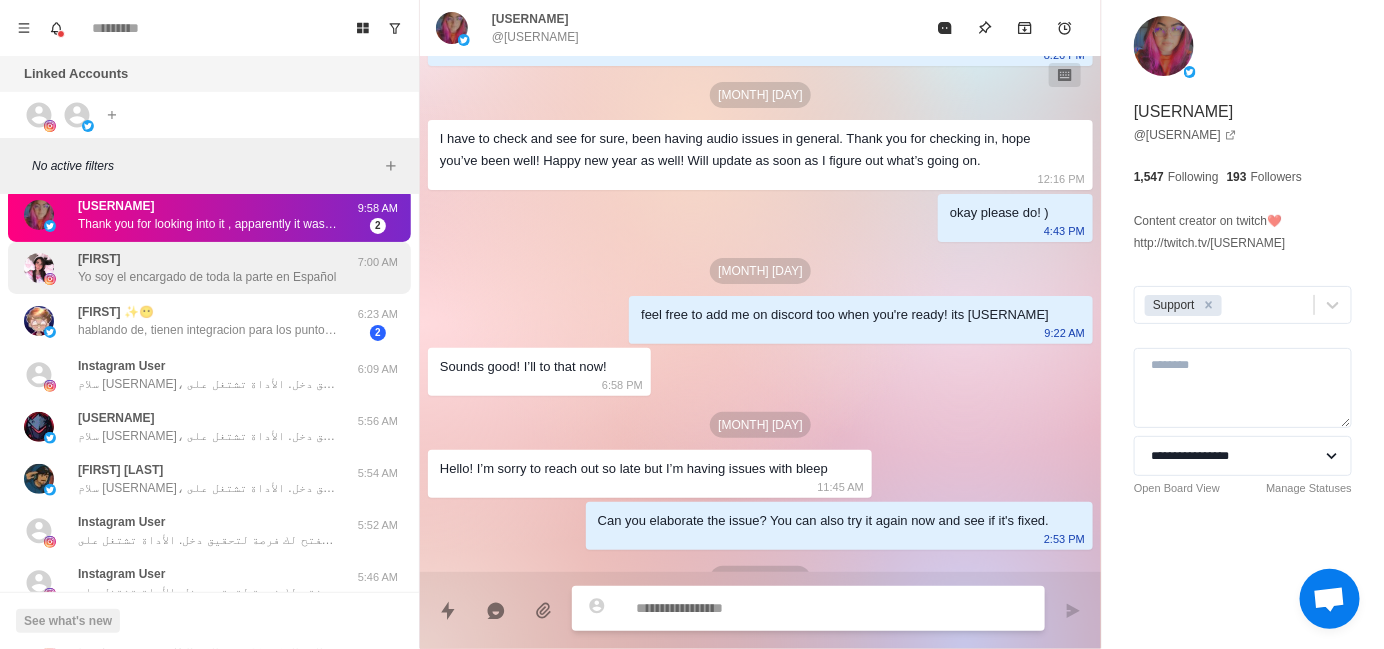 scroll, scrollTop: 261, scrollLeft: 0, axis: vertical 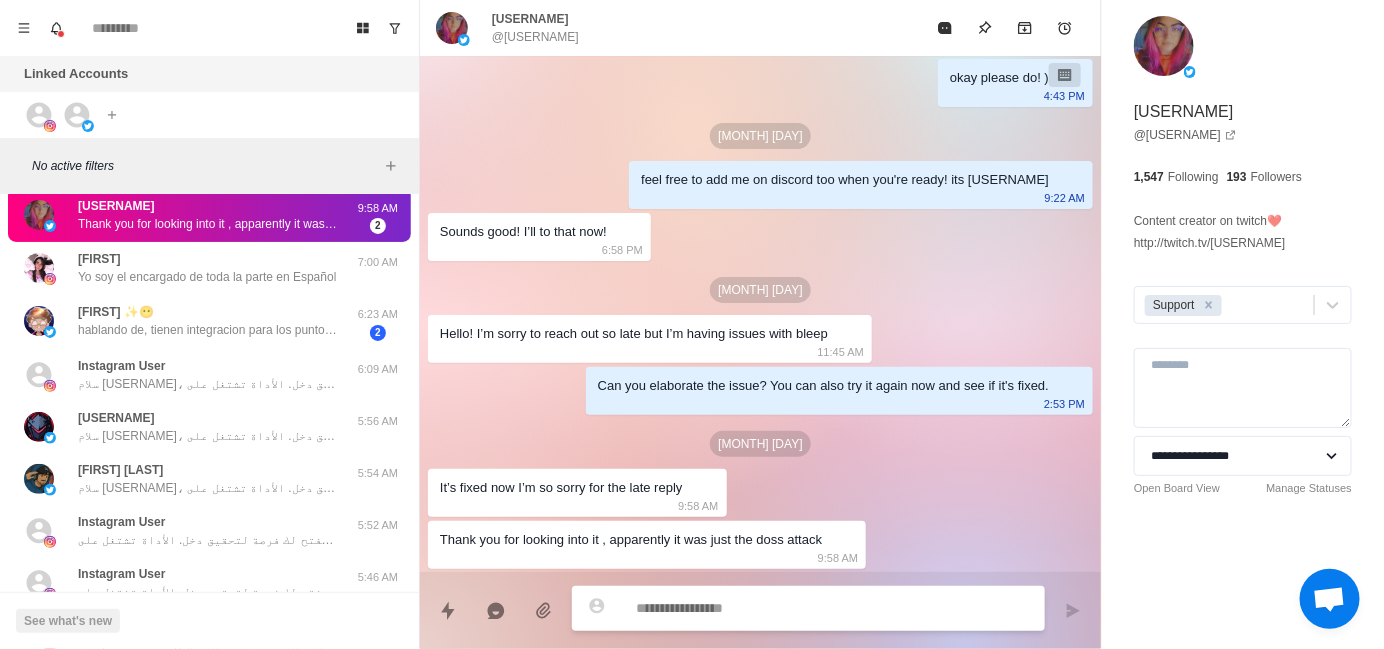 type on "*" 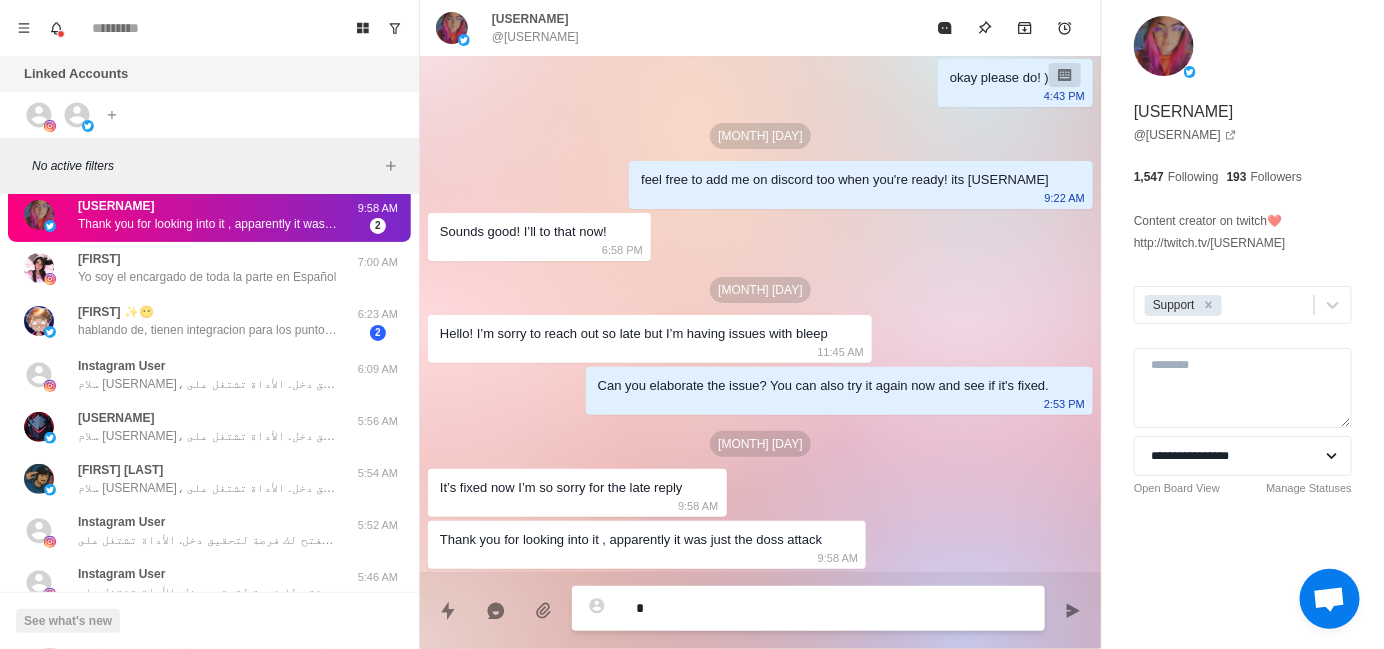 type on "**" 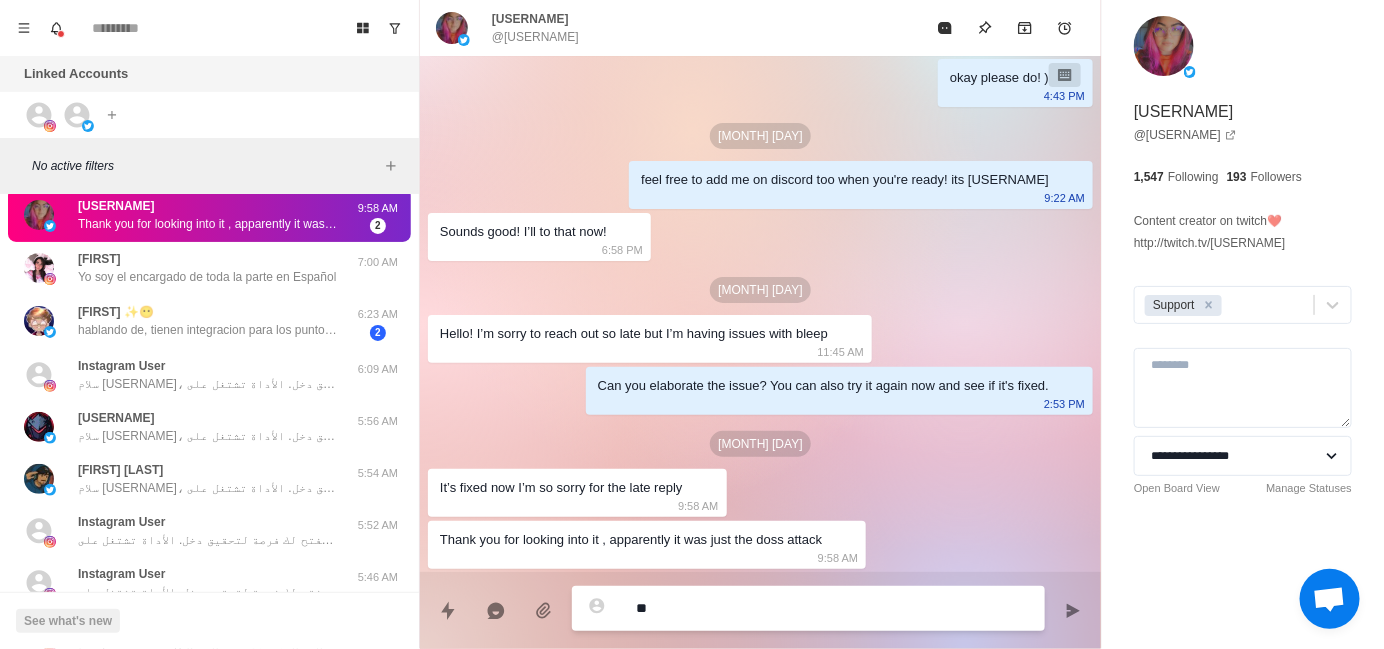type on "**" 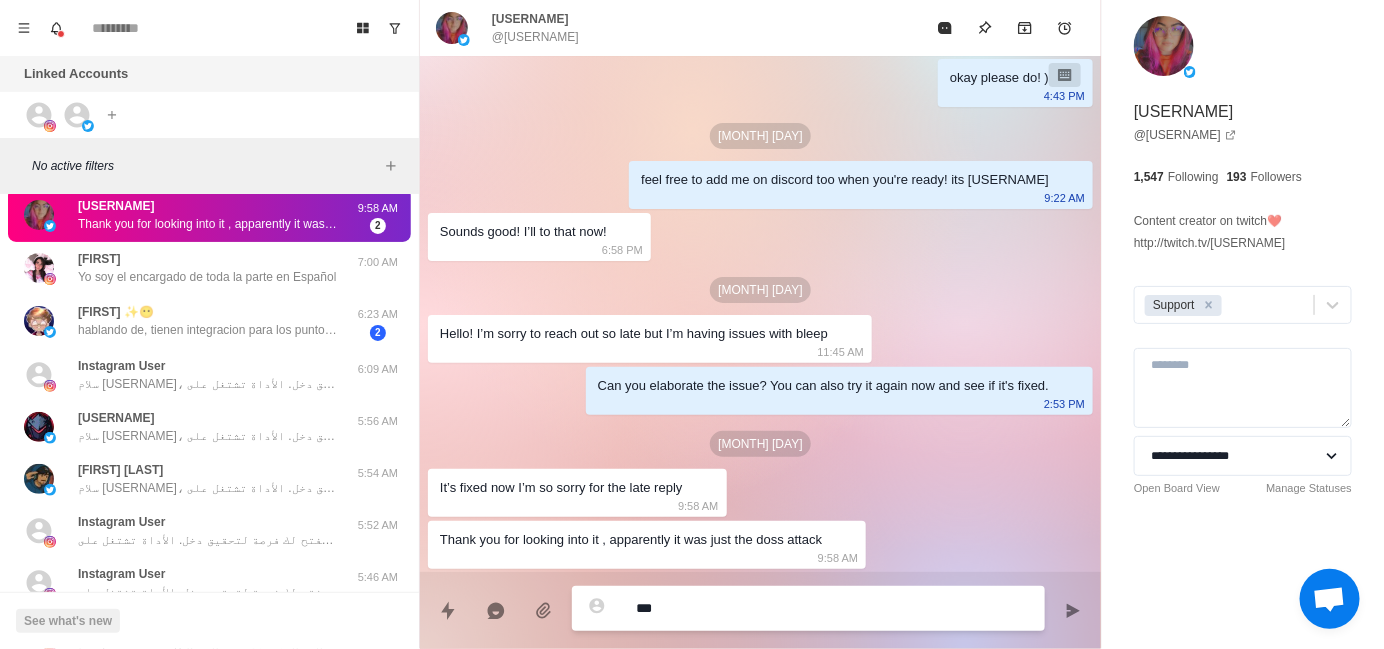 type on "****" 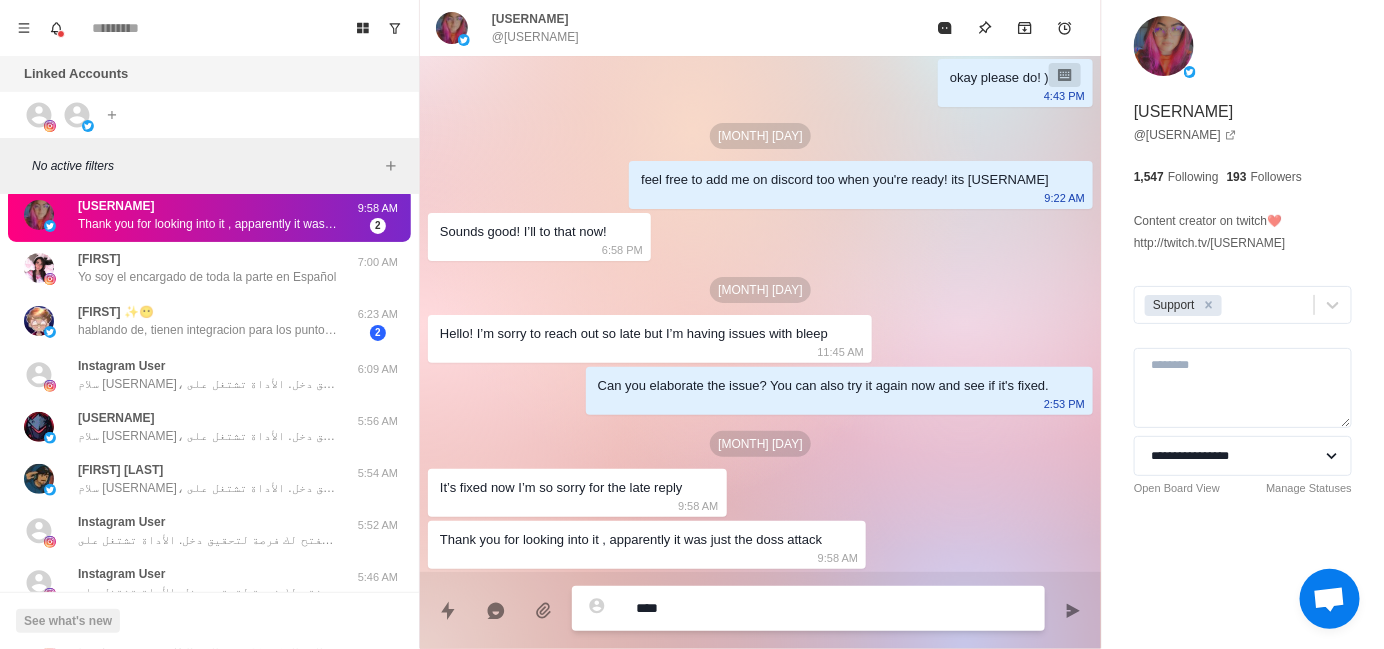 type on "*****" 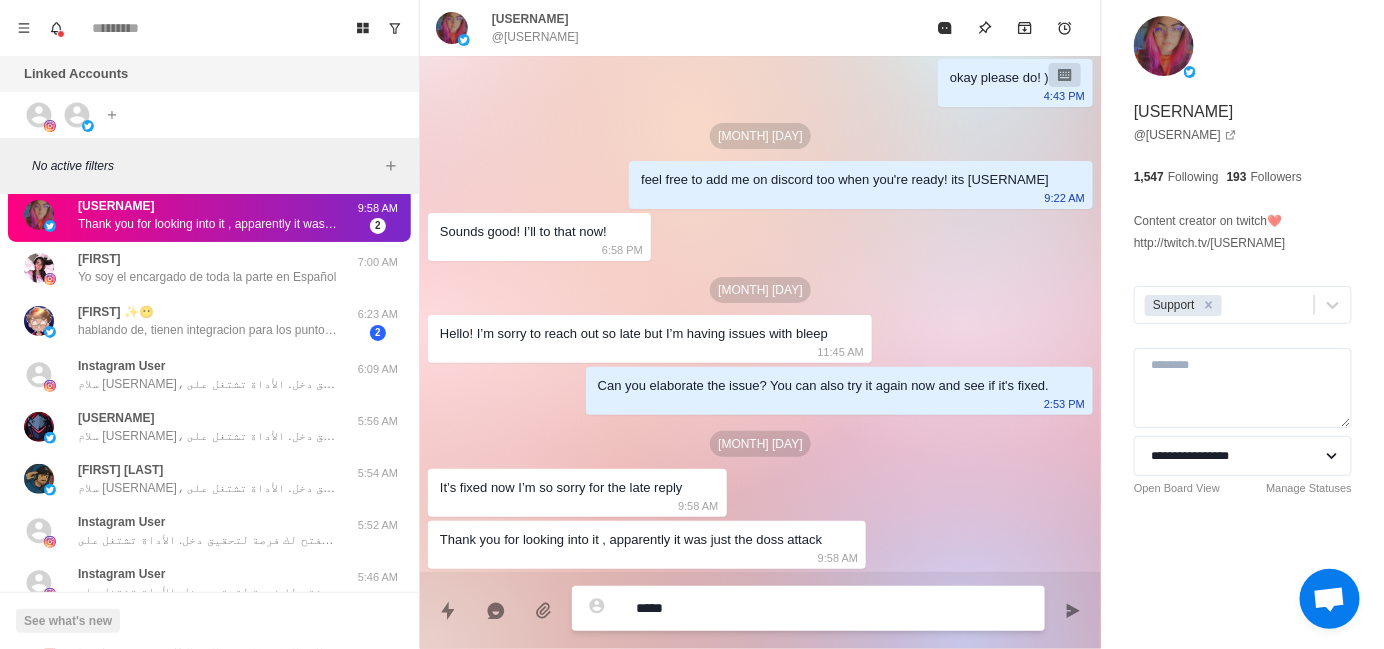 type on "******" 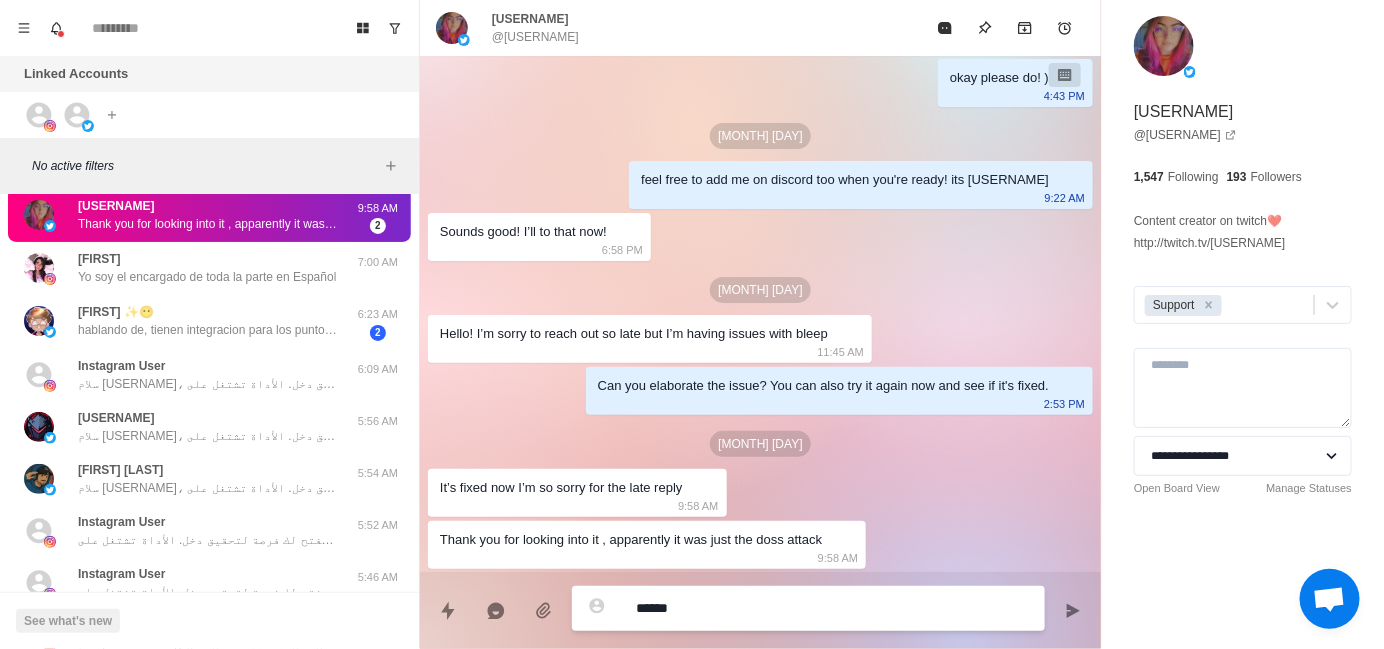 type on "*******" 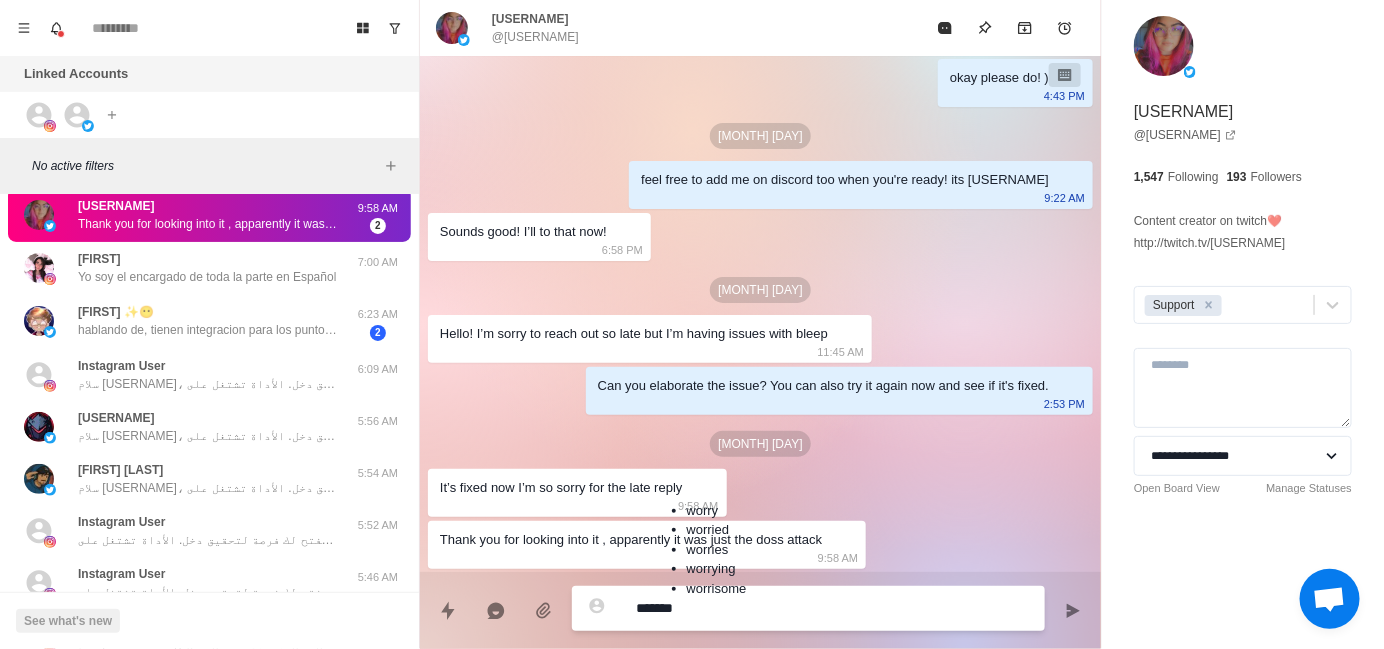 type on "********" 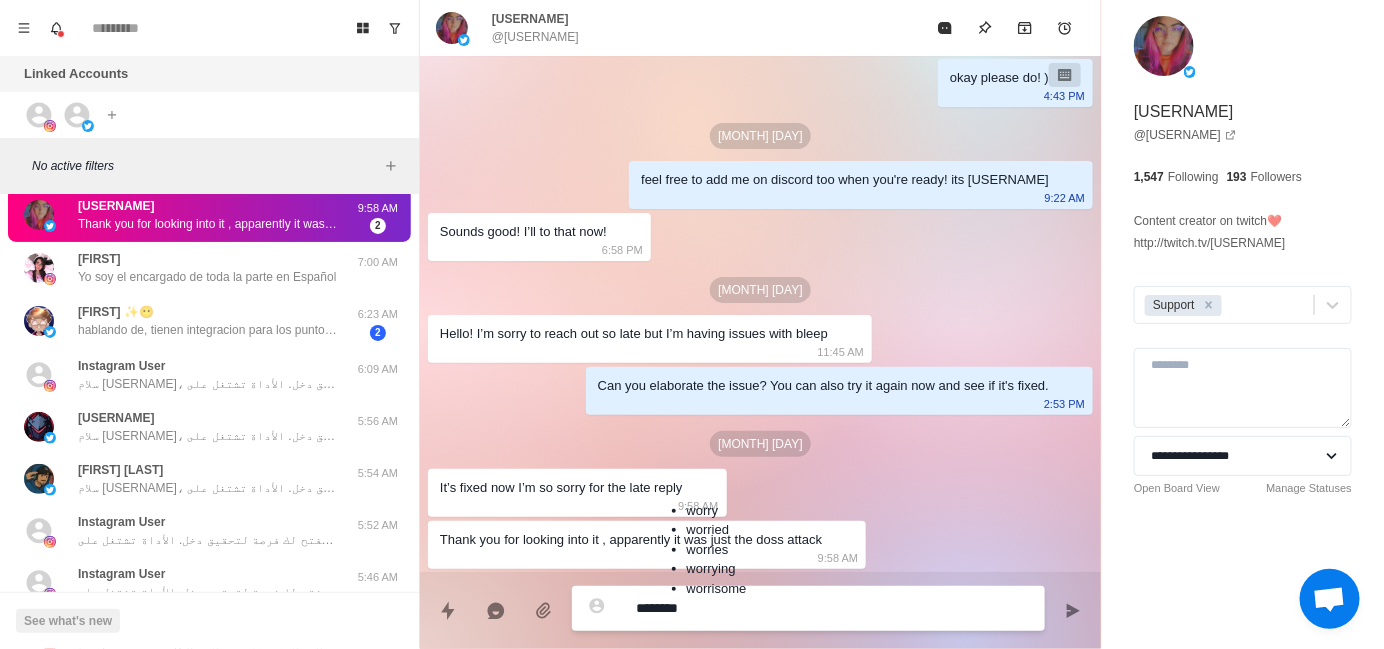 type on "*" 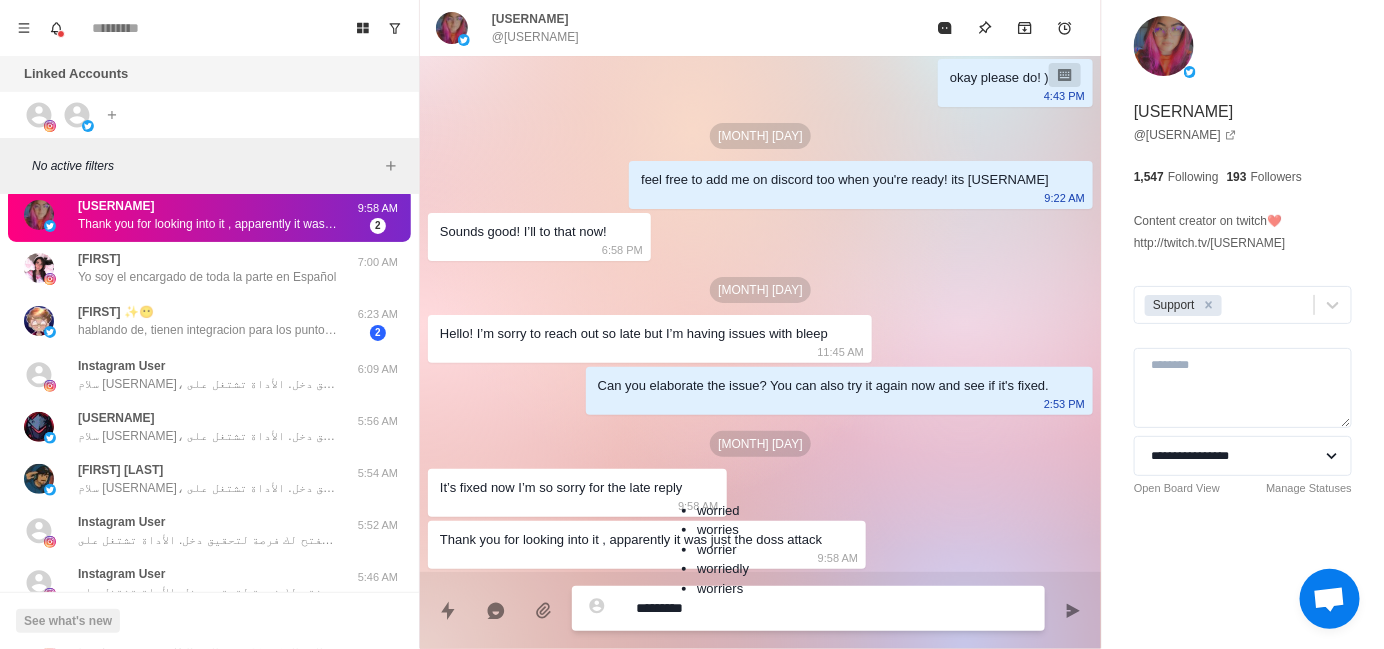 type on "**********" 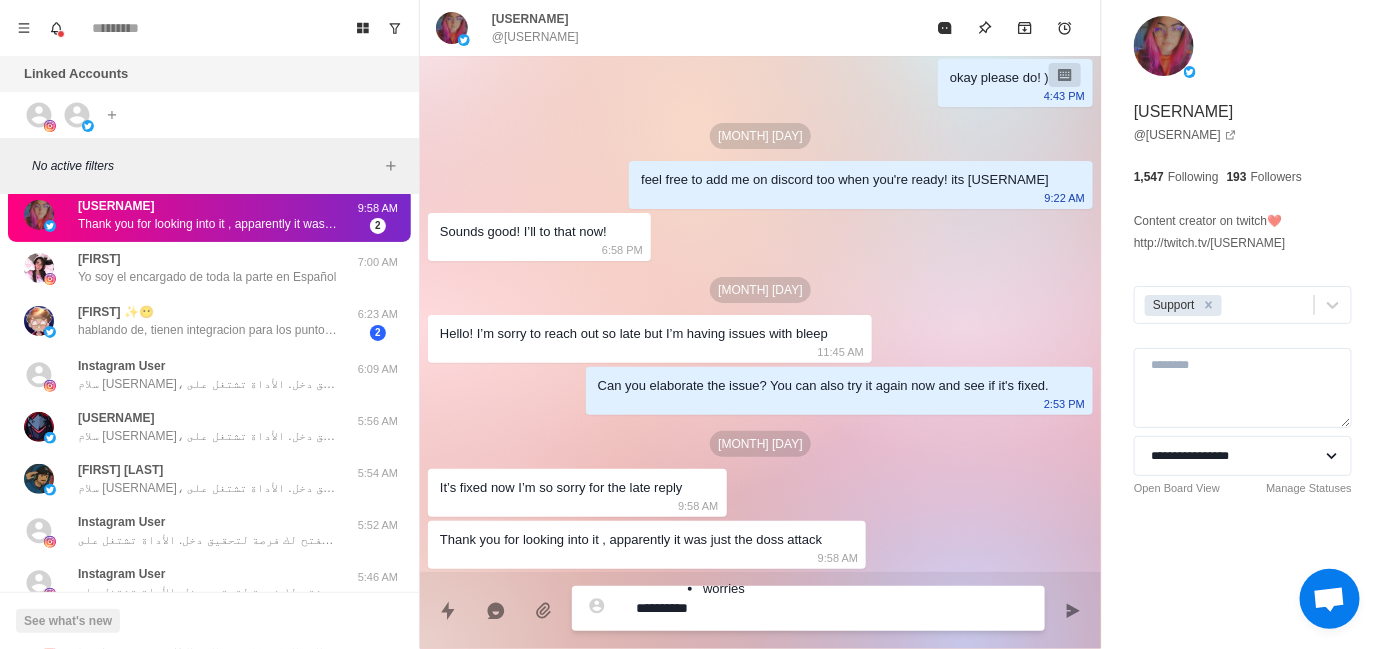 type on "*" 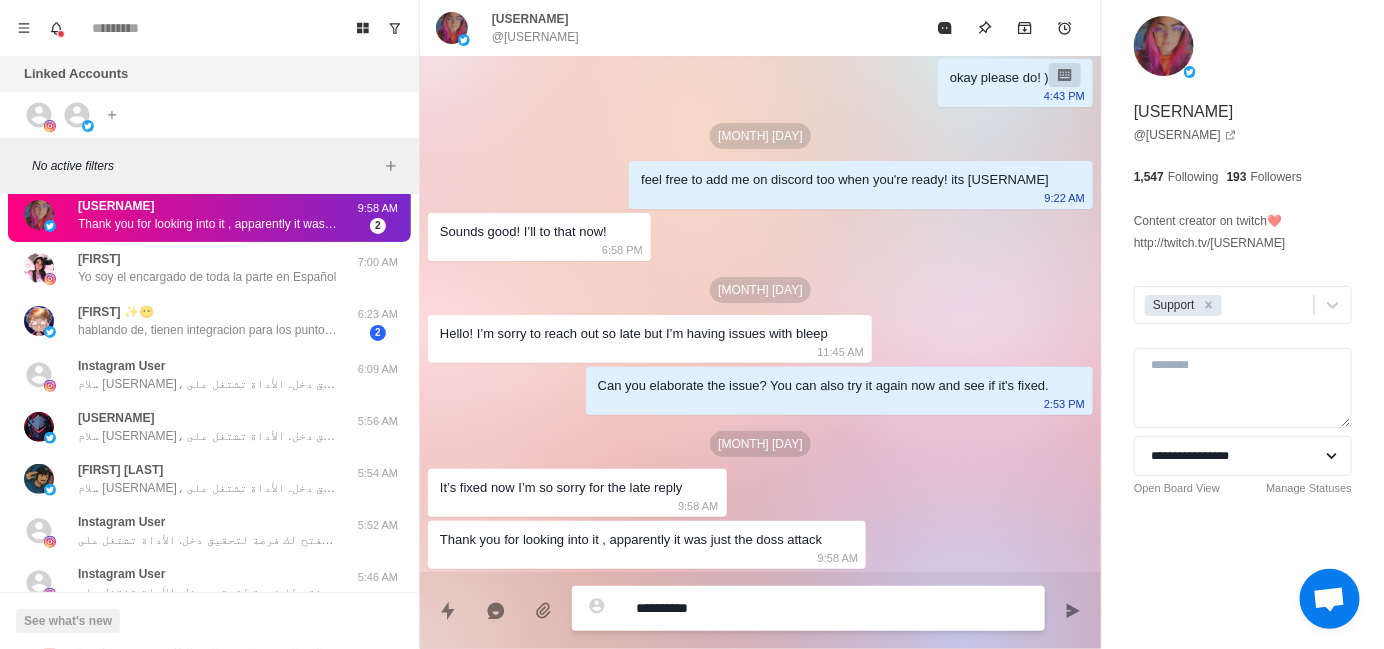type on "**********" 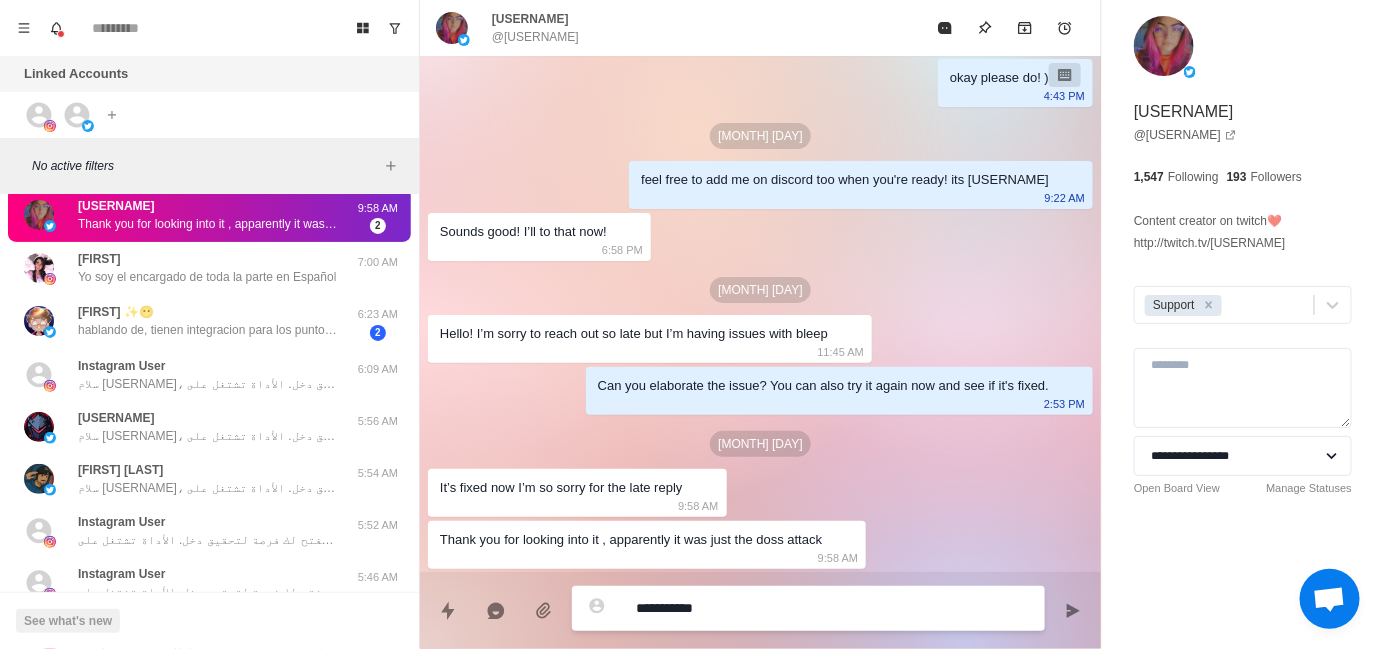 type on "**********" 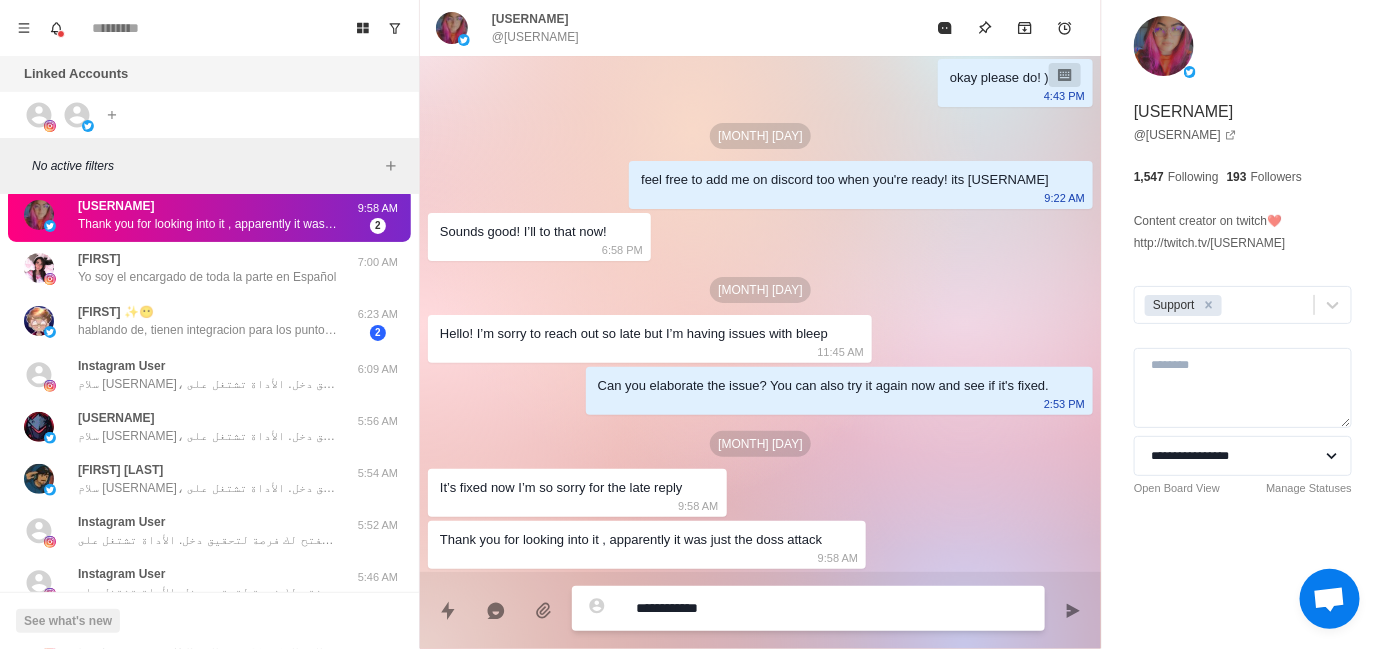 type on "*" 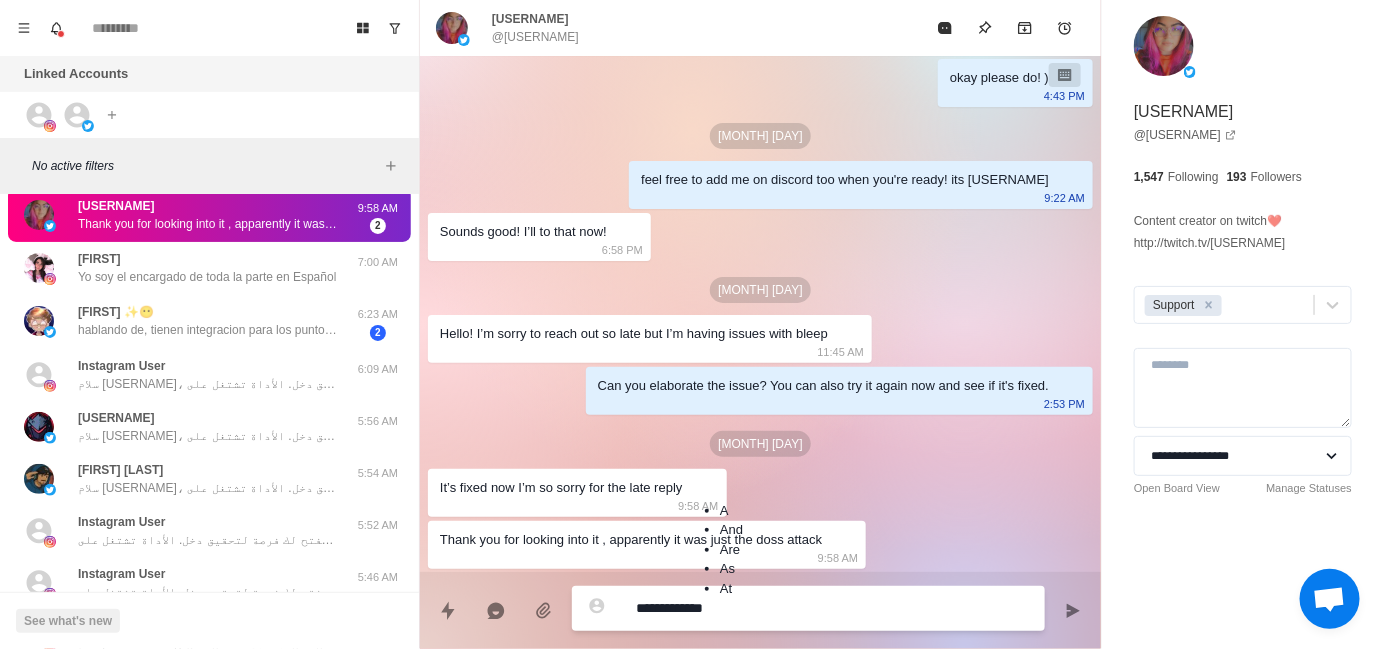 type on "**********" 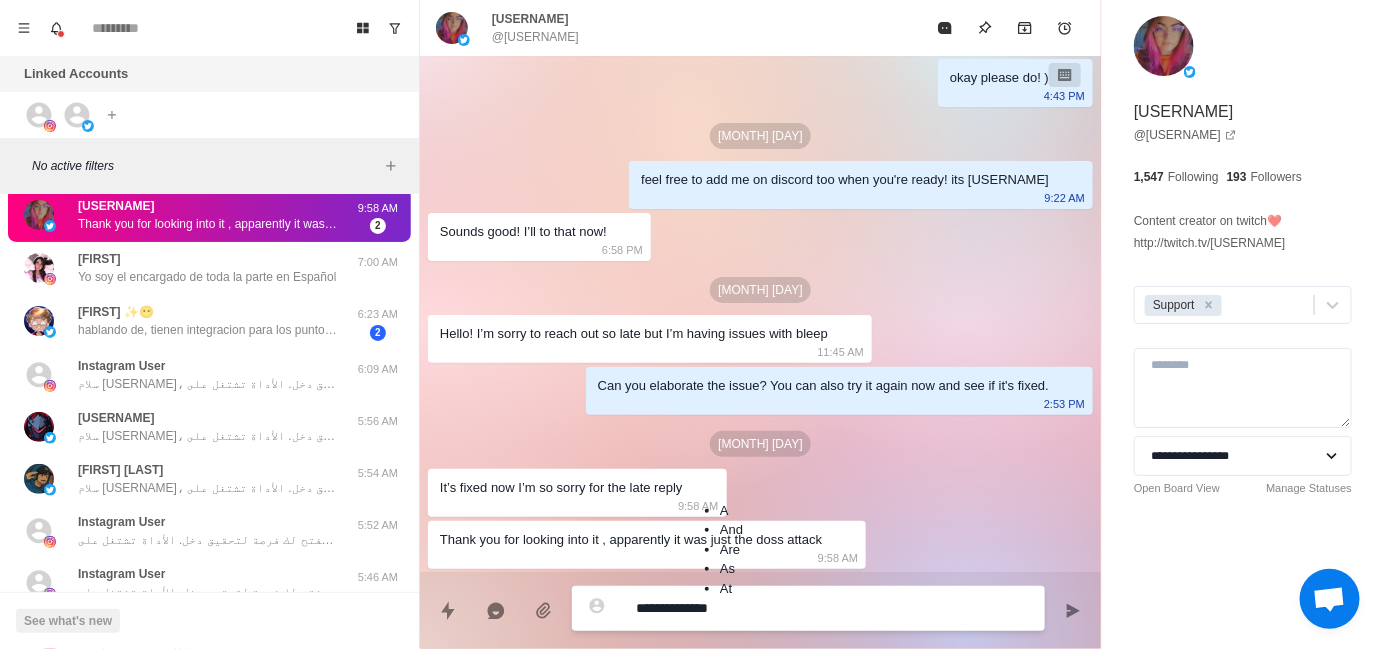 type on "**********" 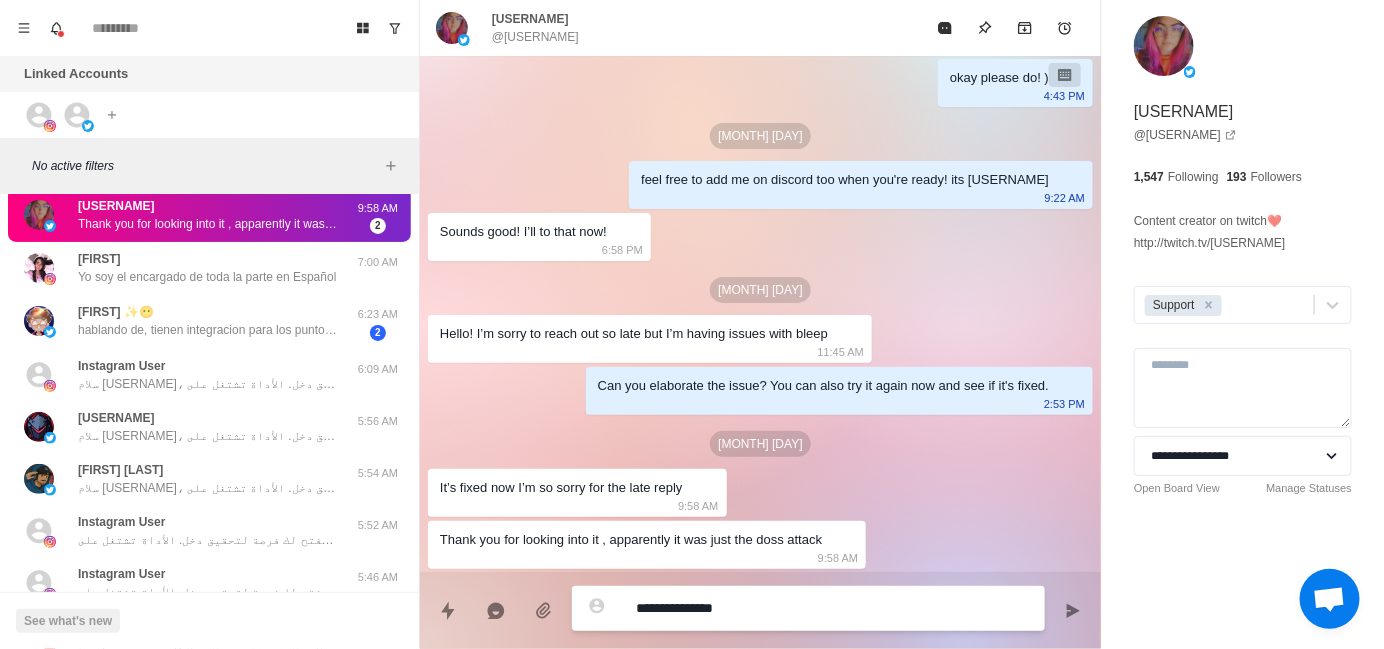 type on "**********" 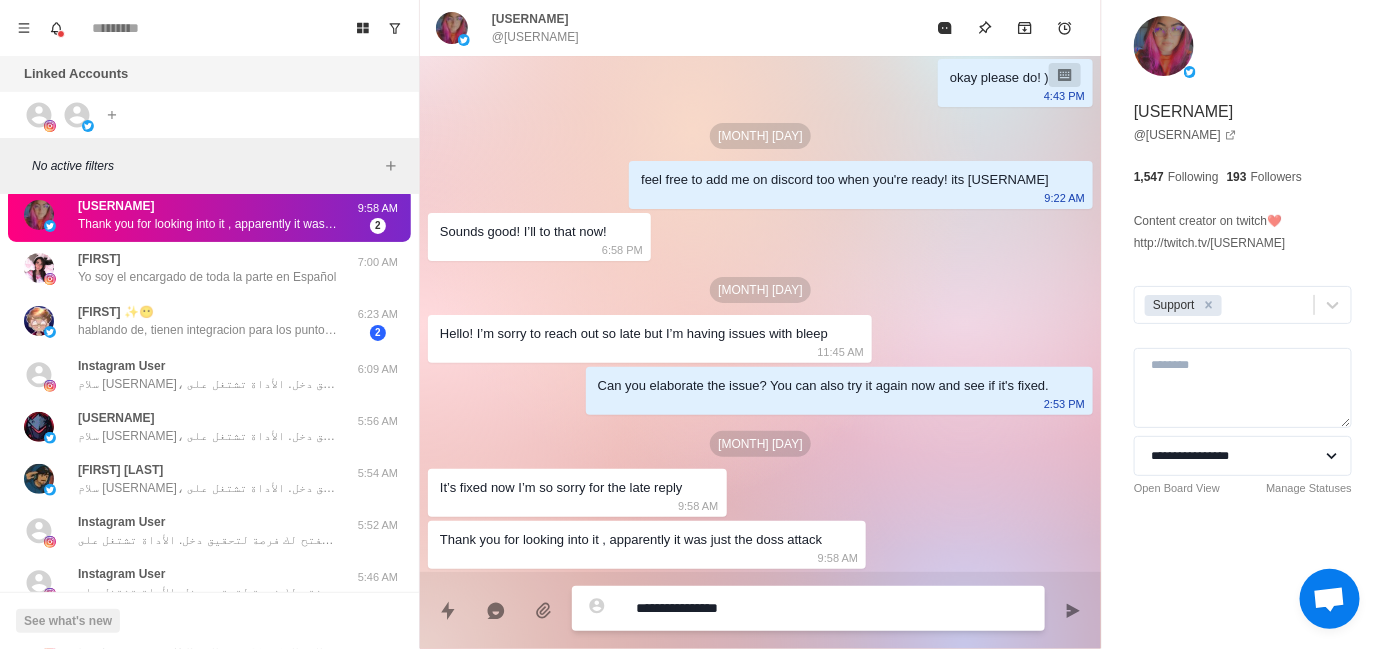 type on "**********" 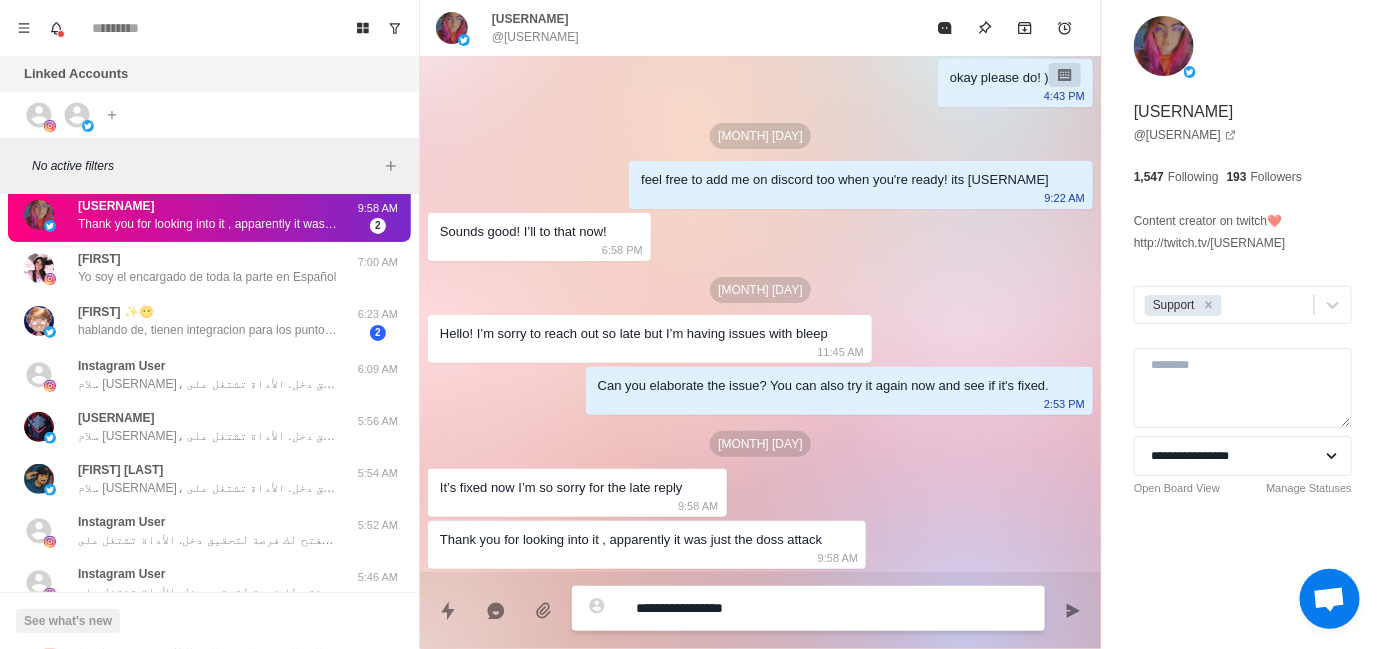 type on "**********" 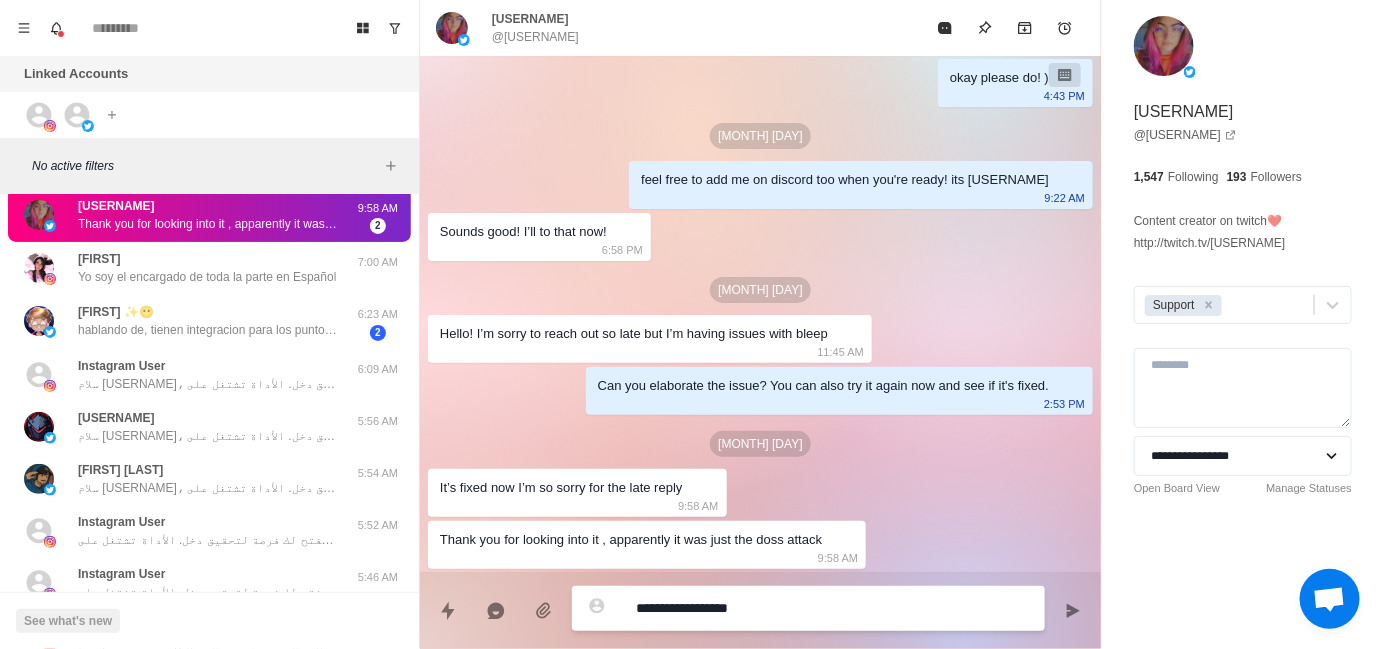 type on "**********" 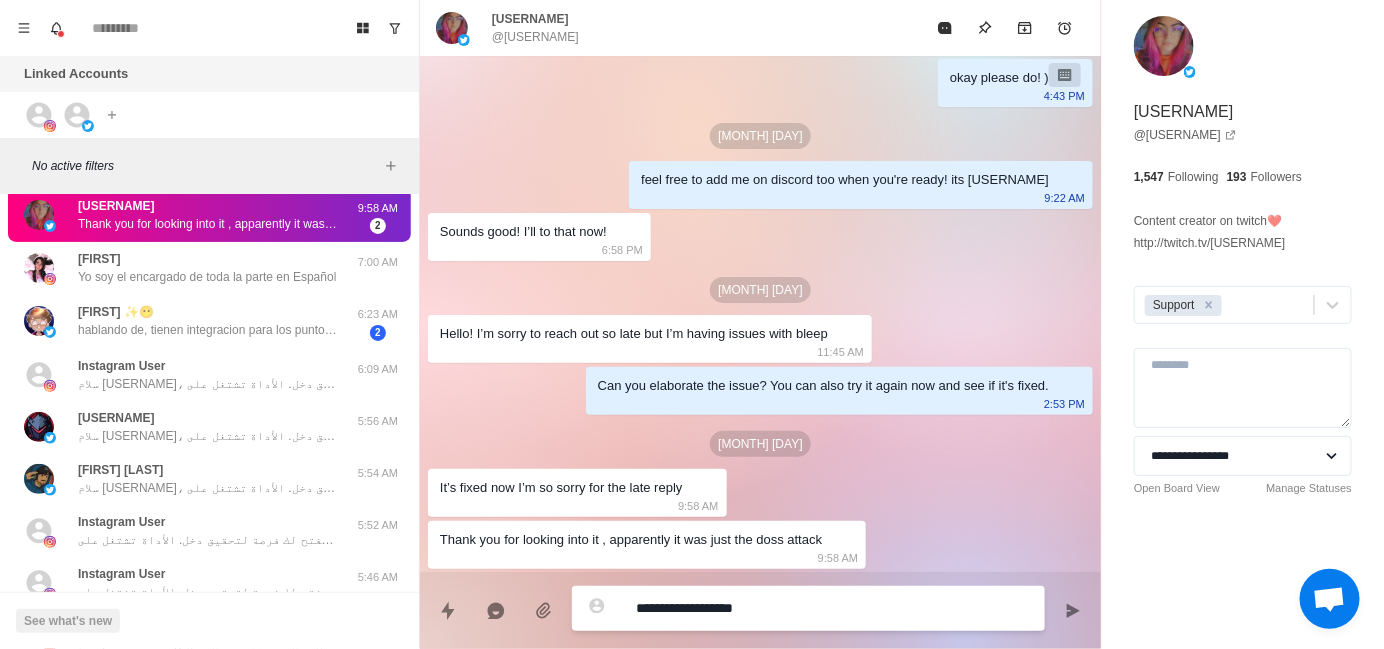 type on "**********" 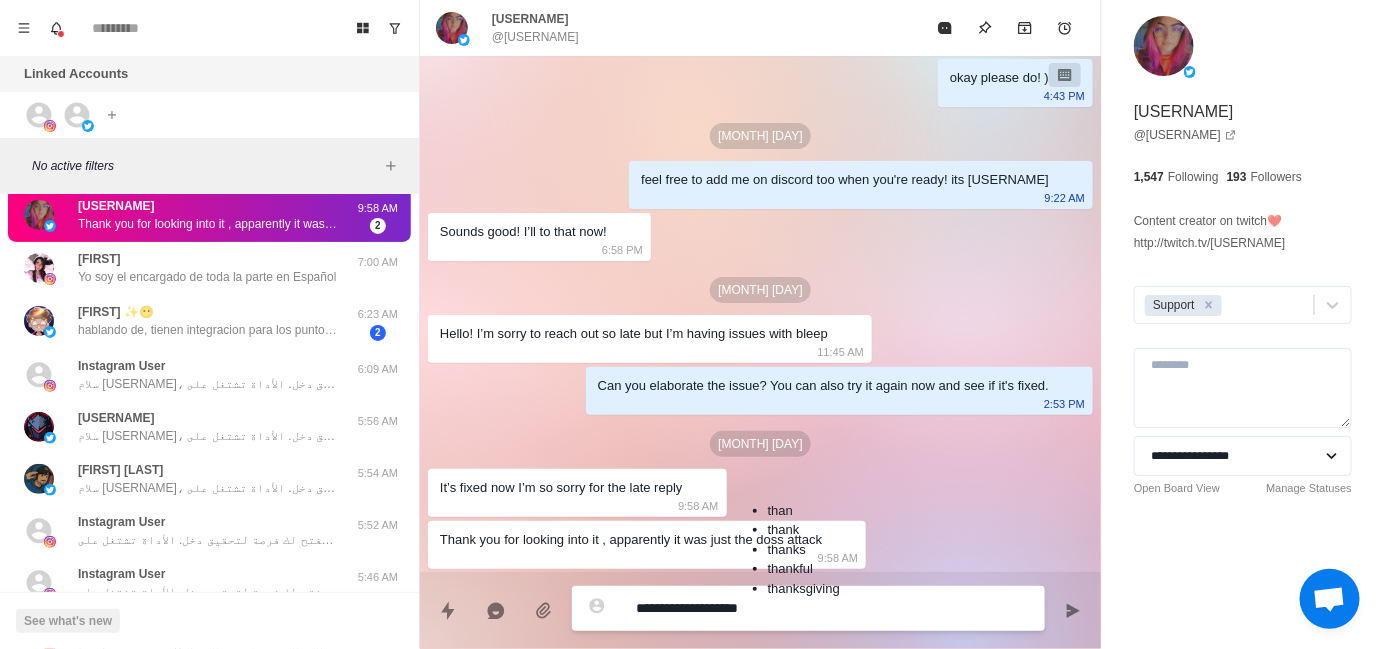 type on "**********" 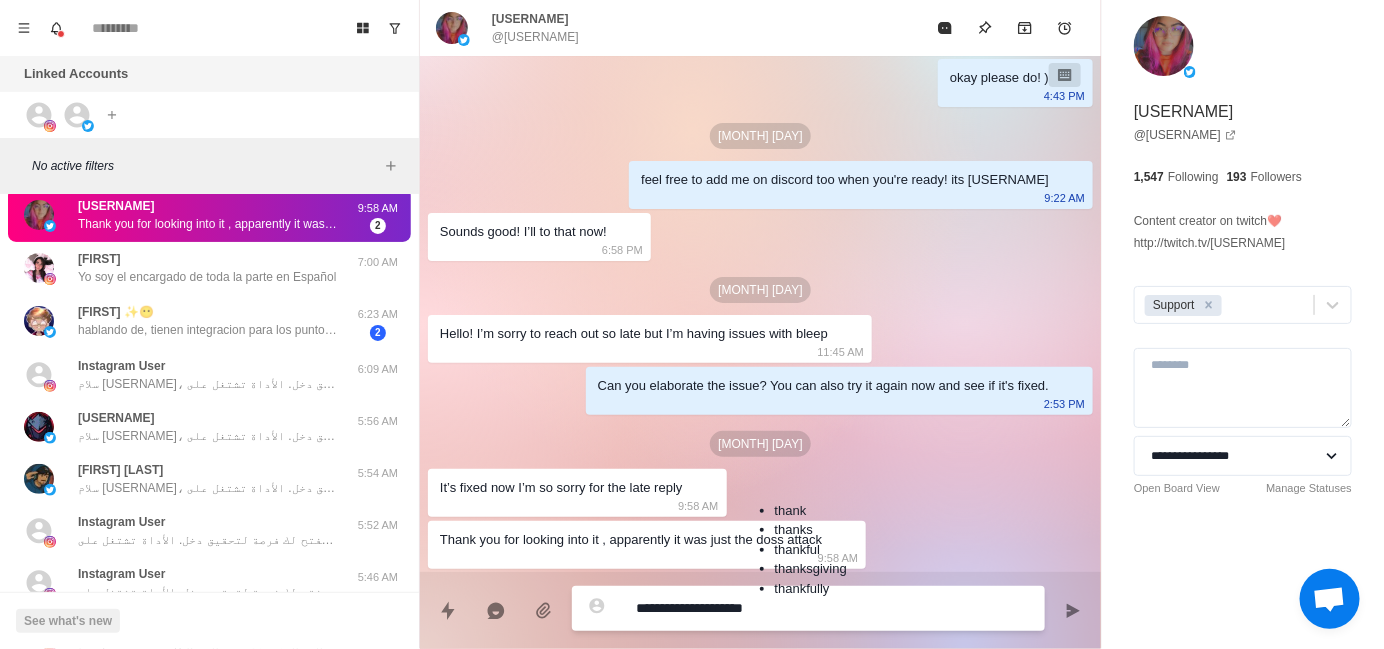 type on "**********" 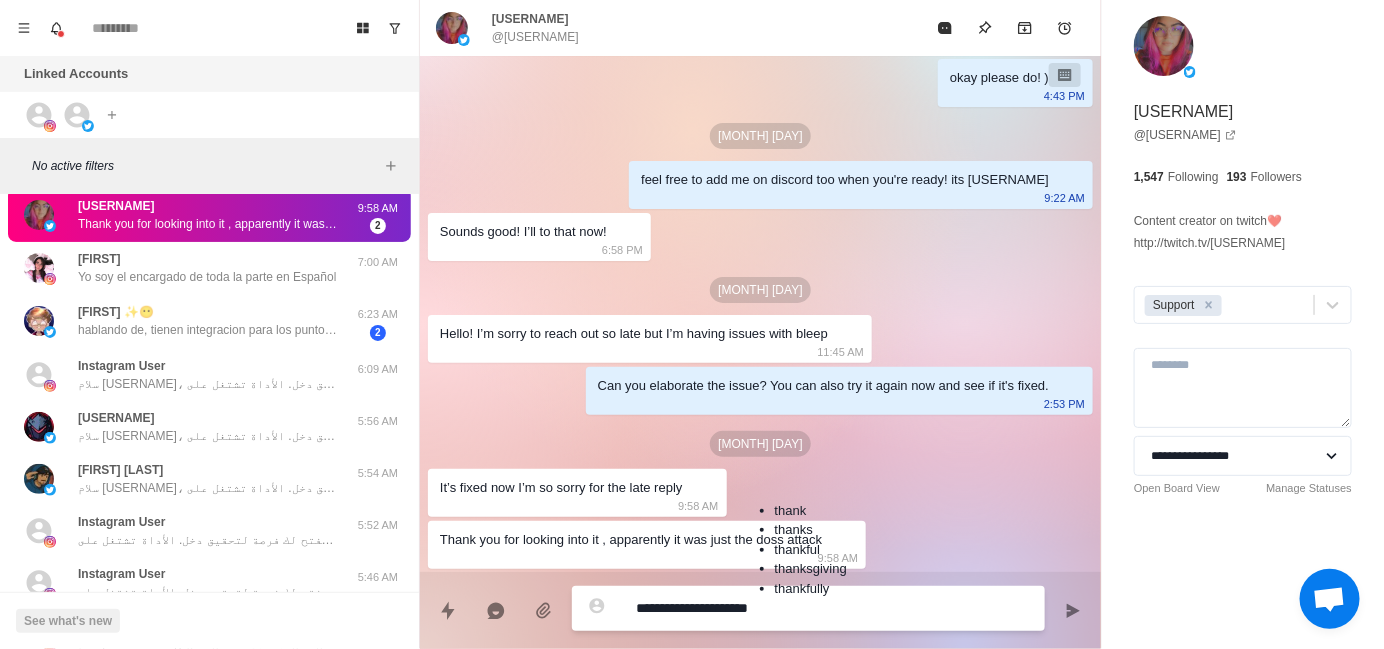type on "**********" 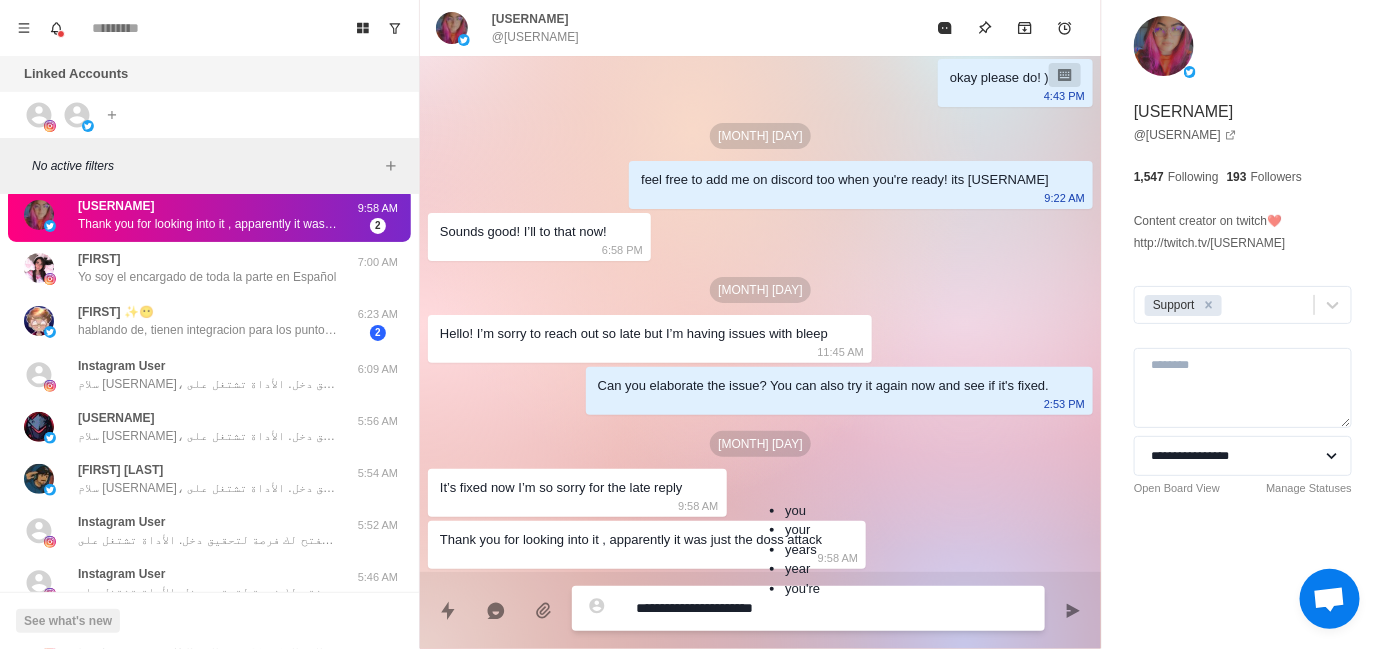 type on "**********" 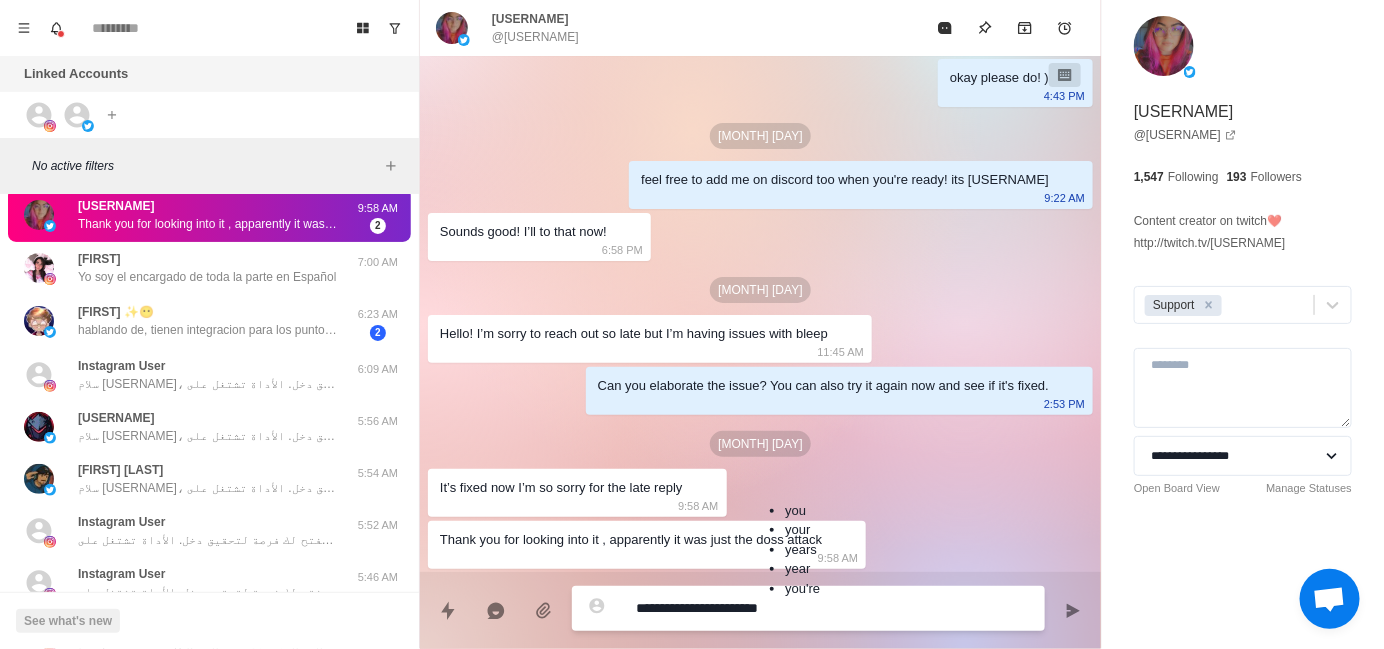 type on "**********" 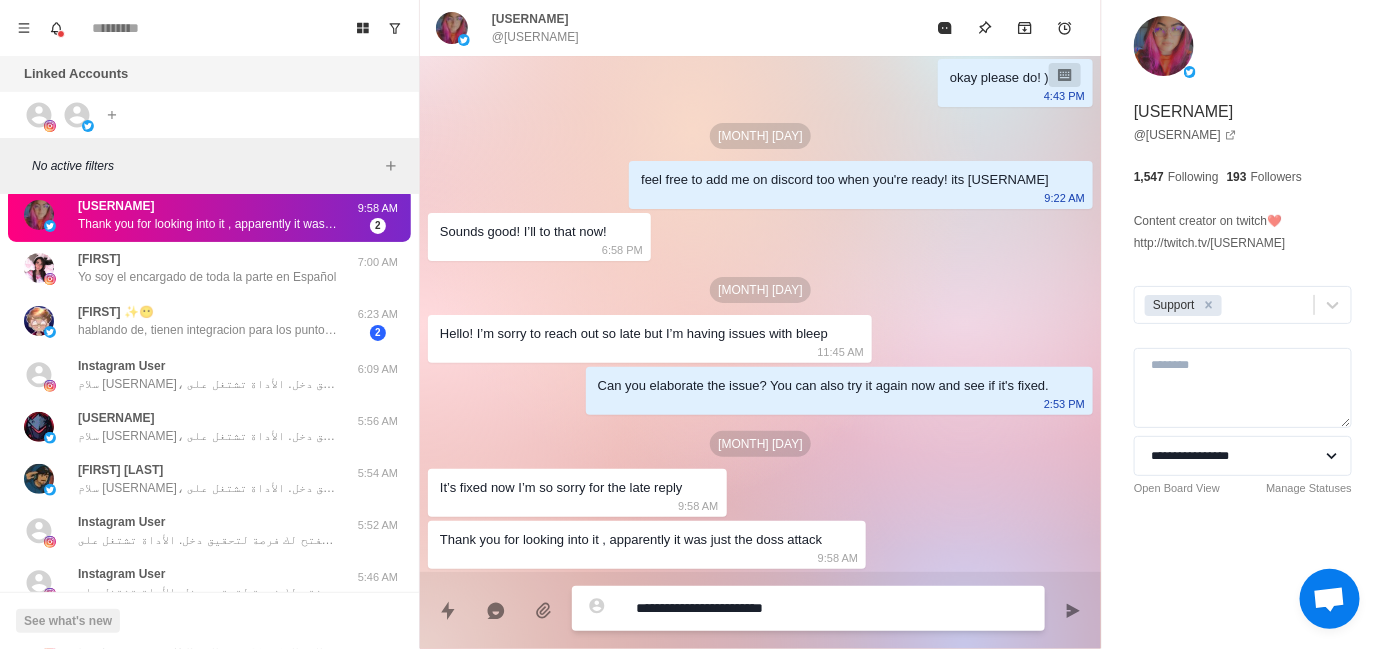 type on "**********" 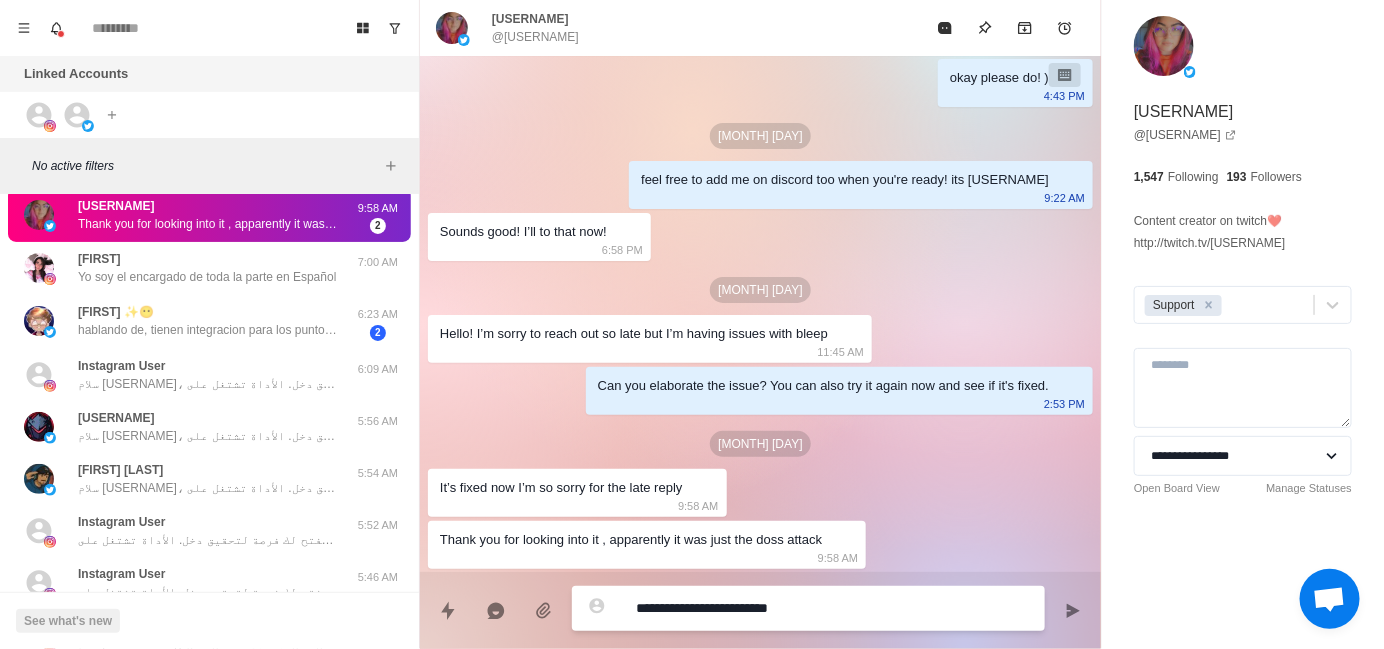 type on "**********" 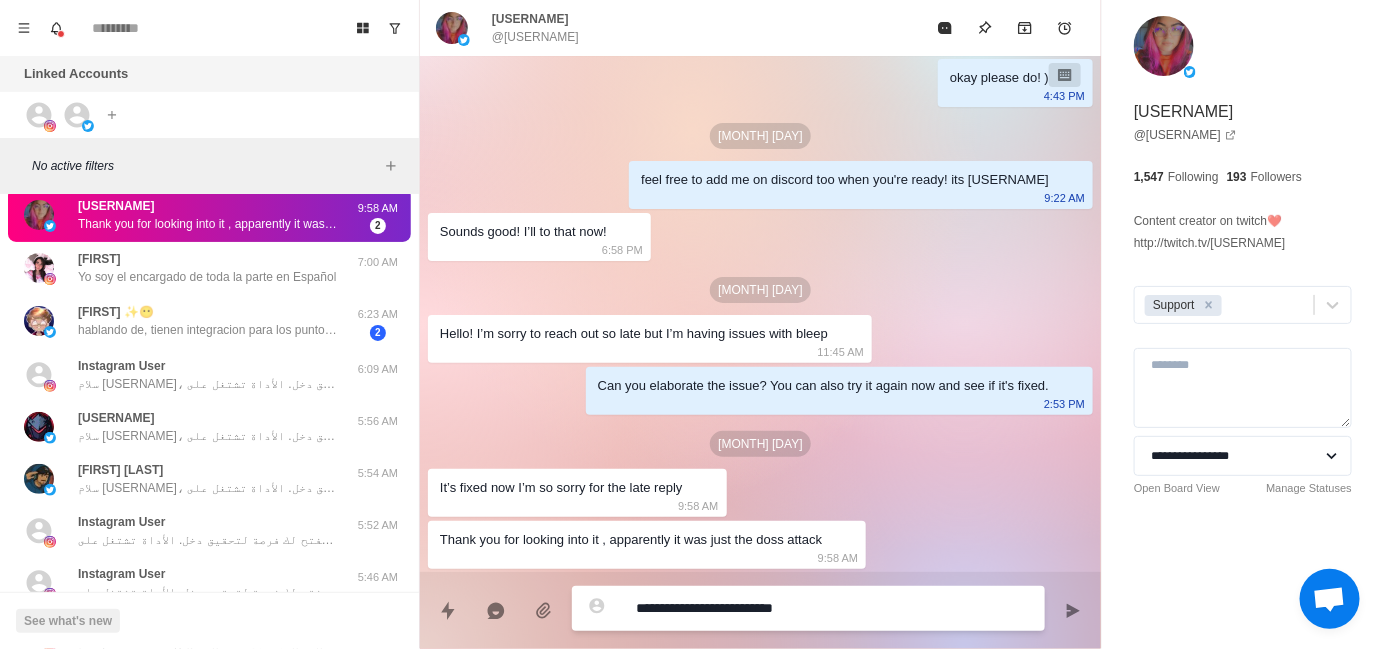 type on "**********" 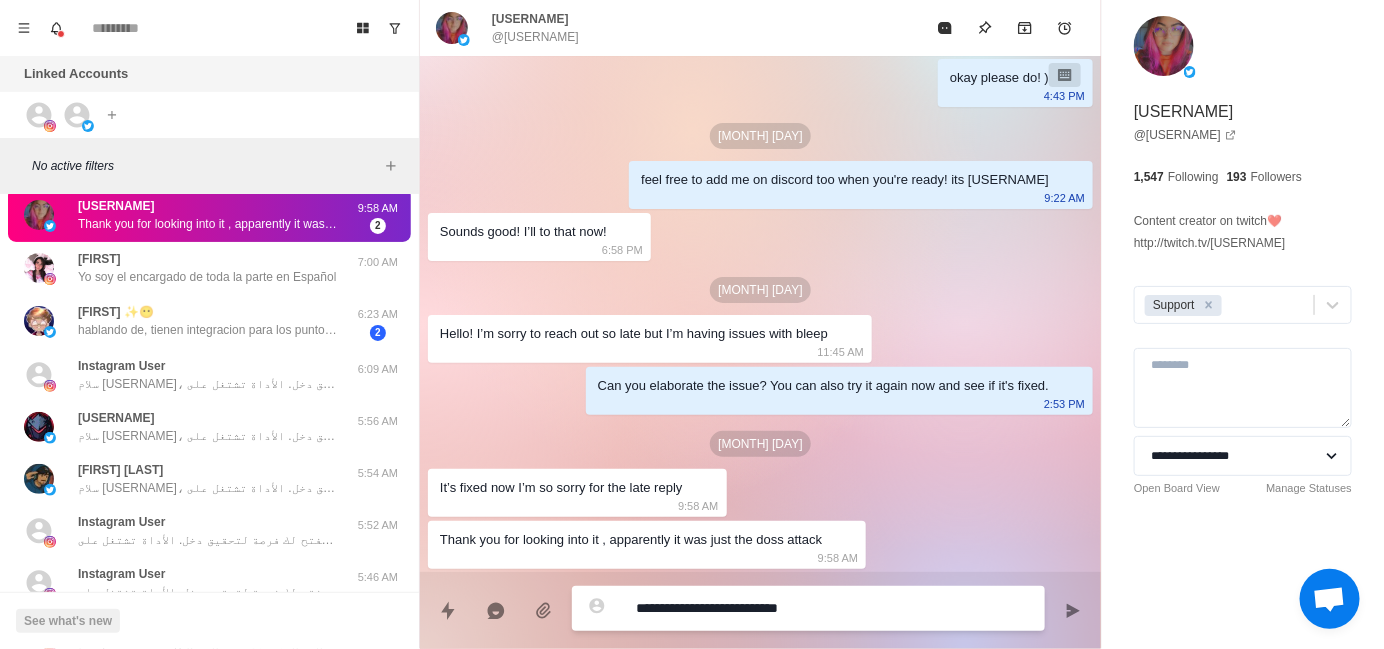 type on "**********" 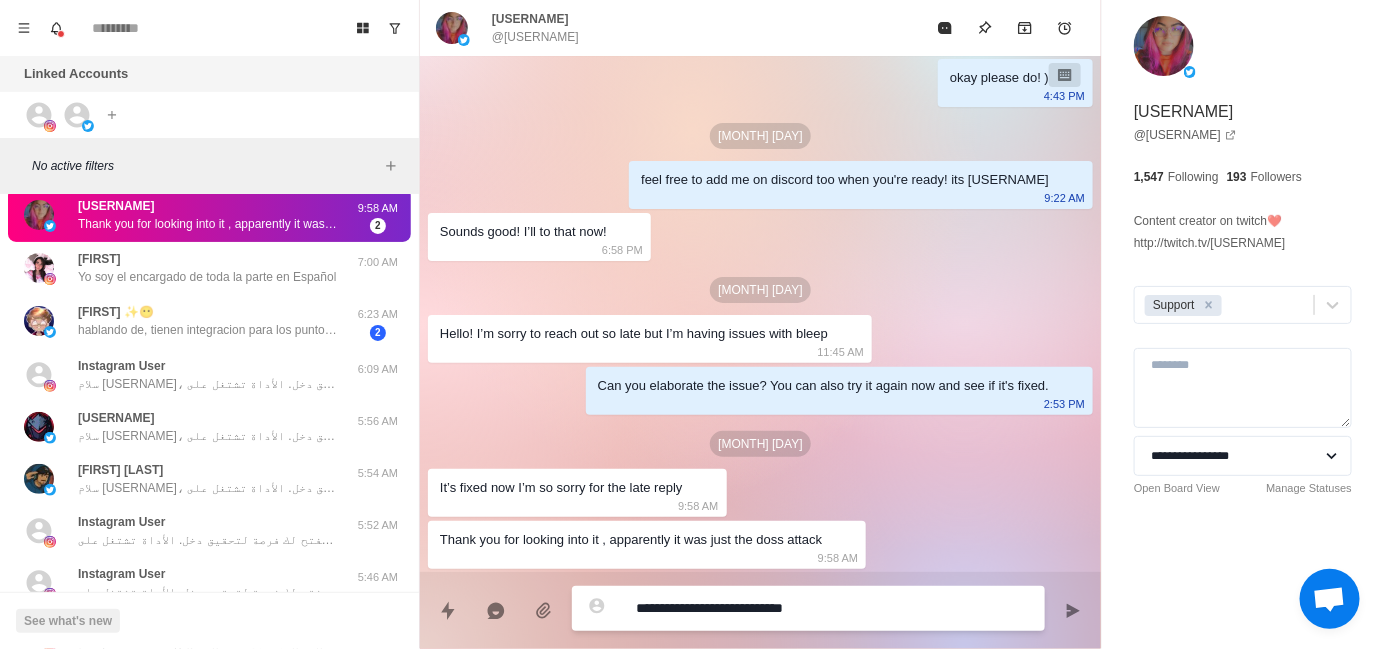 type on "**********" 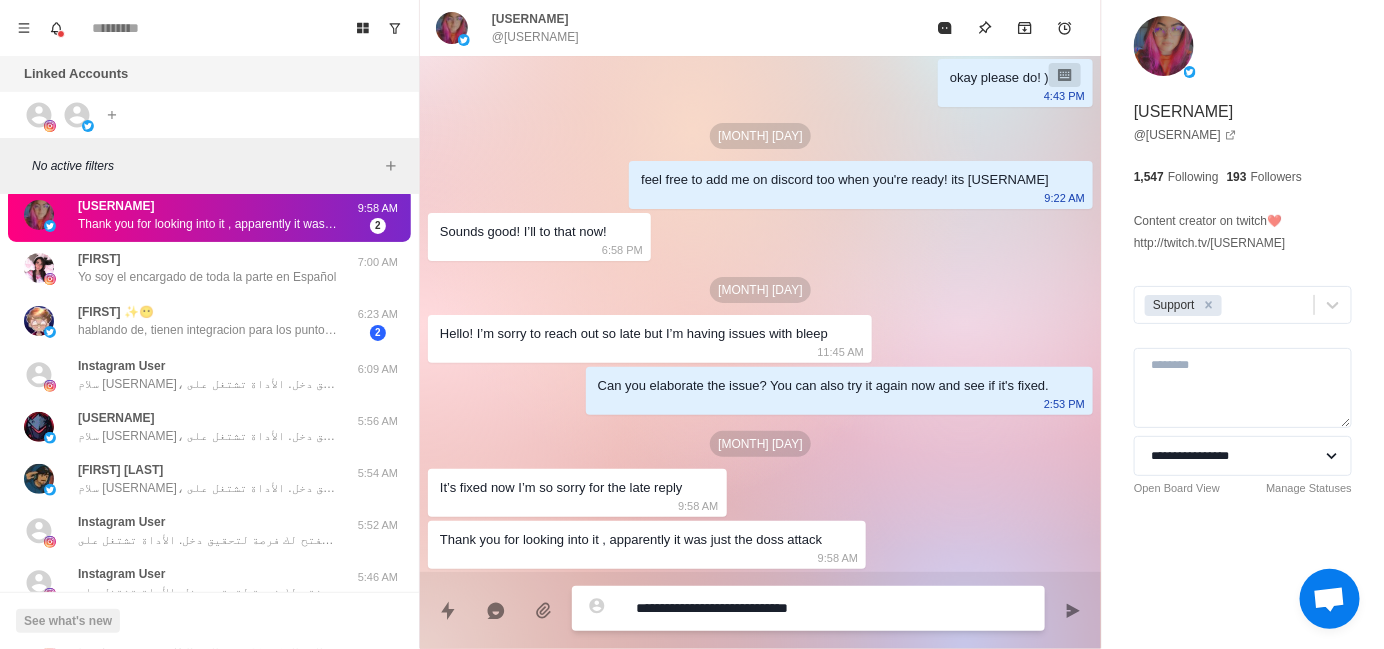 type on "**********" 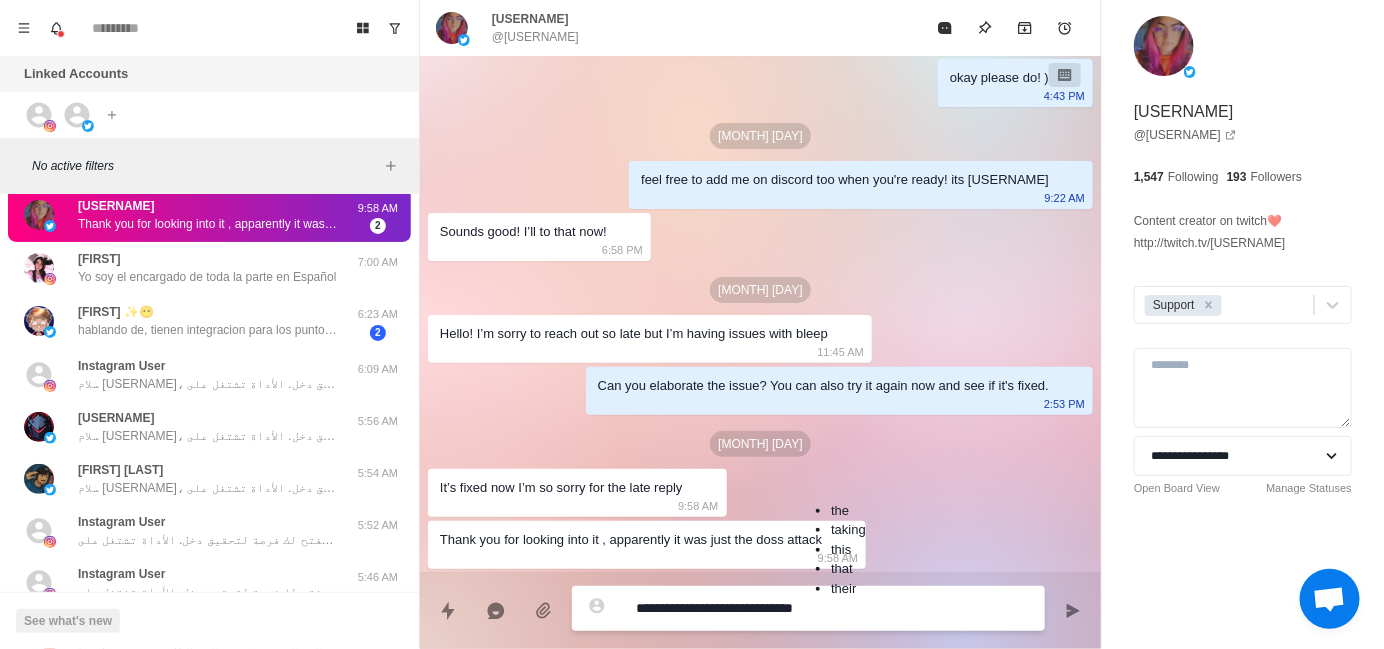 type on "**********" 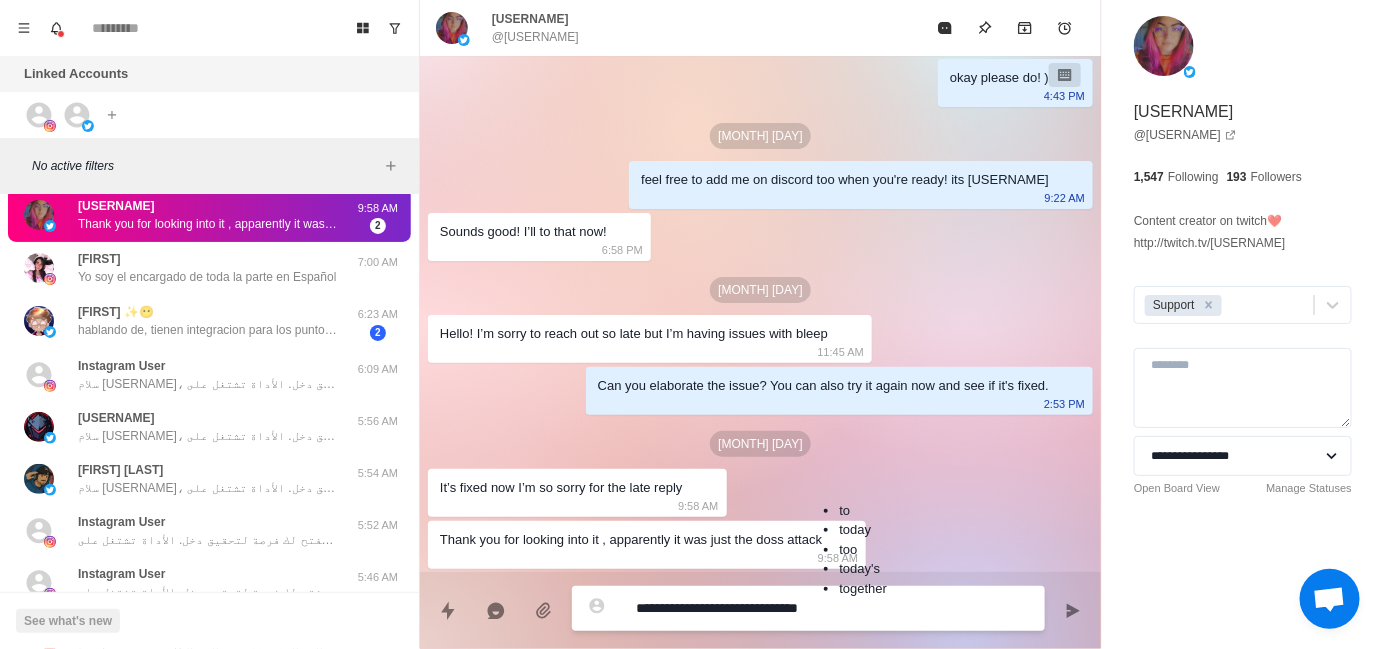 type on "**********" 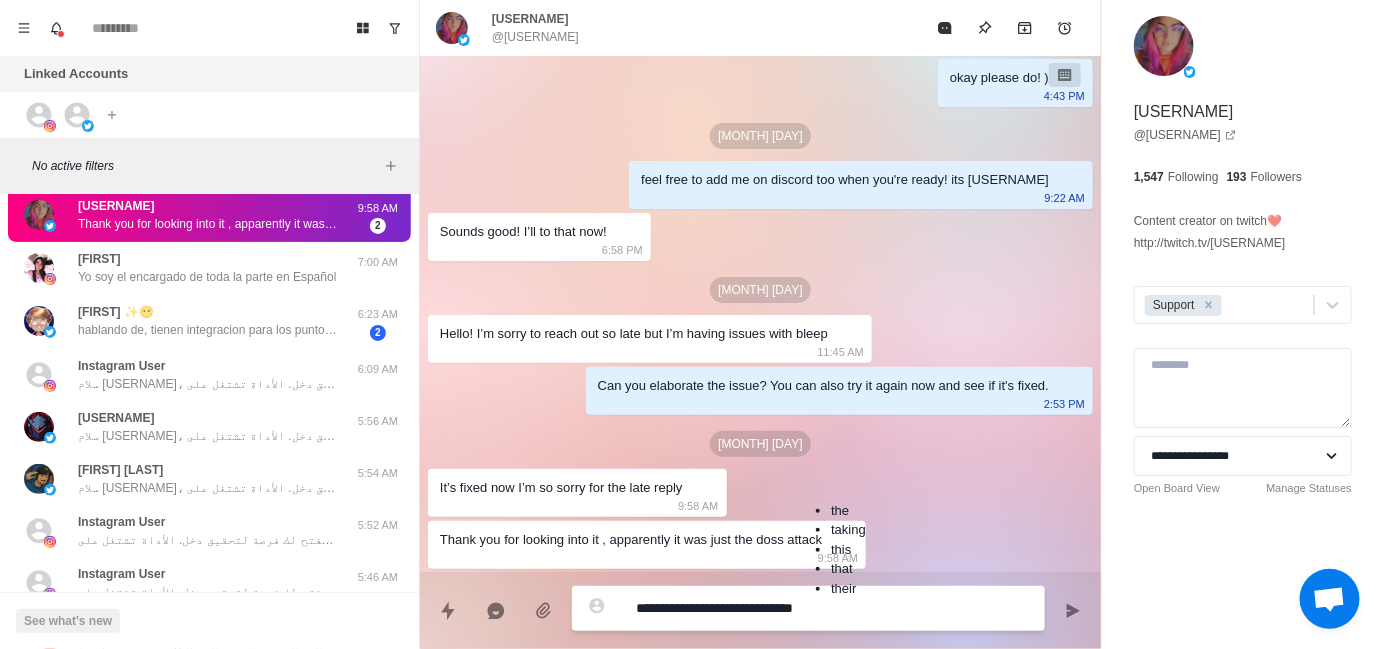 type on "**********" 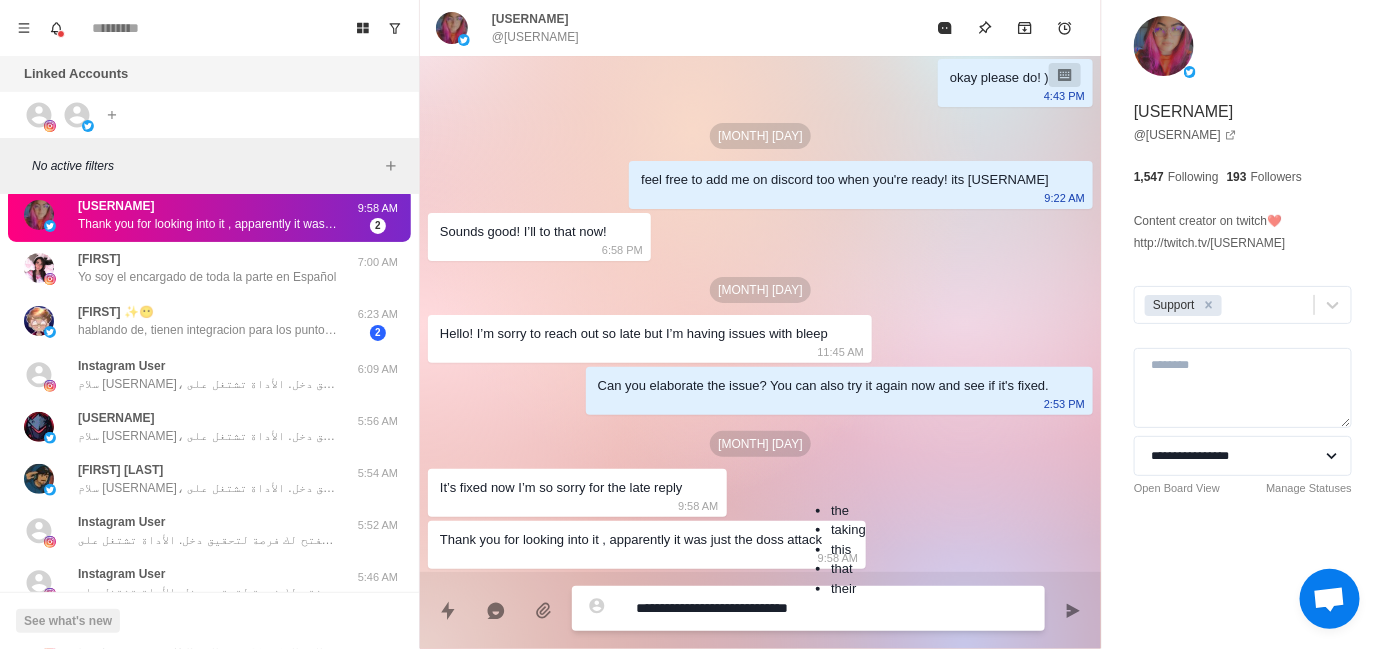 type on "*" 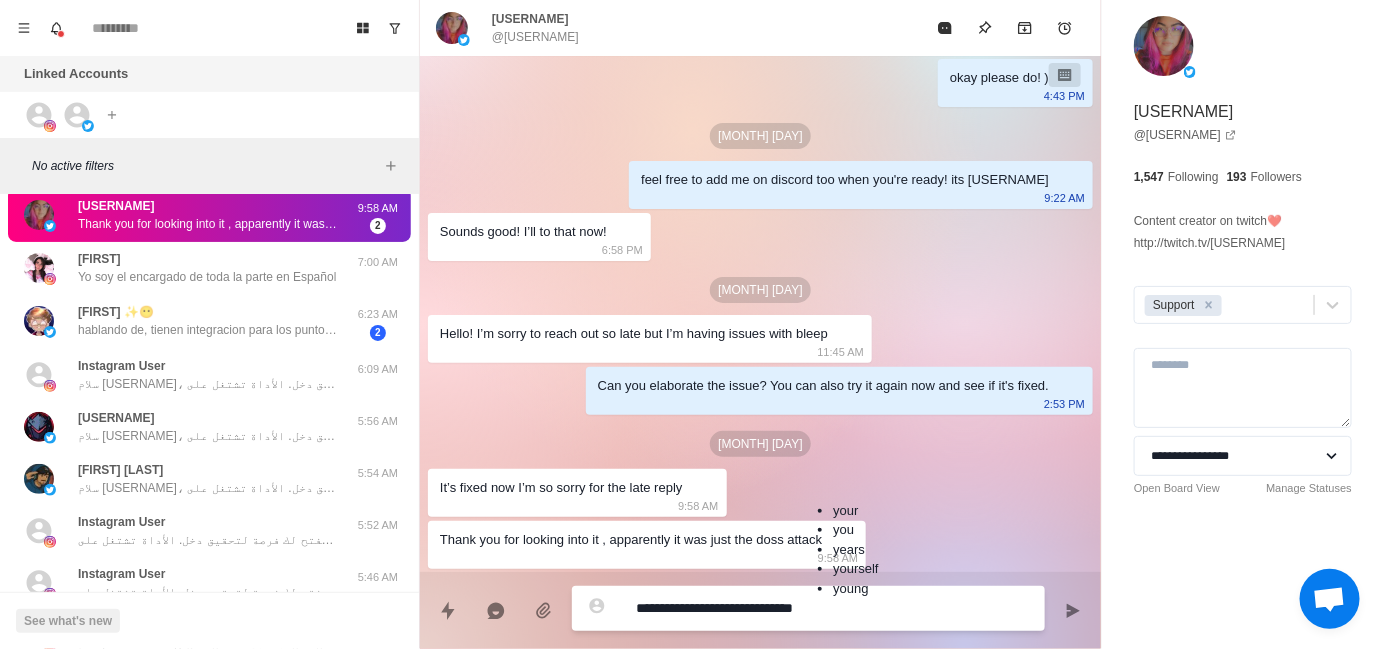 type on "**********" 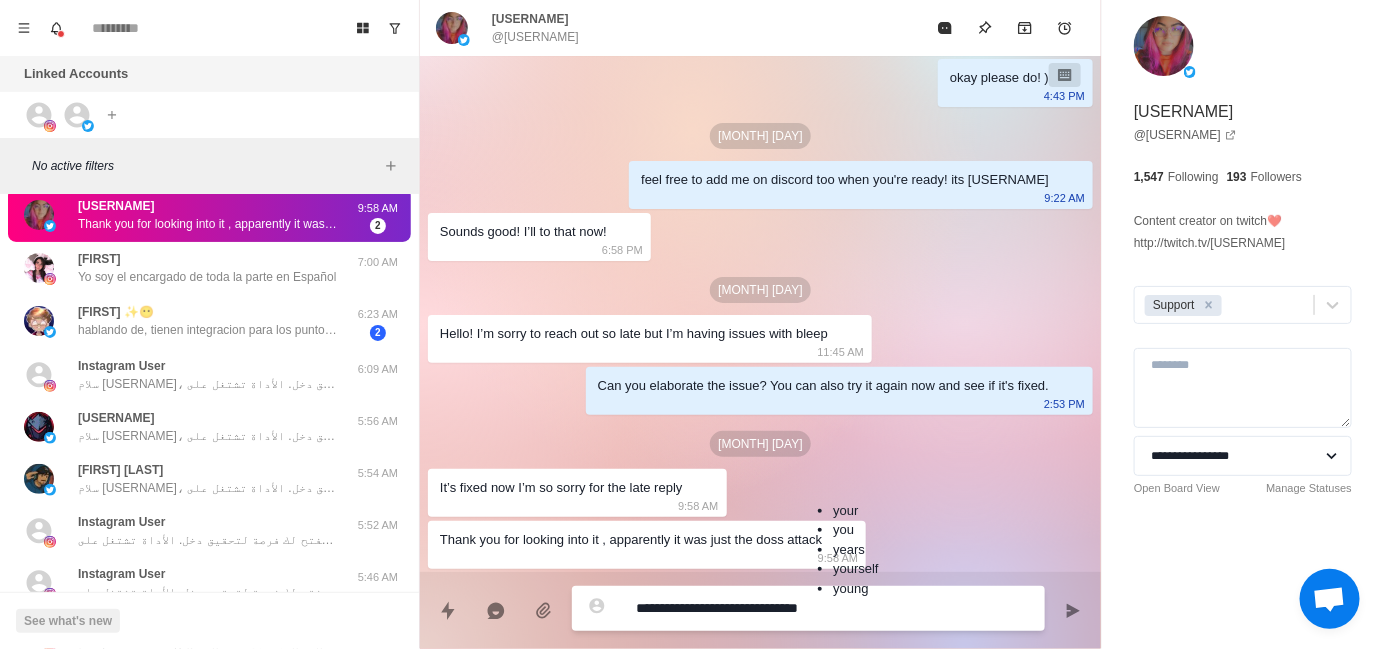 type on "*" 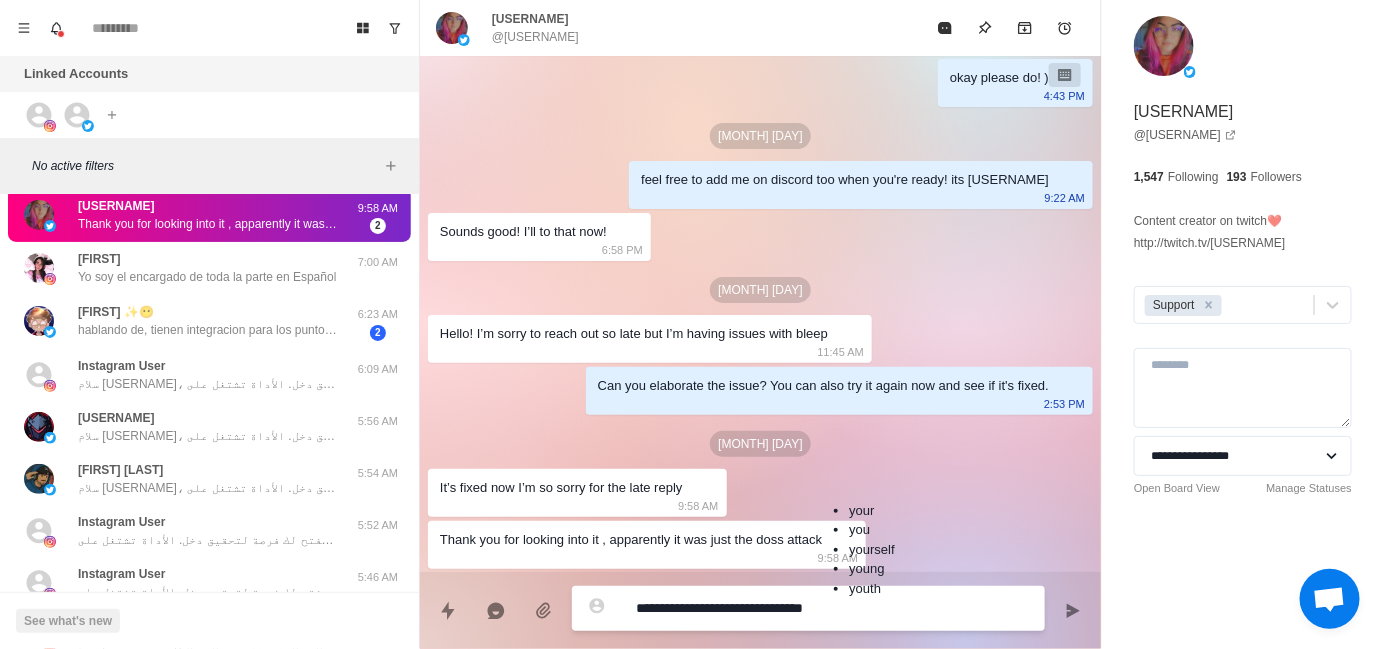 type on "**********" 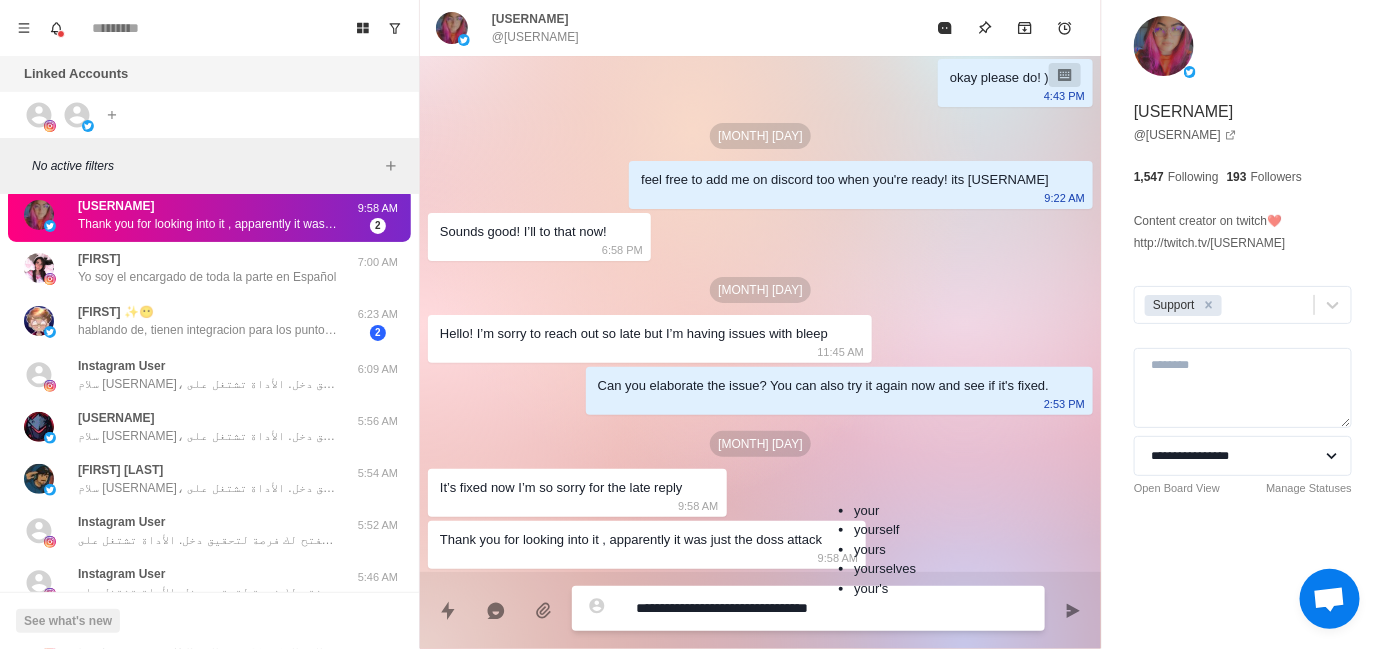 type on "**********" 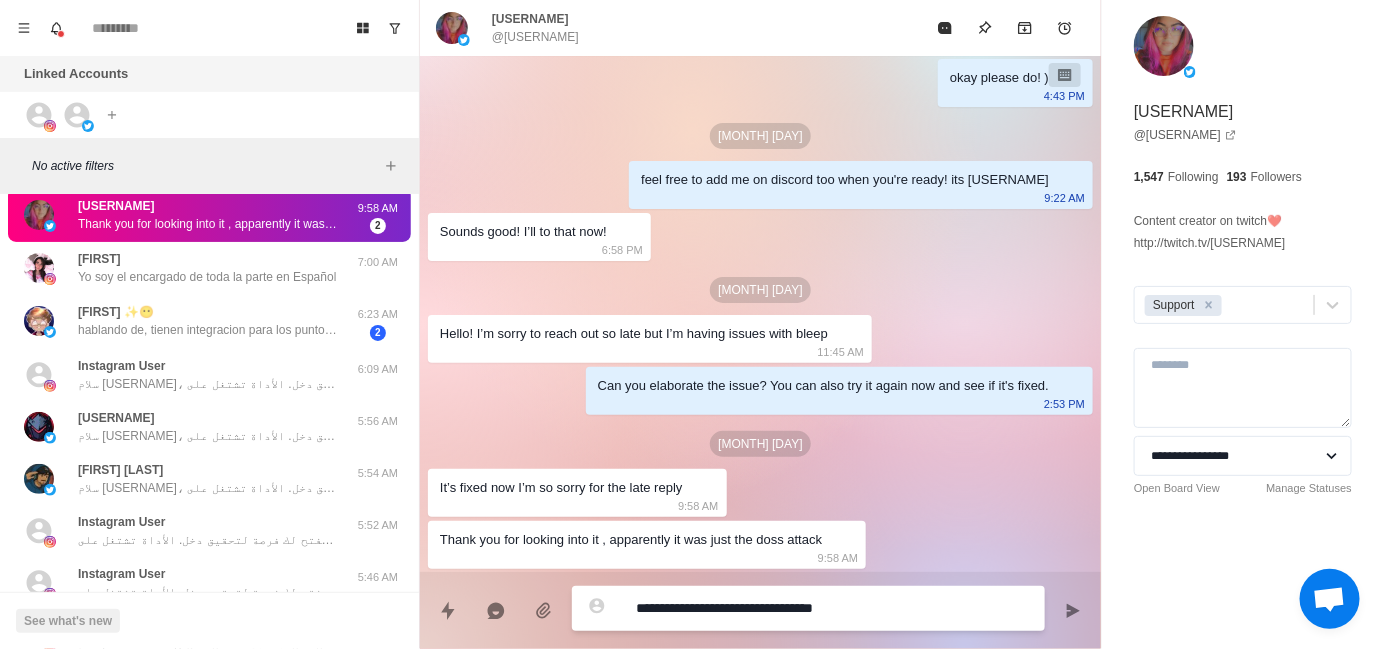type on "**********" 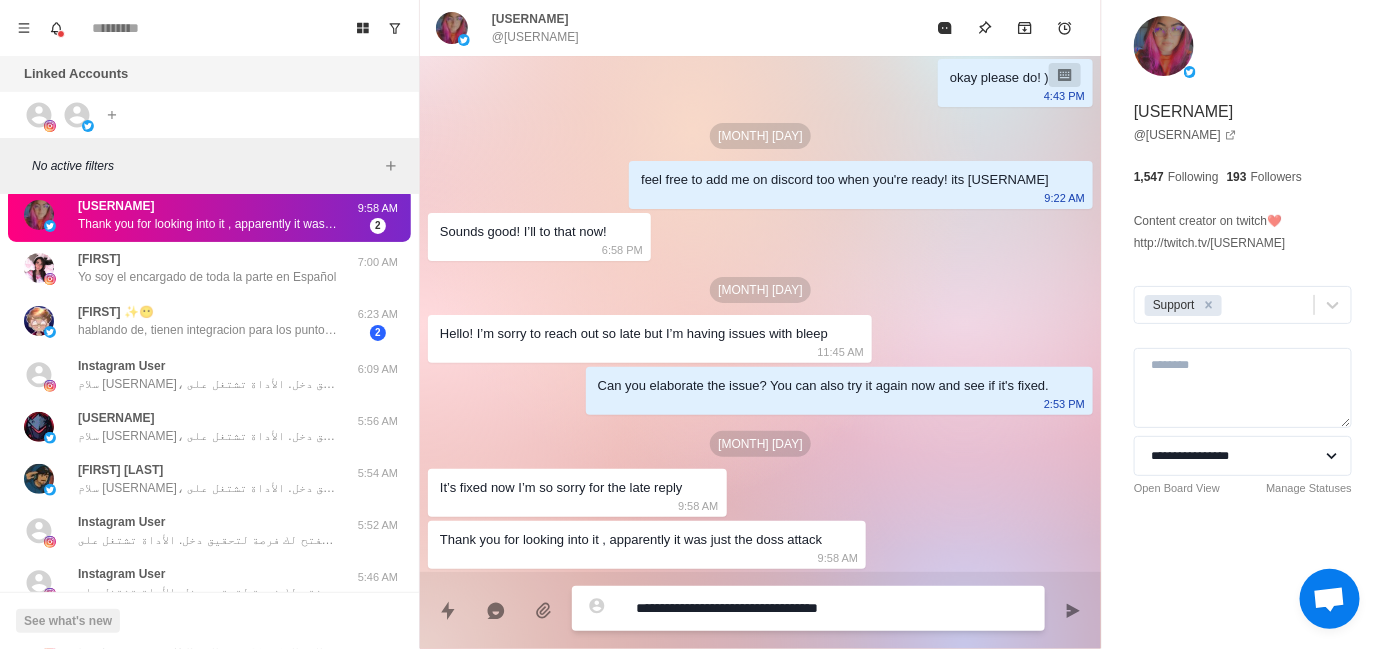 type on "**********" 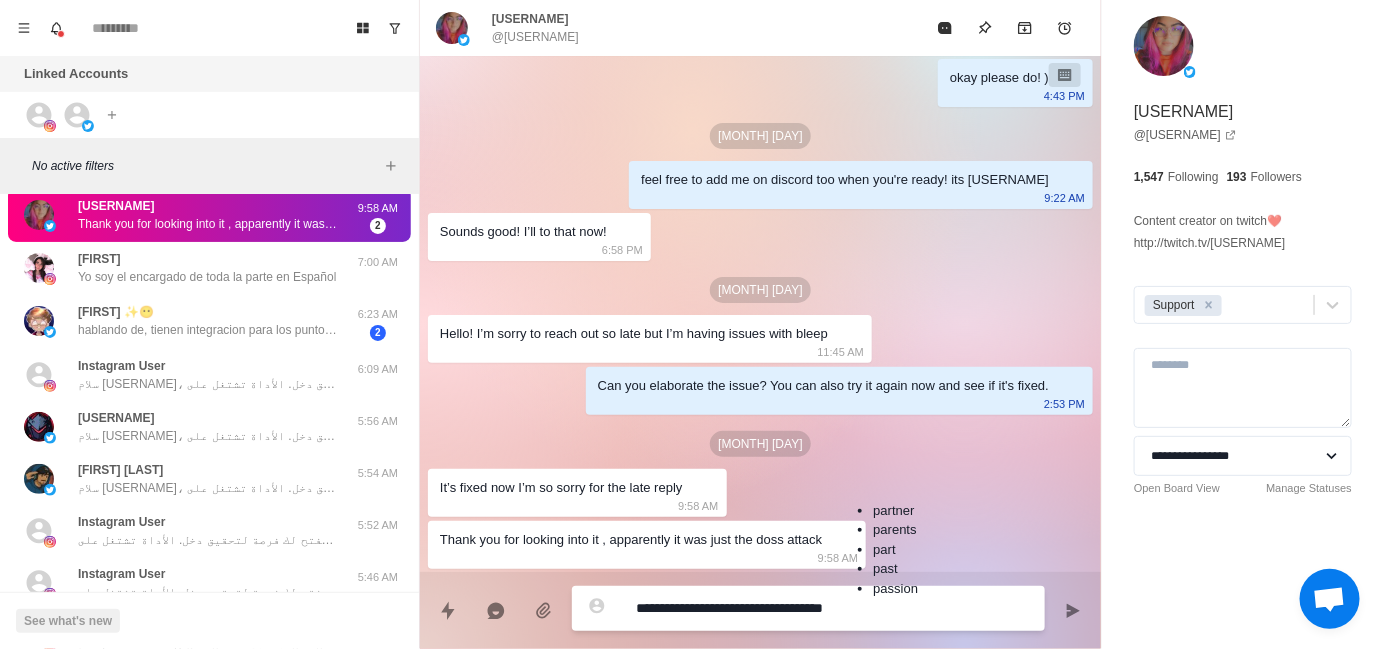 type on "**********" 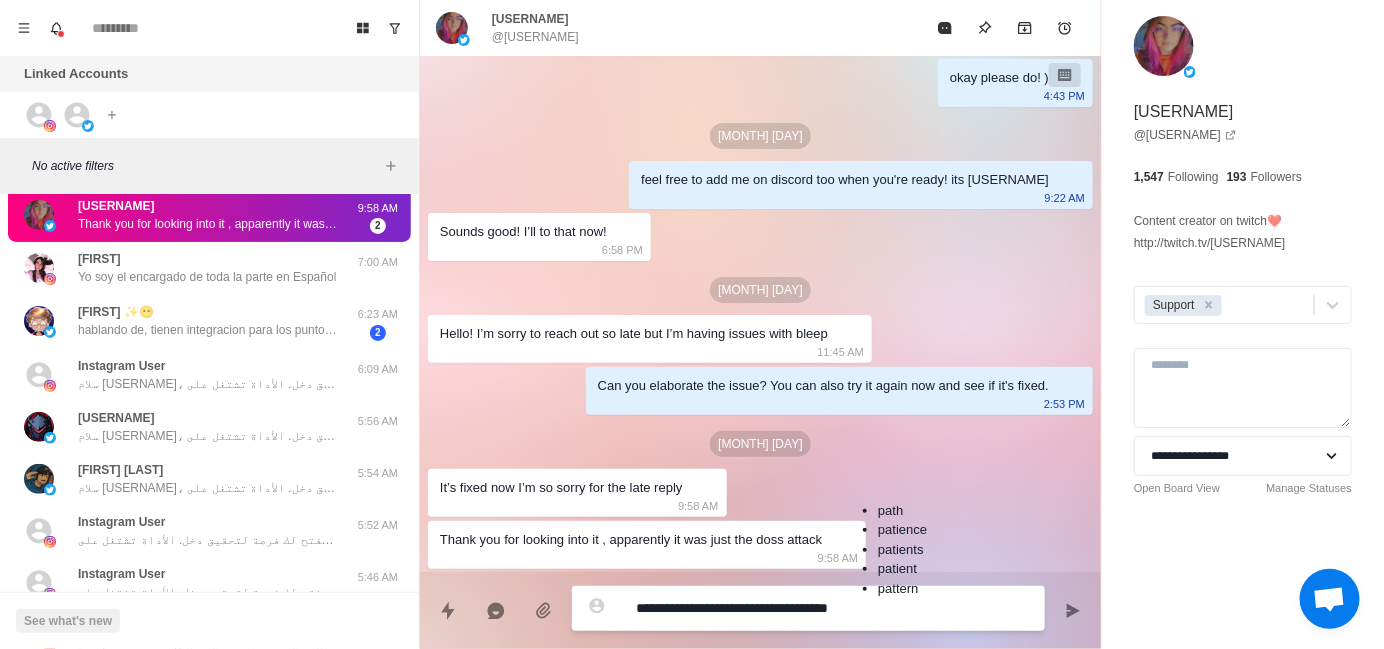 type on "**********" 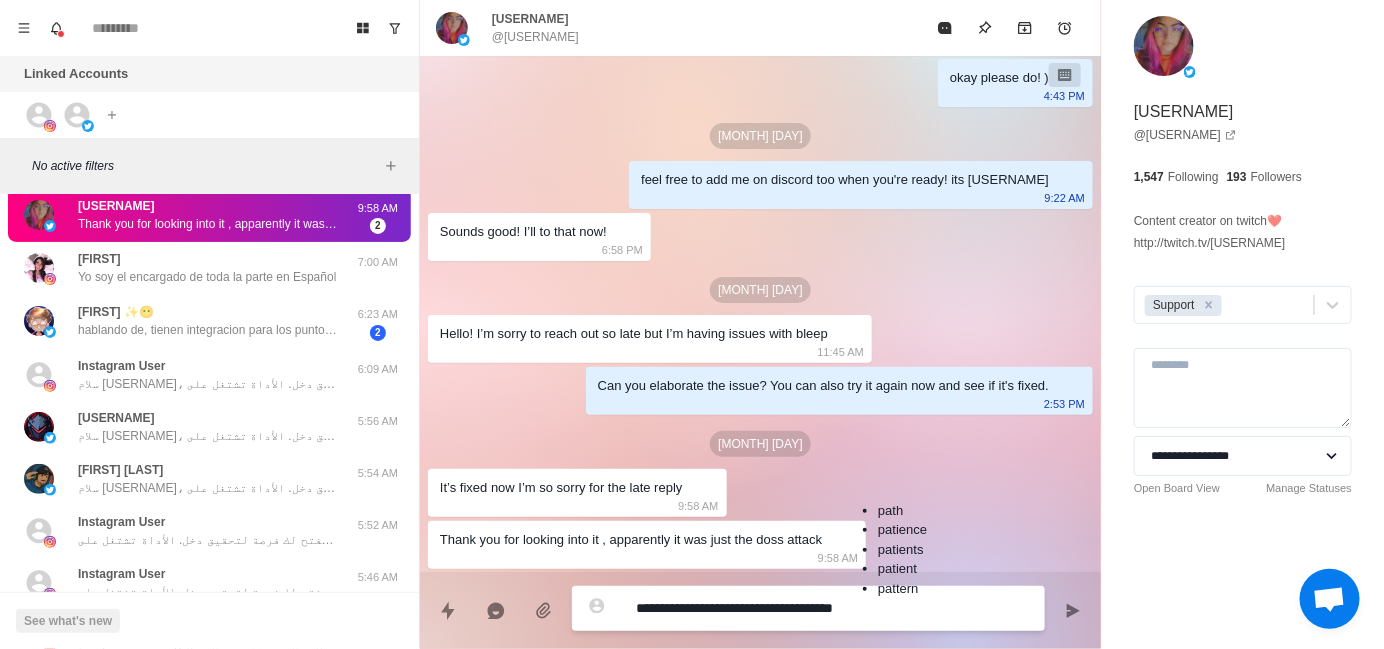 type on "**********" 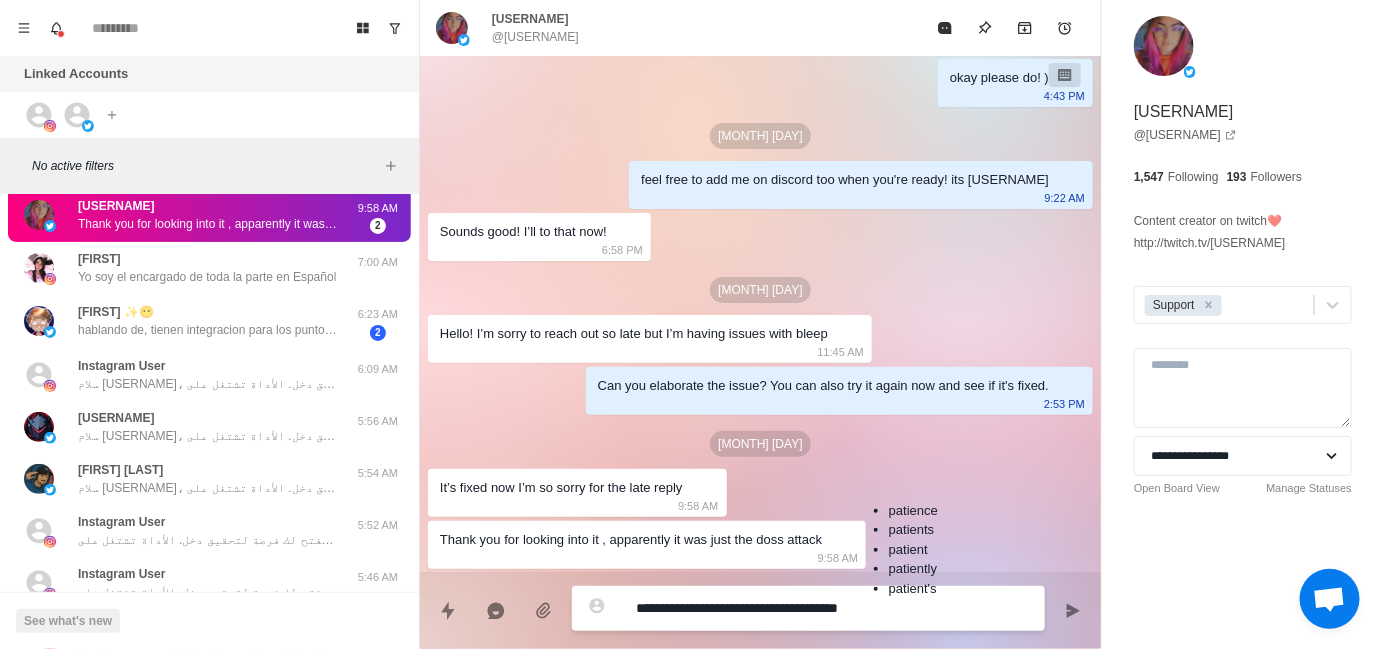 type on "**********" 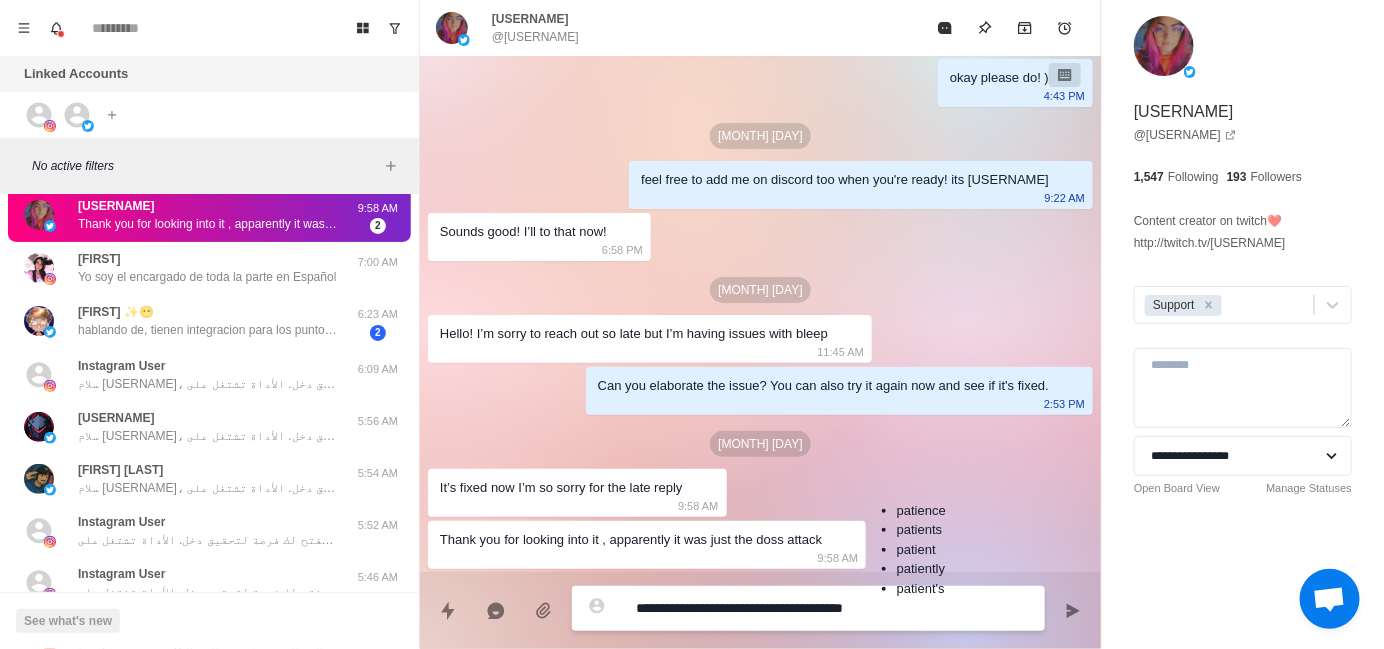 type on "*" 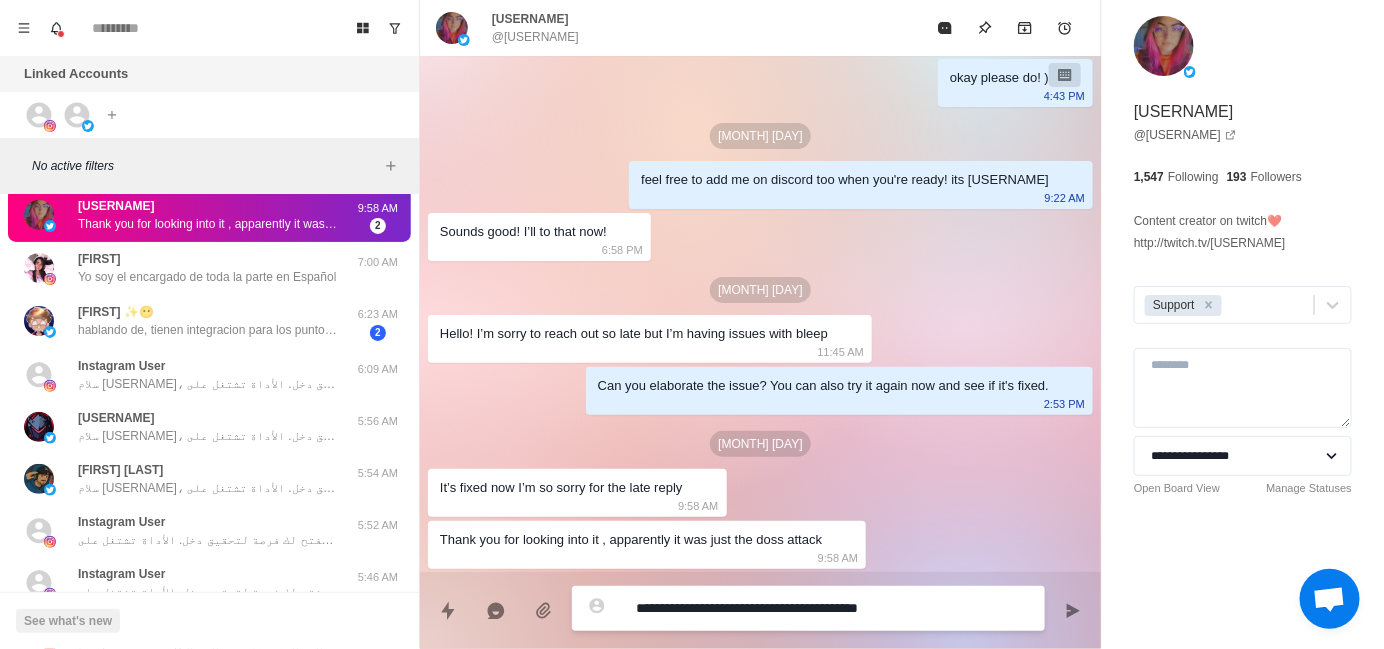 type on "**********" 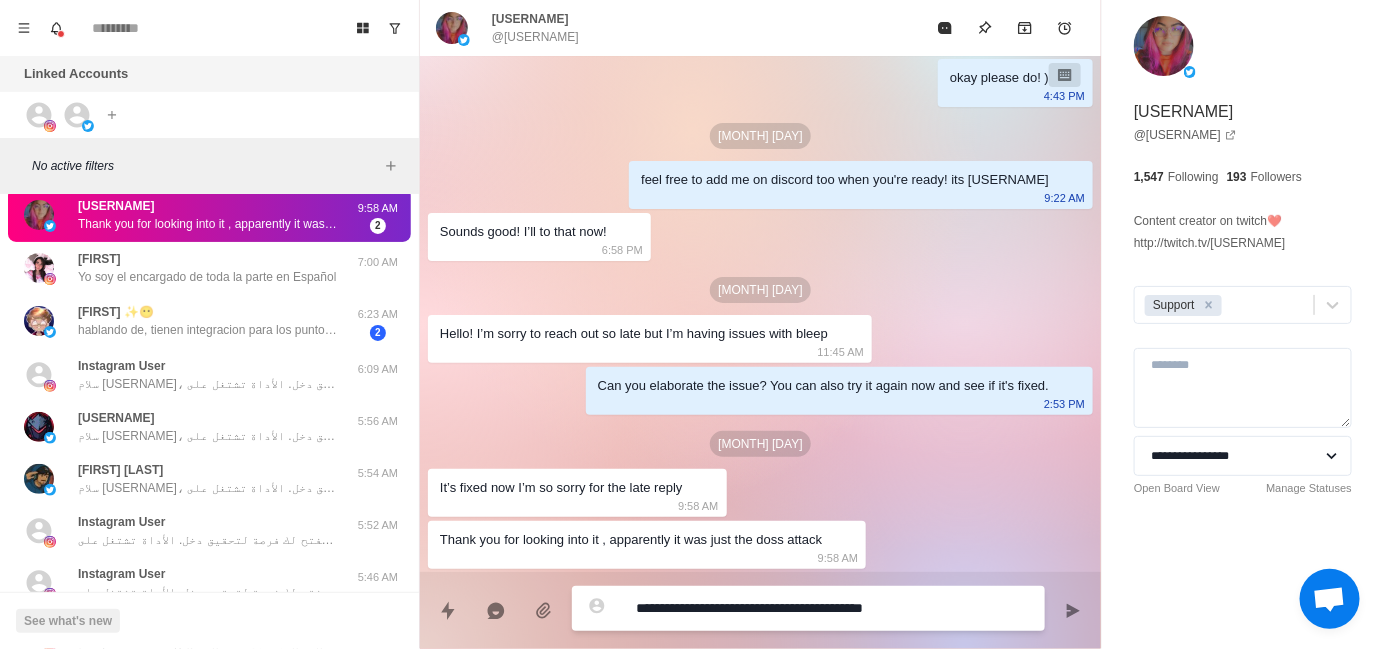 type on "**********" 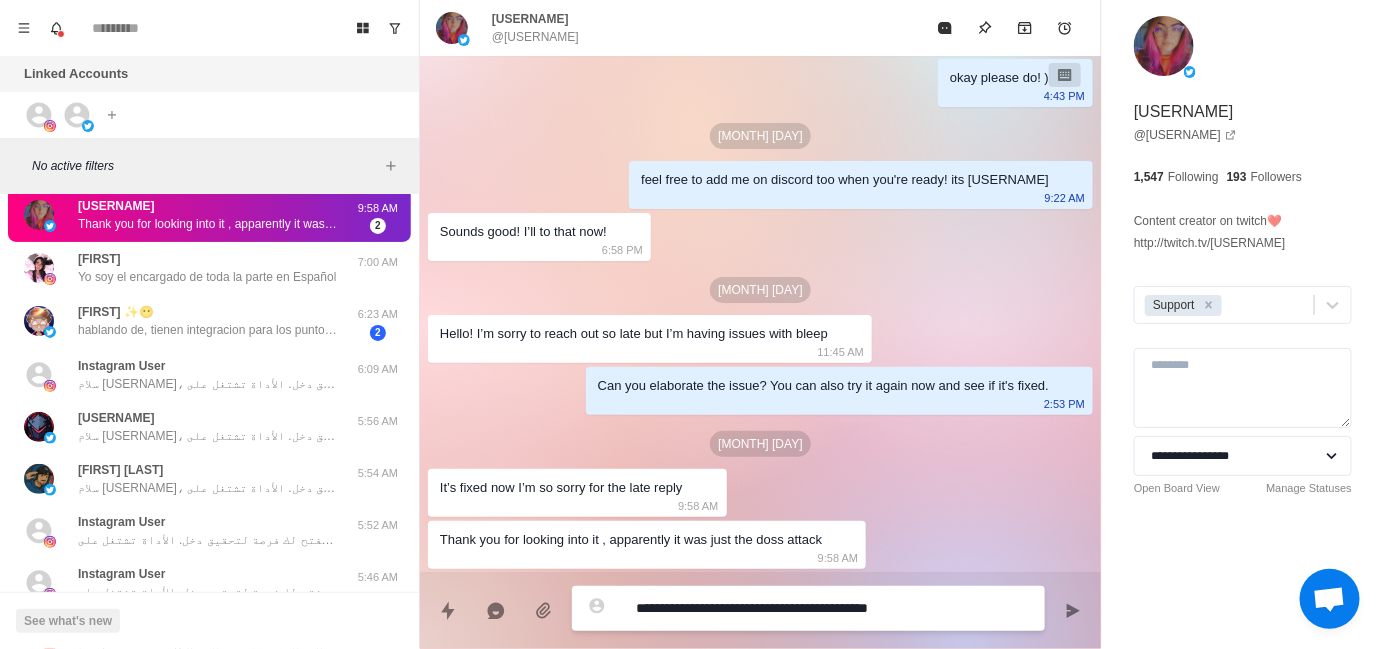 type on "*" 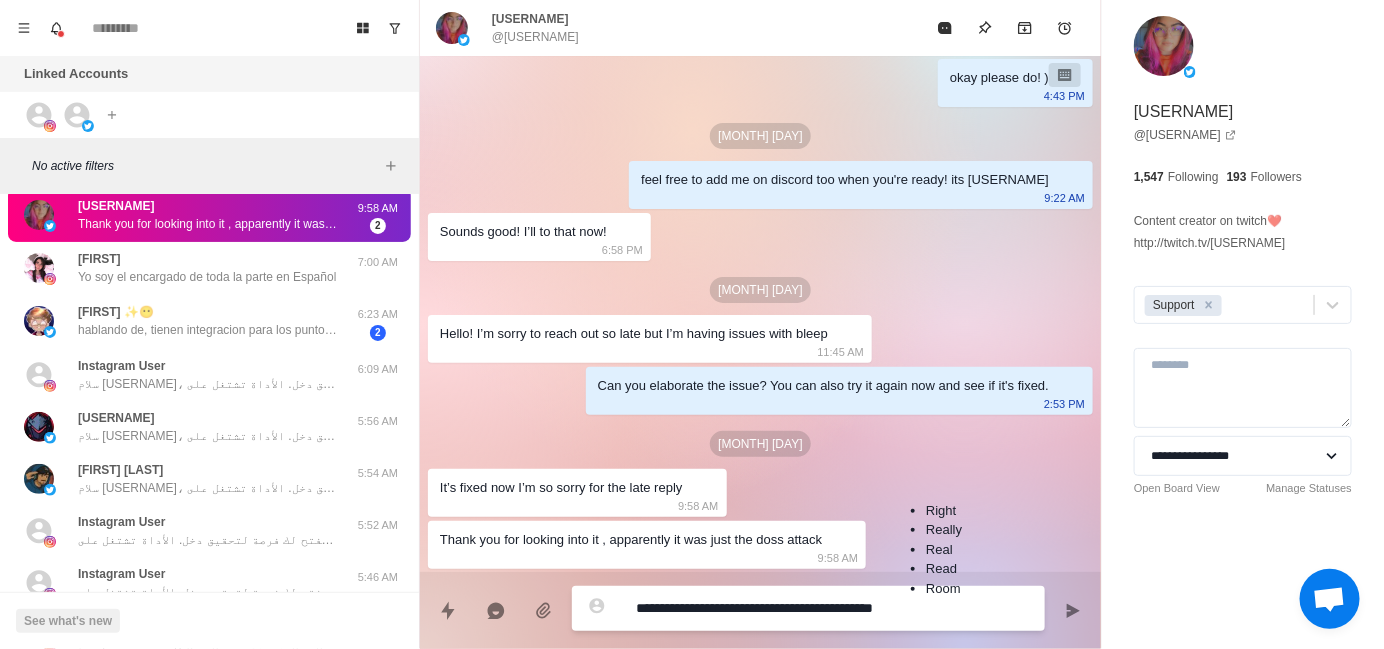 type on "*" 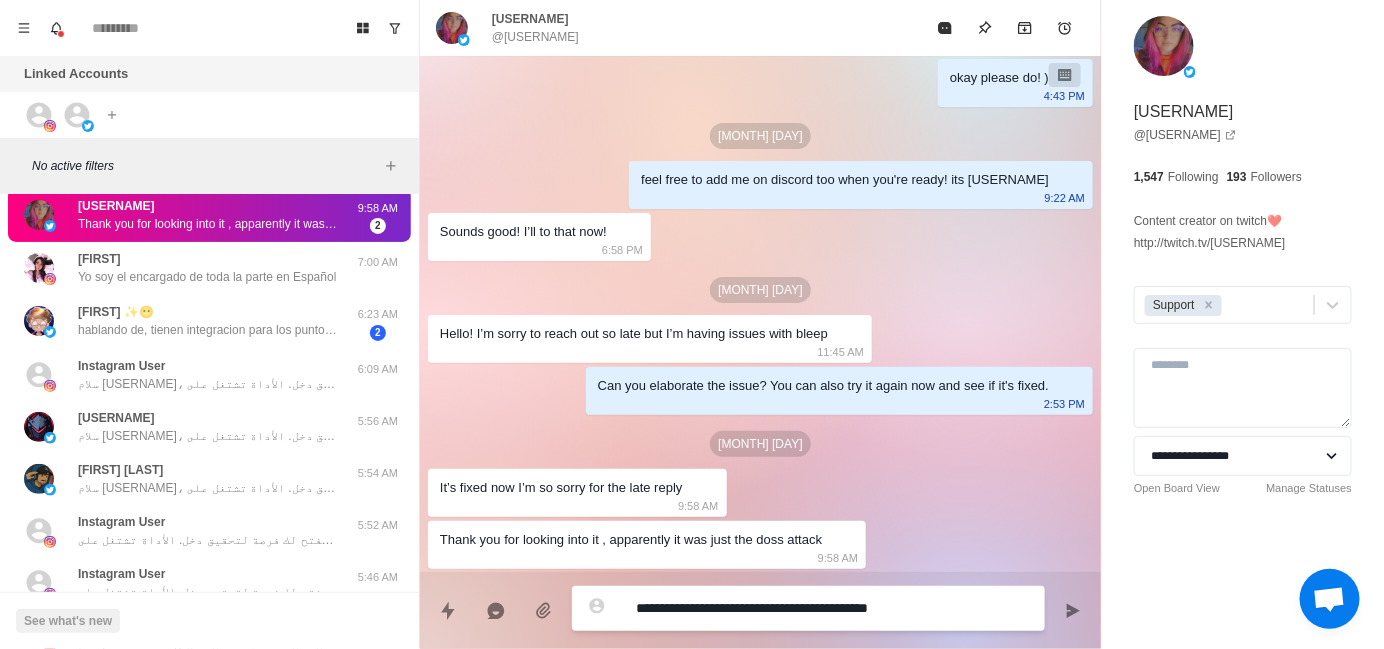type on "**********" 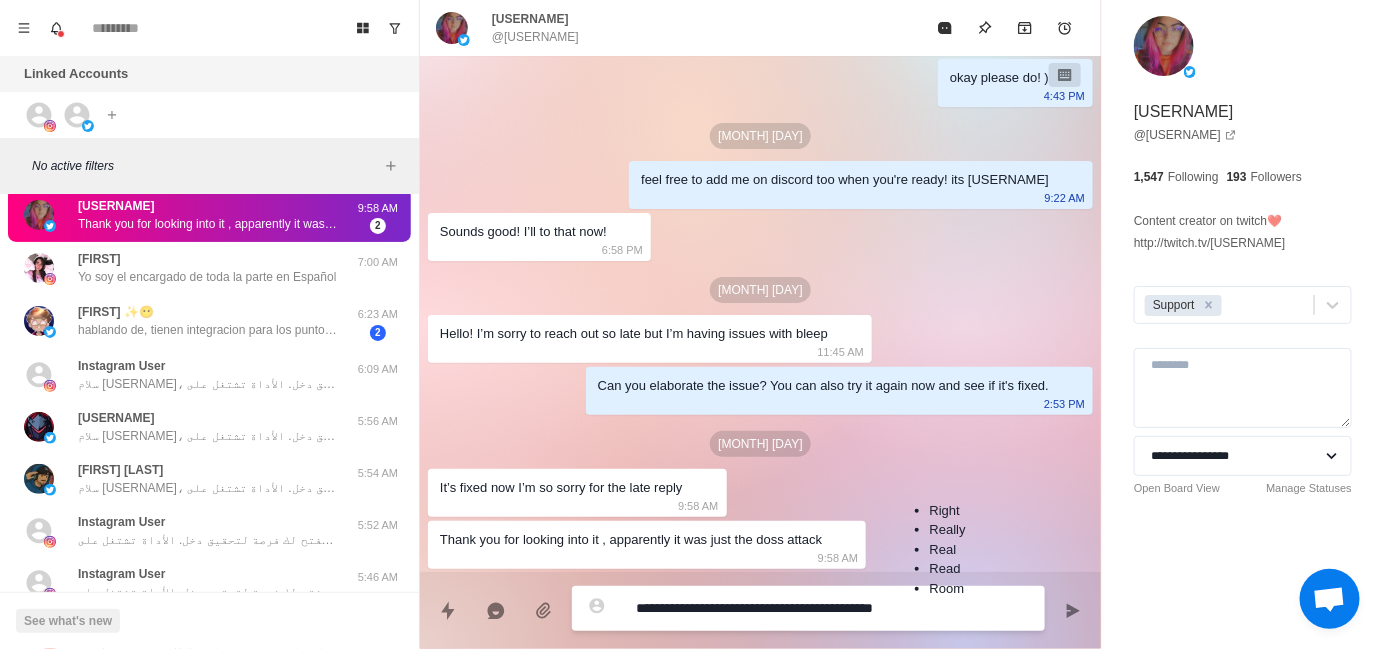 type on "**********" 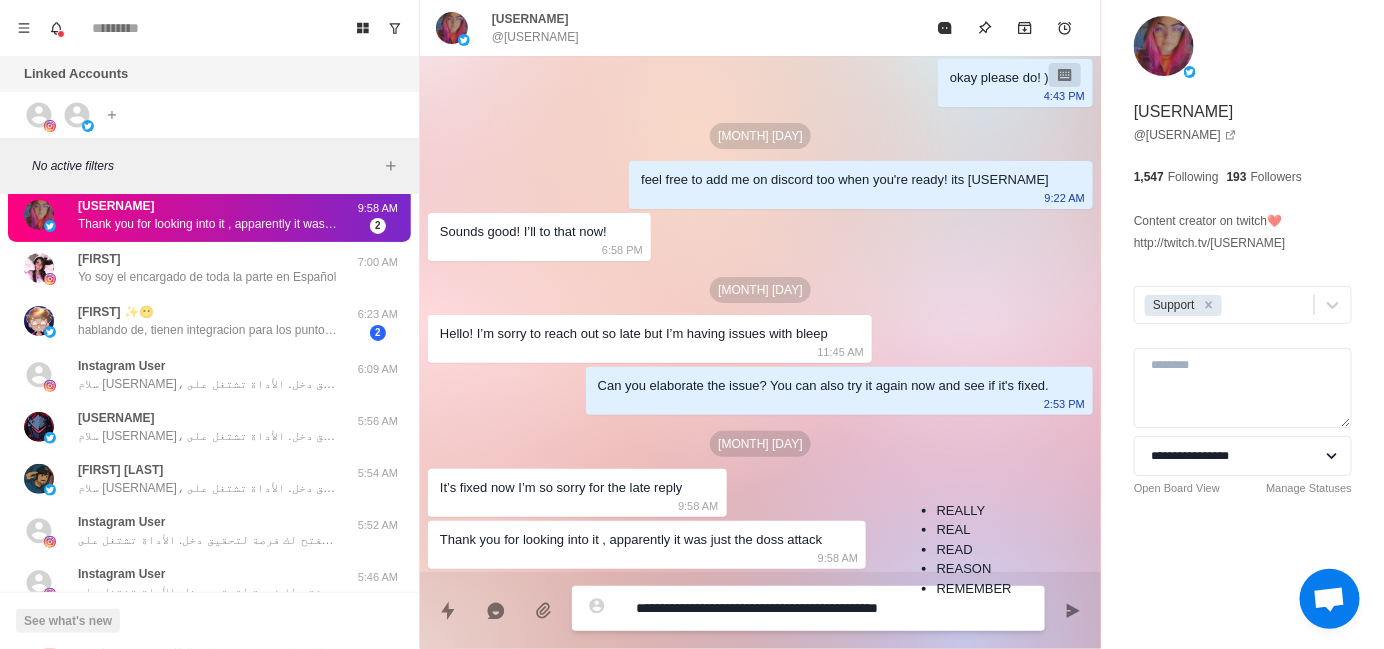type on "**********" 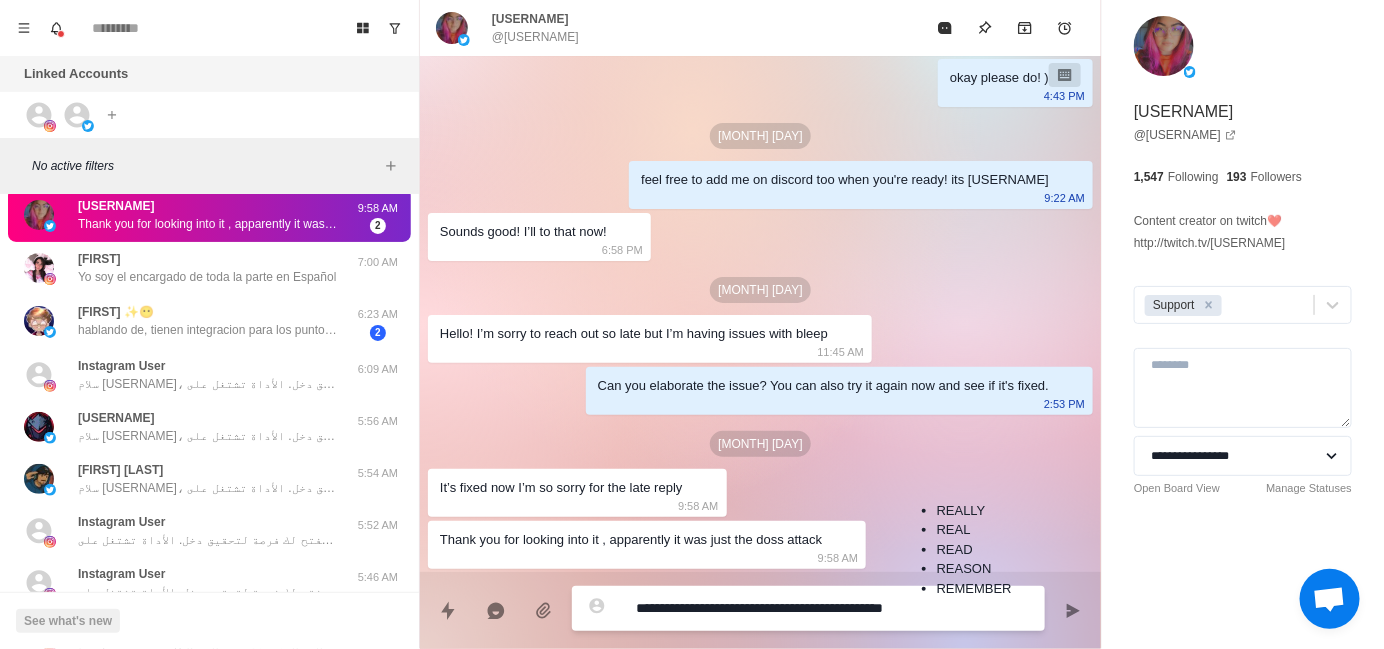type on "**********" 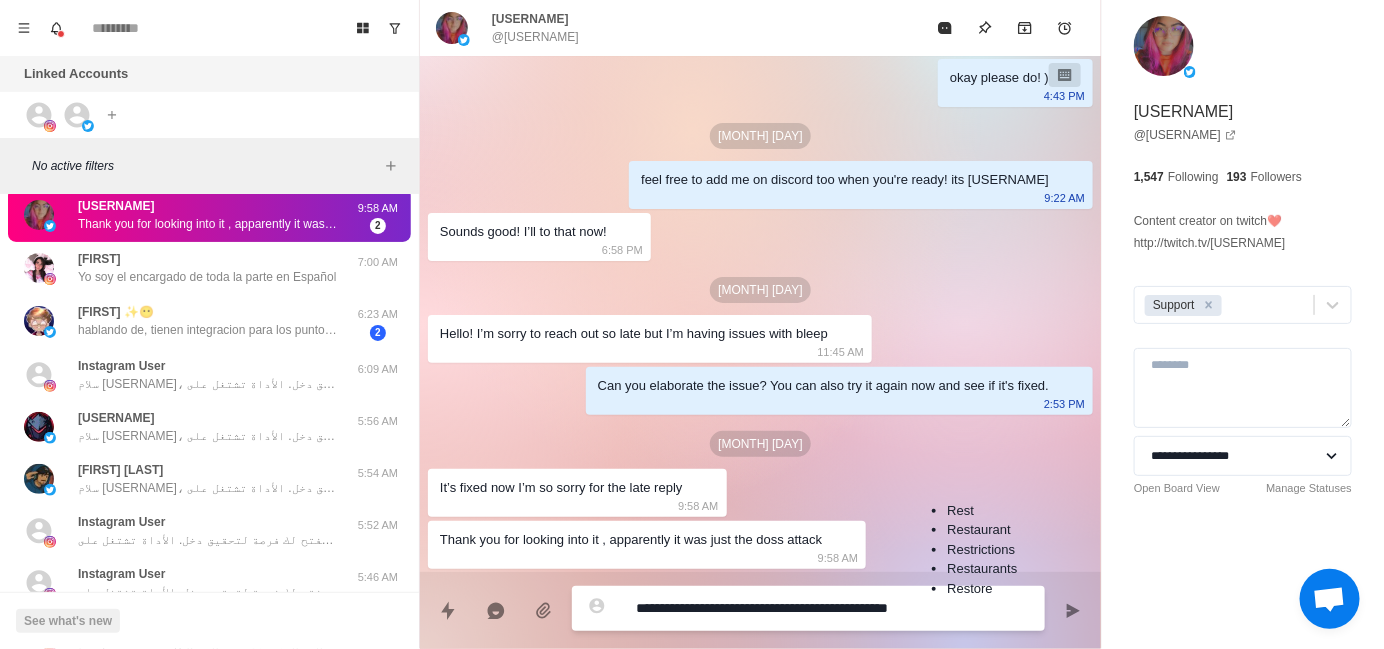 type on "**********" 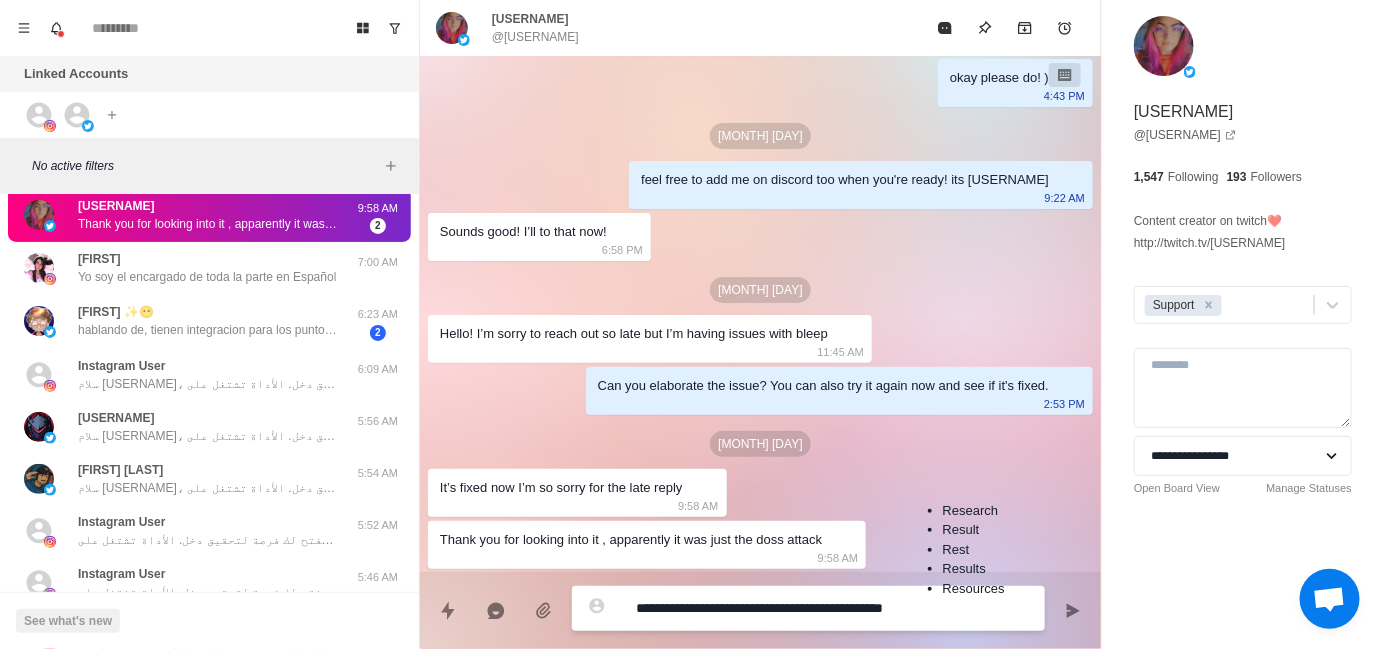type on "**********" 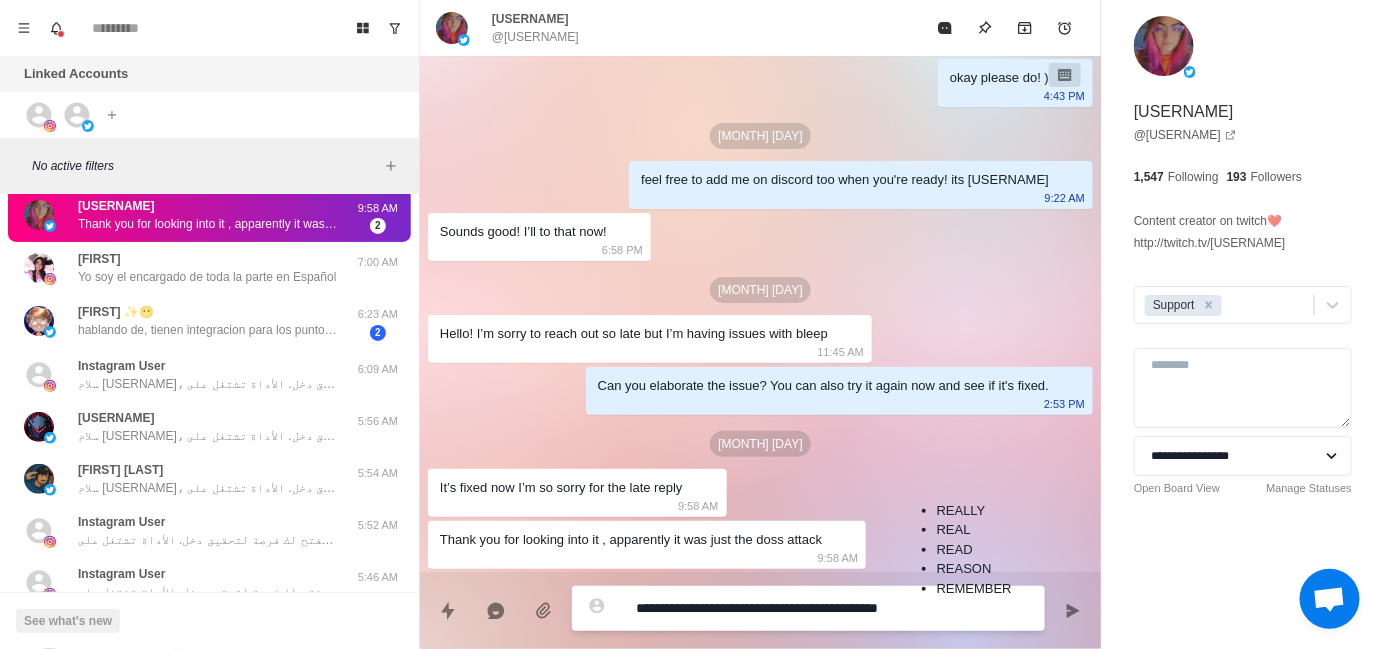 type on "**********" 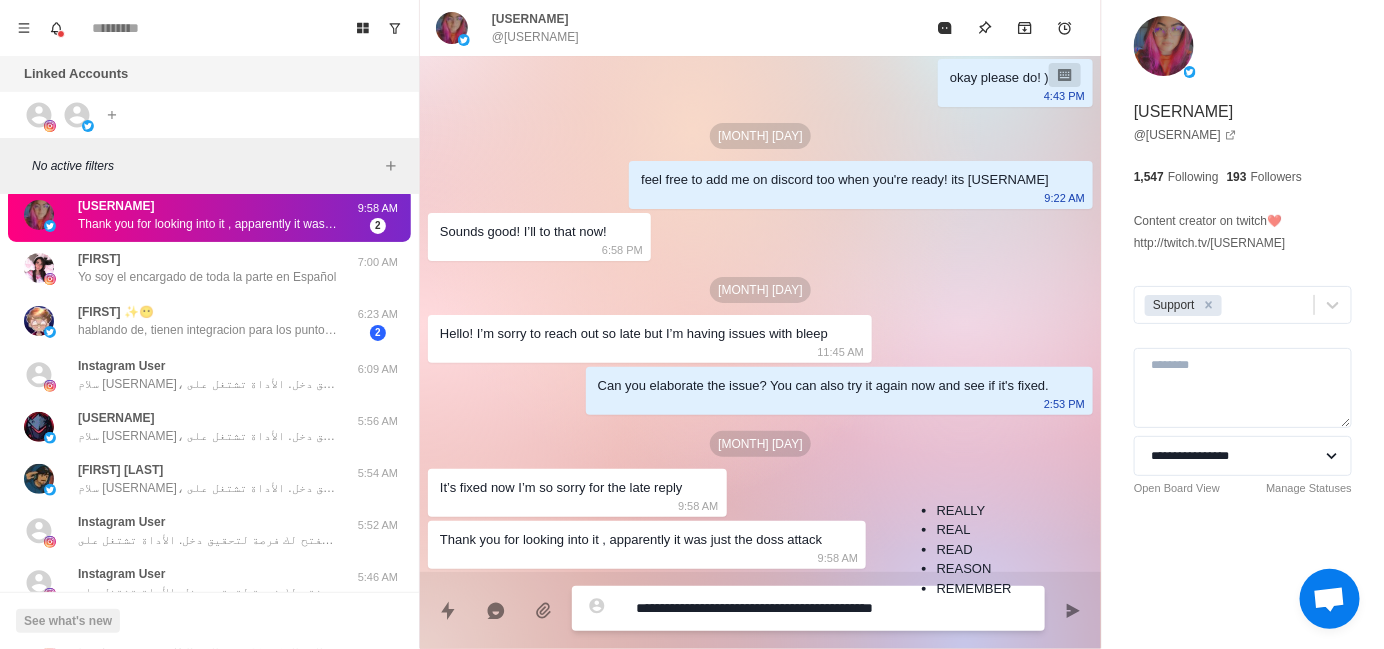 type on "**********" 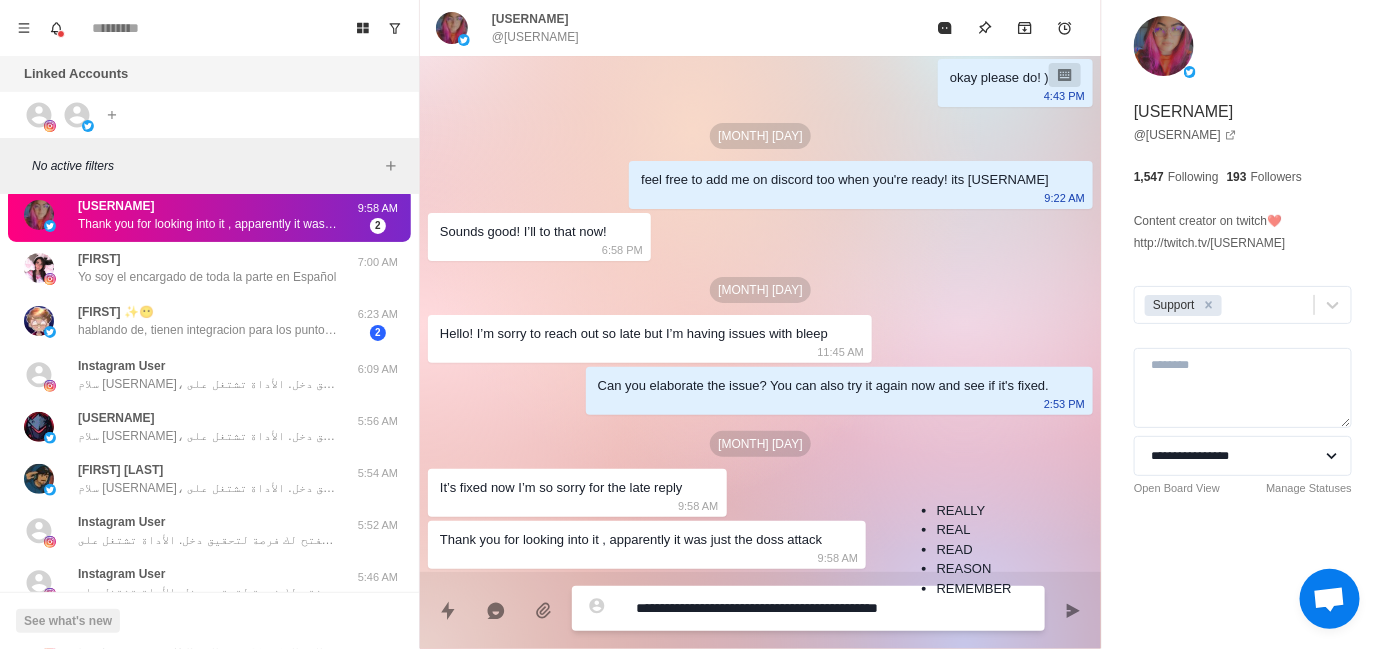 type on "**********" 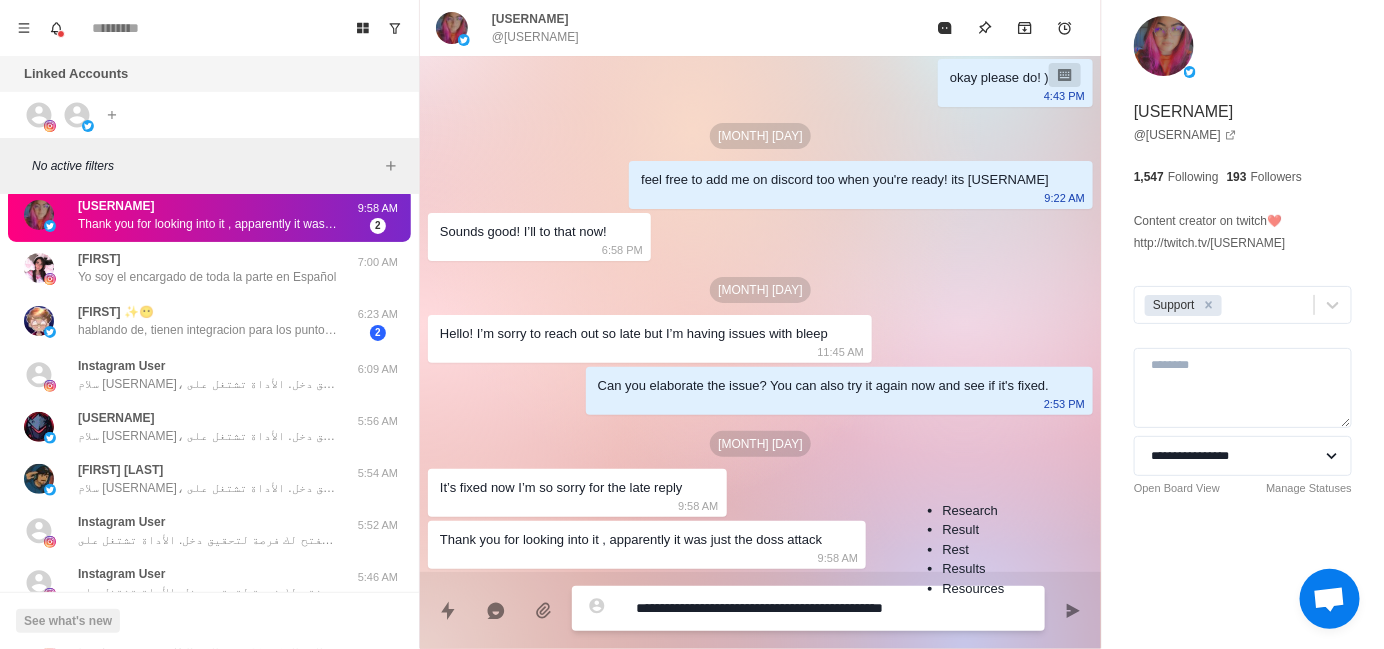 type on "**********" 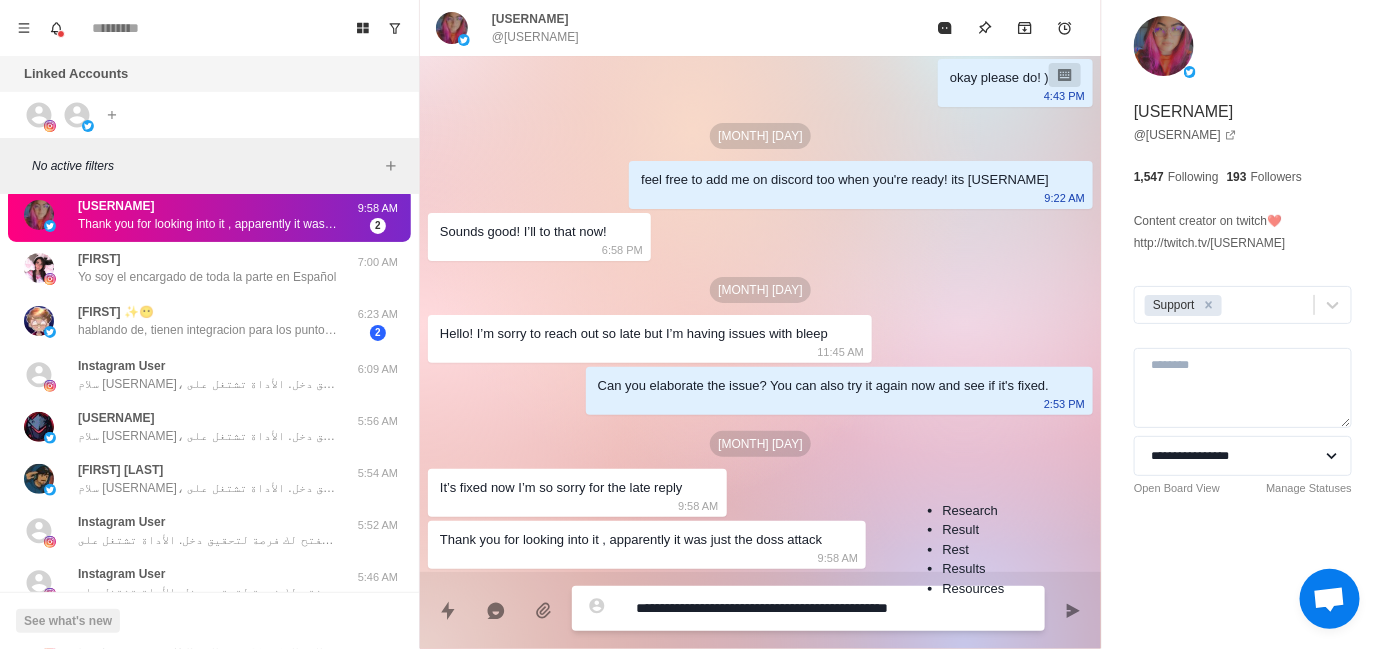 type on "**********" 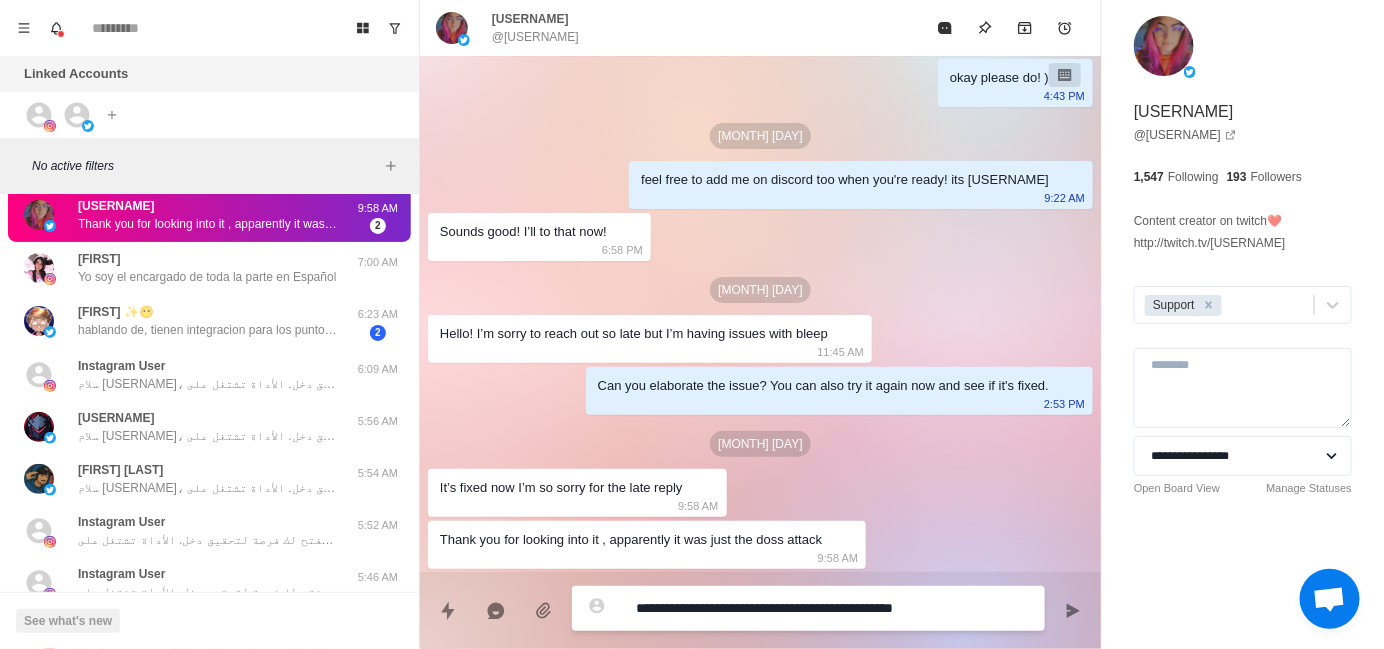type on "*" 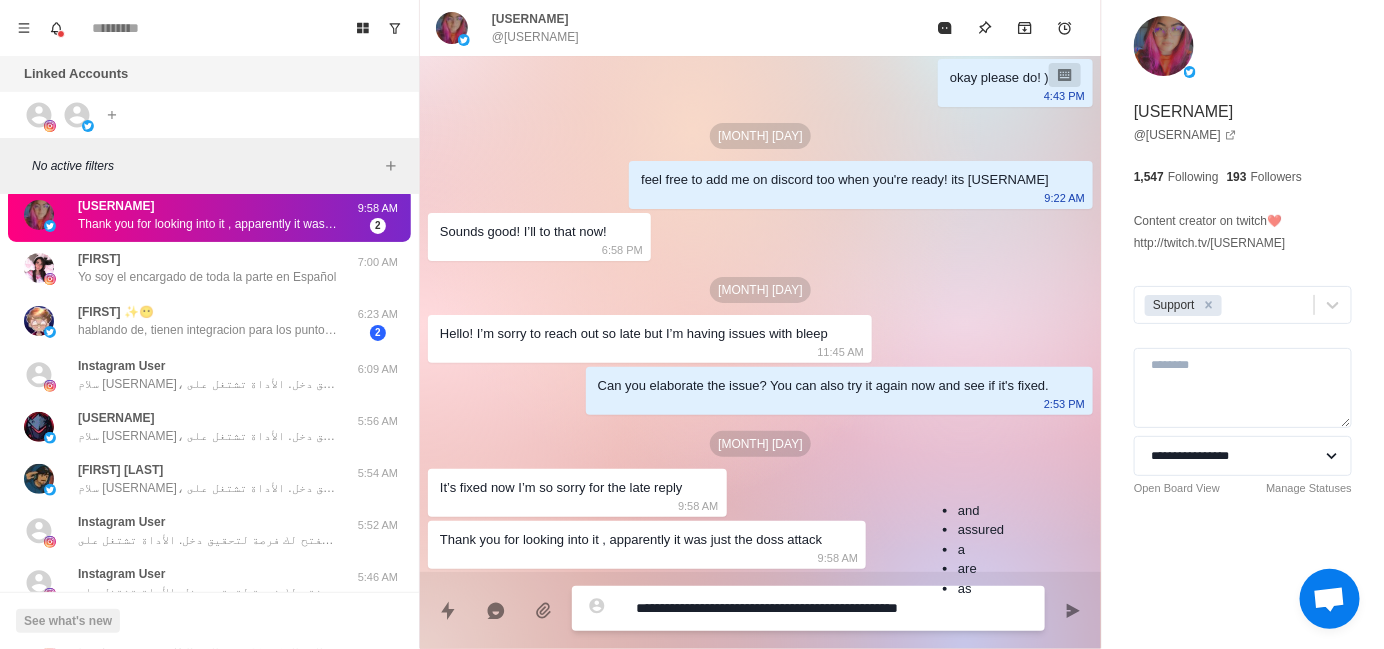 type on "*" 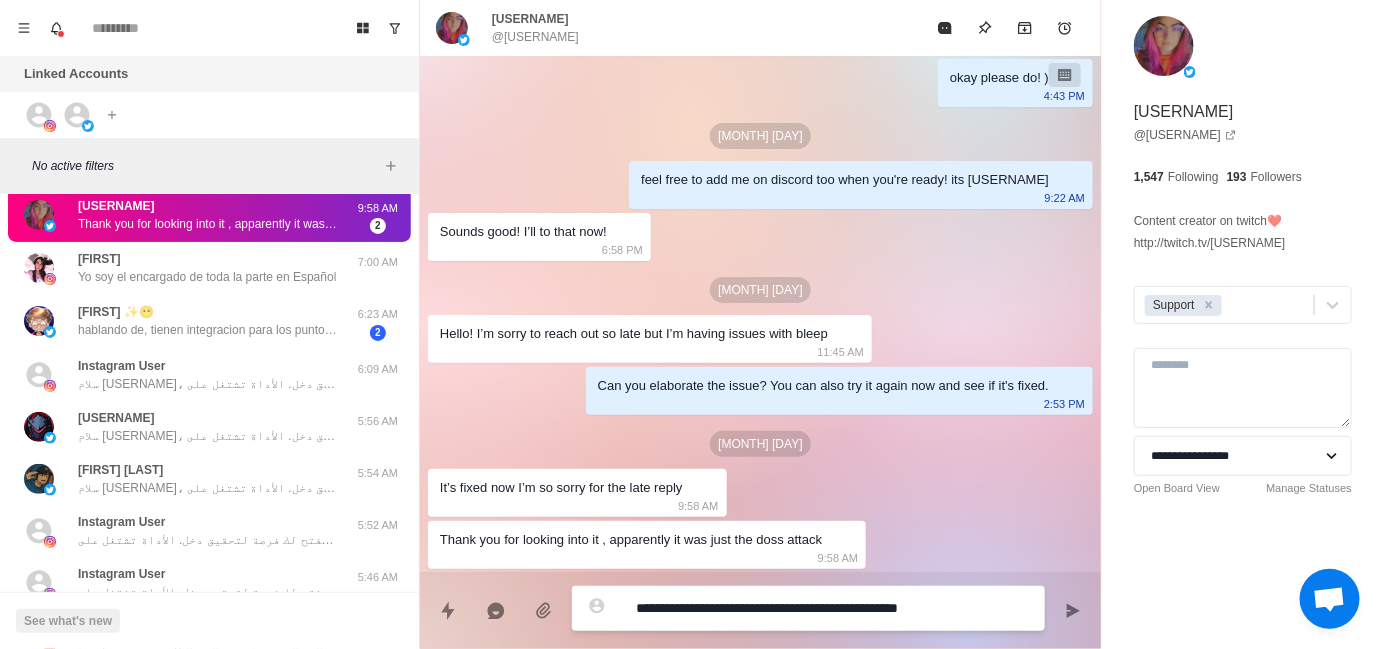 type on "**********" 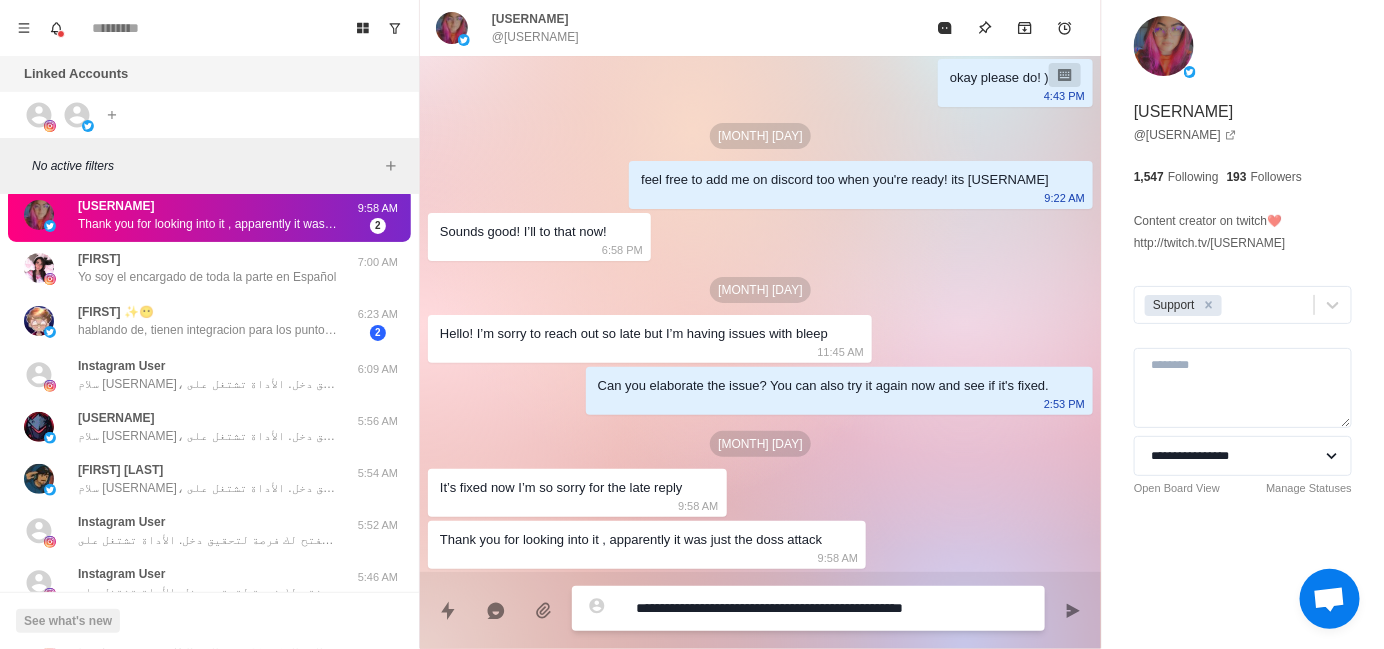 type on "**********" 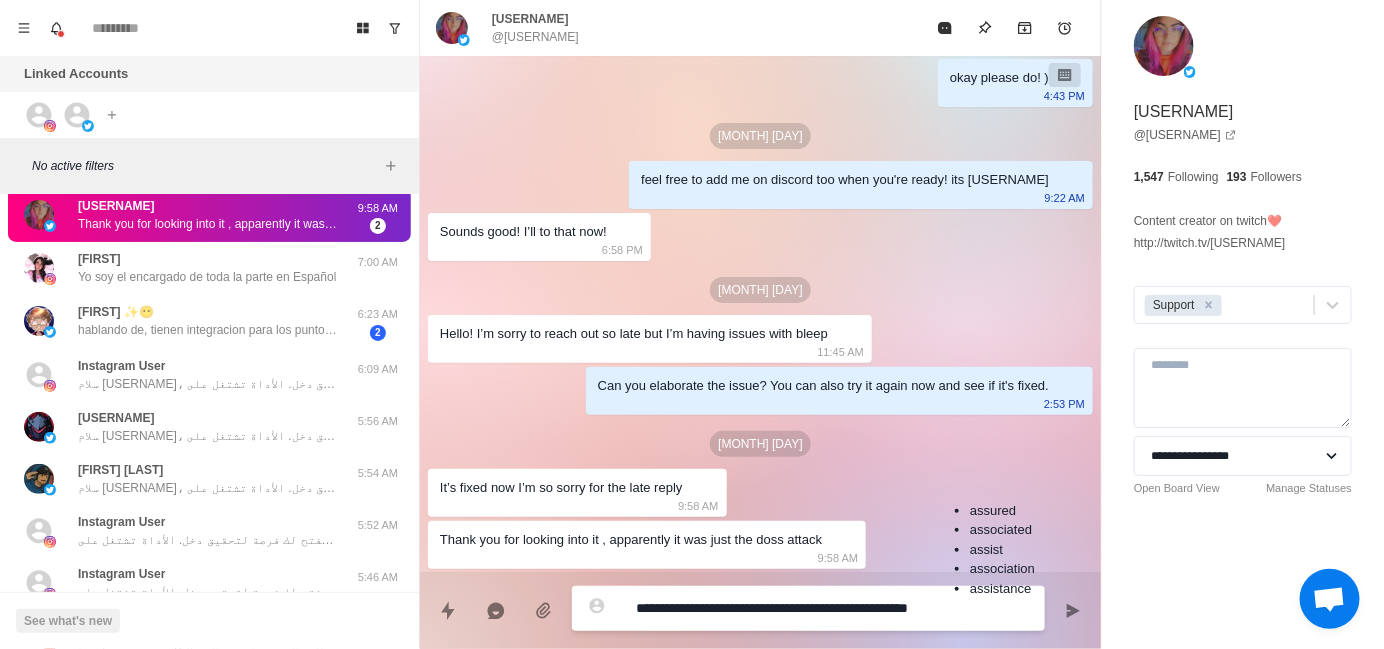 type on "**********" 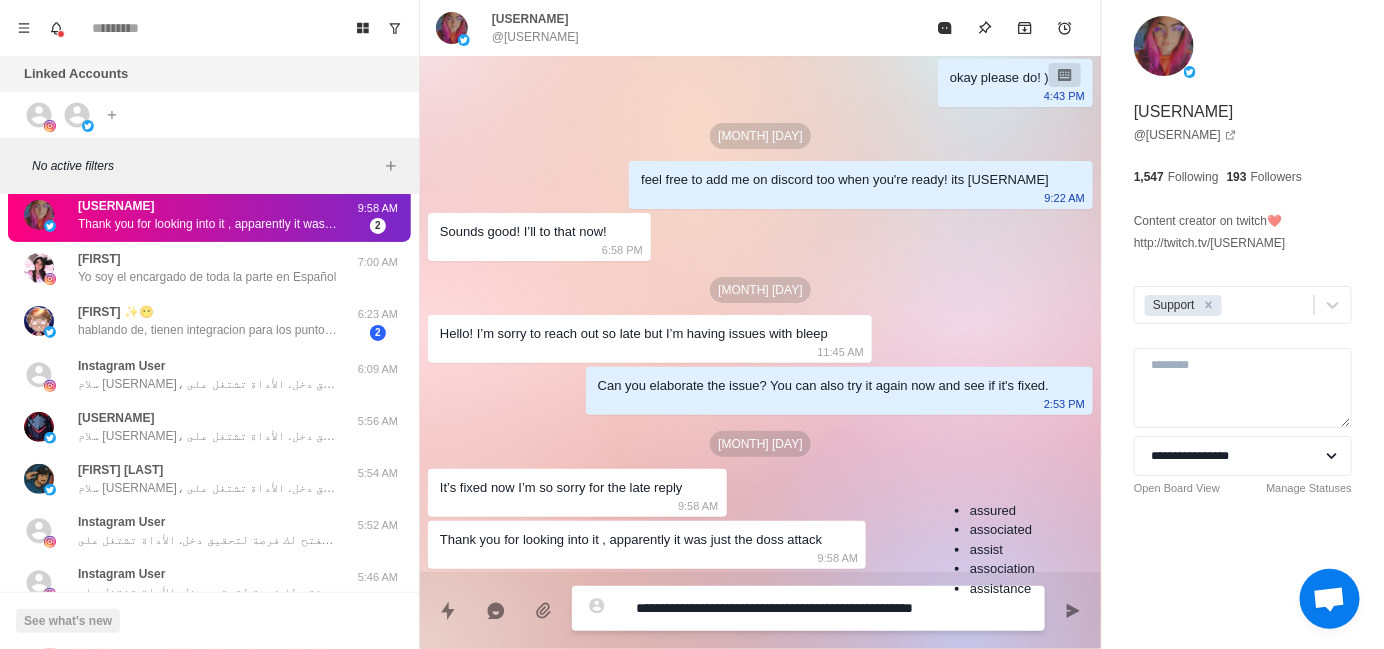 type on "**********" 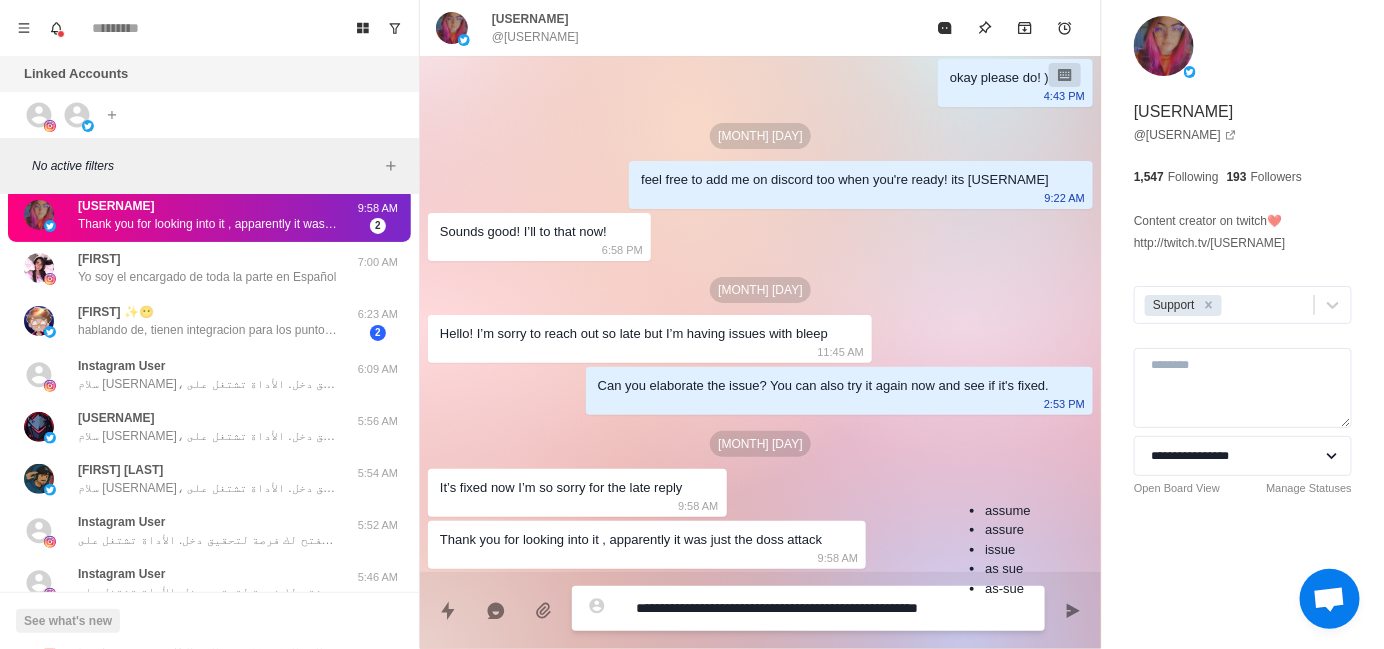type on "**********" 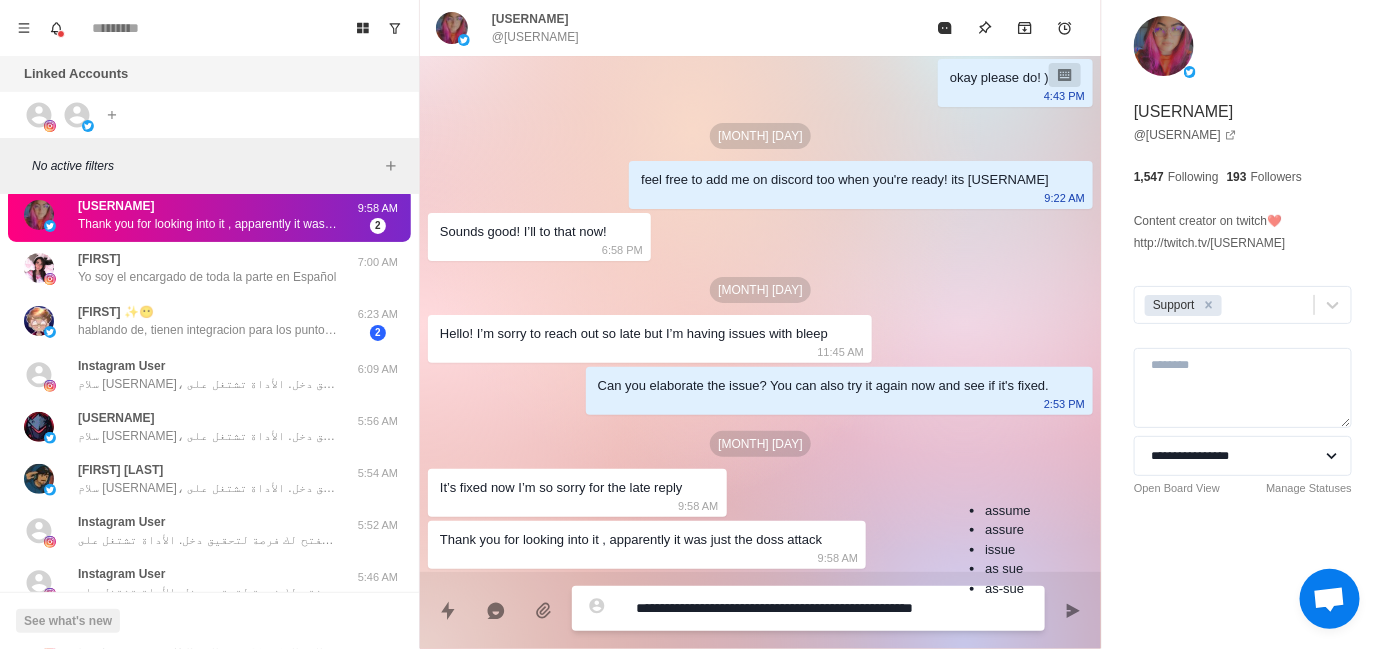 type on "**********" 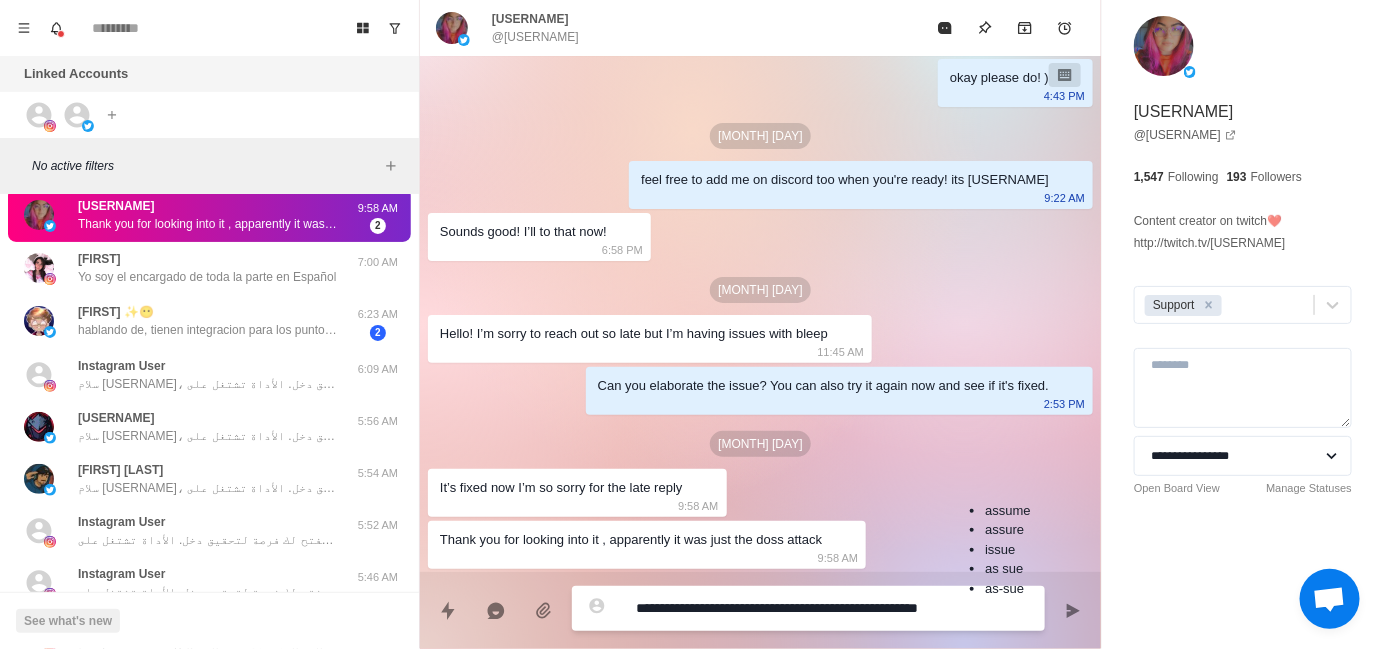type on "**********" 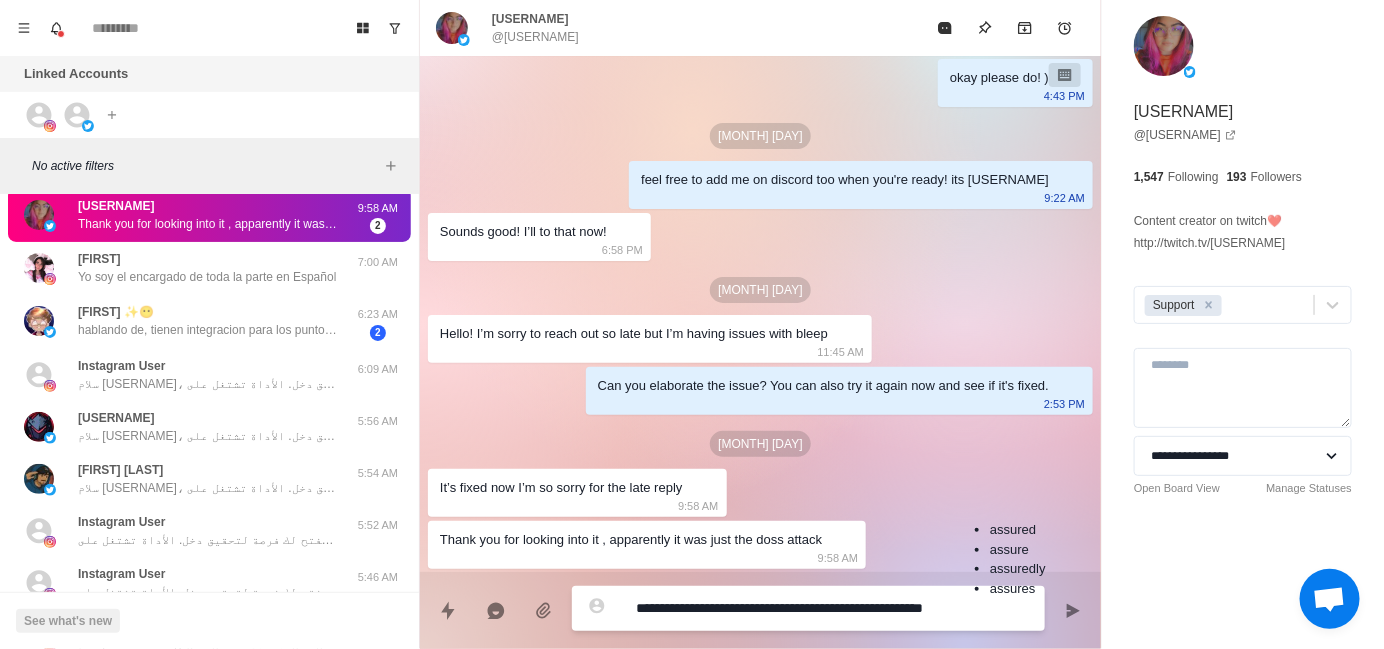 type on "**********" 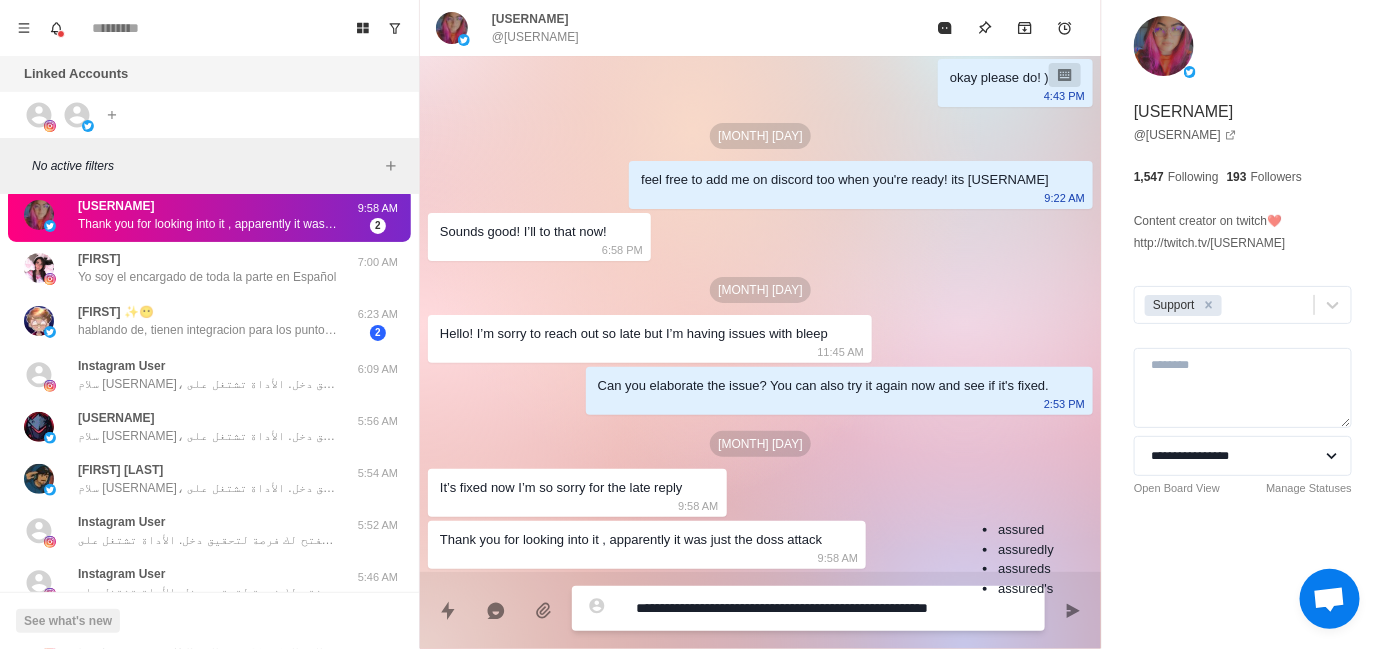 type on "**********" 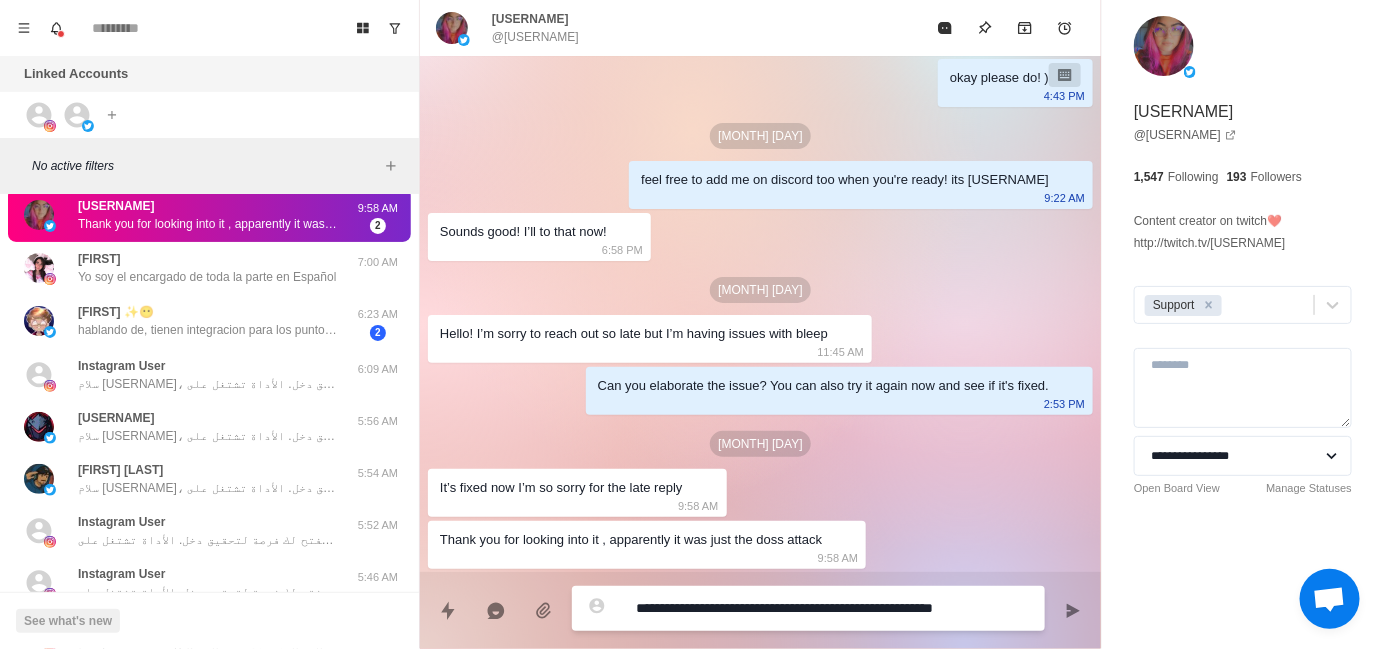 type on "*" 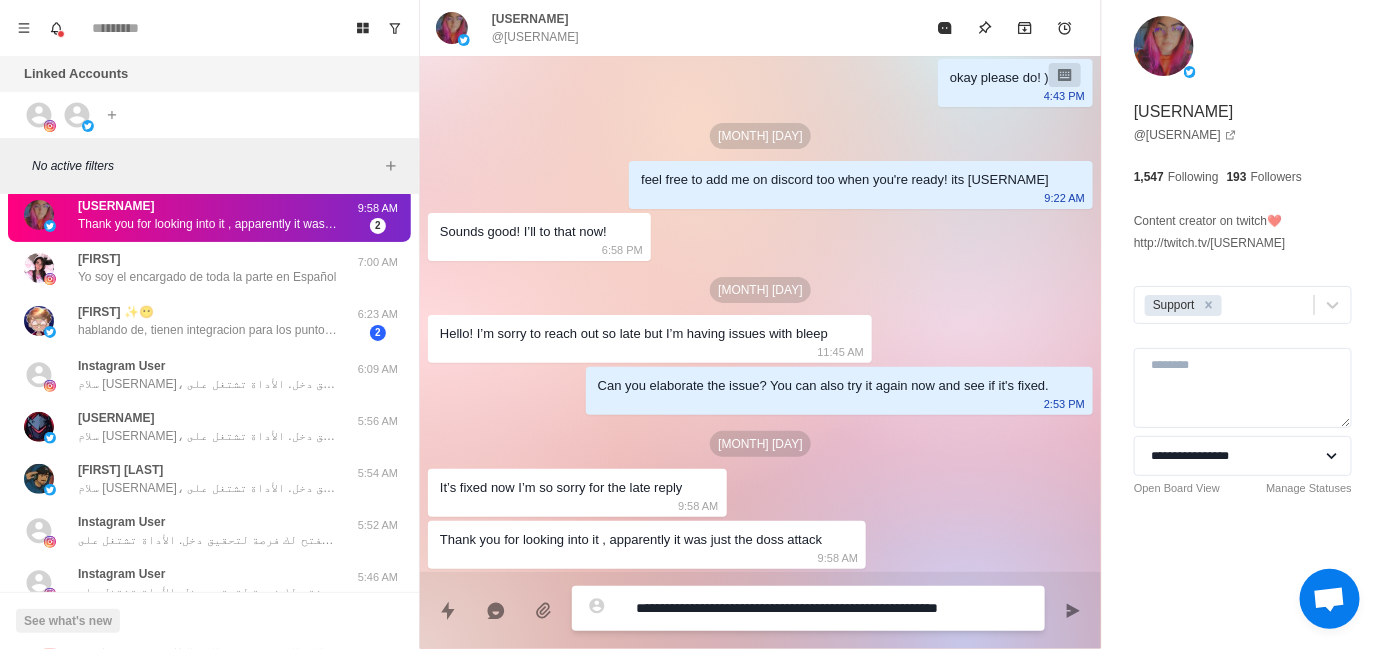 type on "**********" 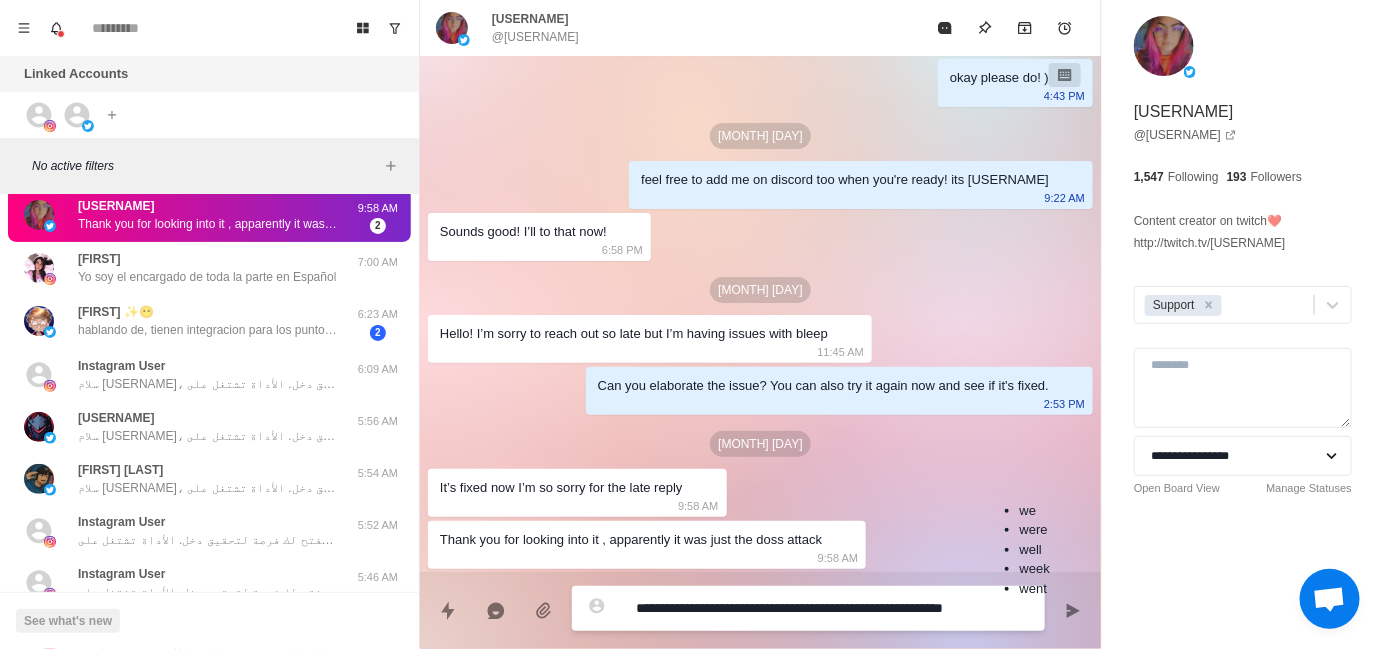 type on "**********" 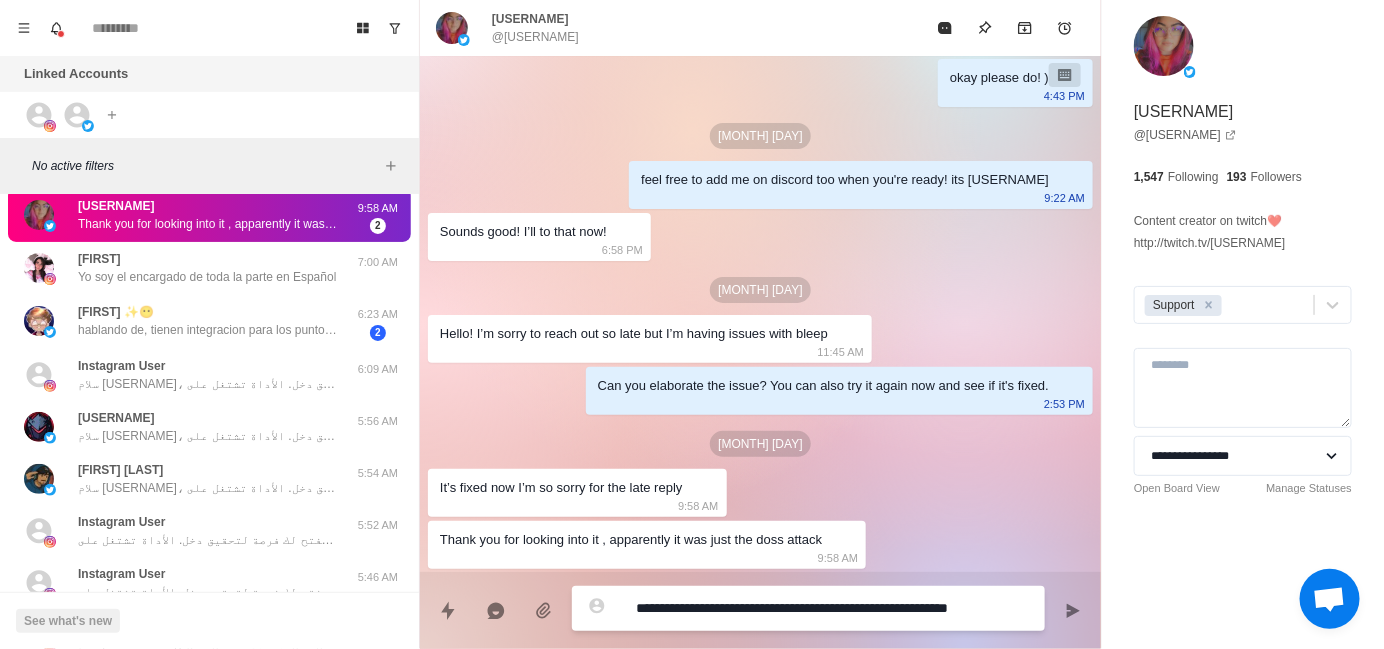 type on "**********" 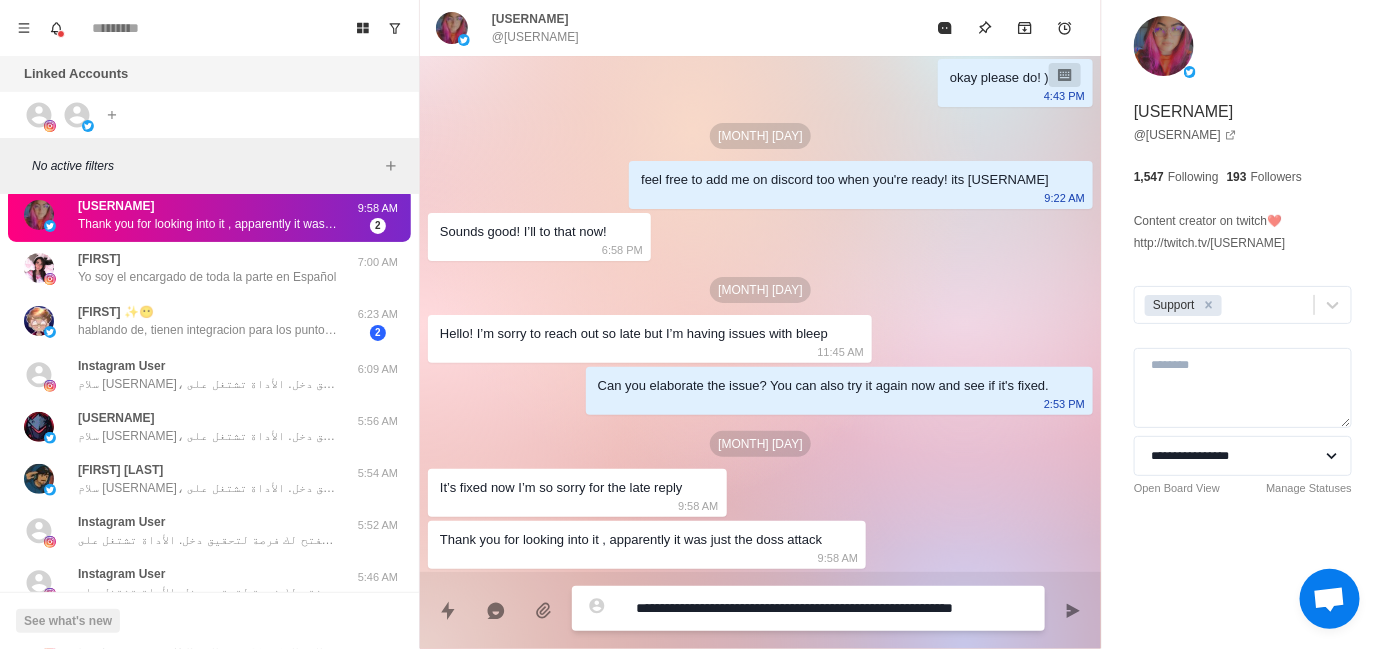 type on "**********" 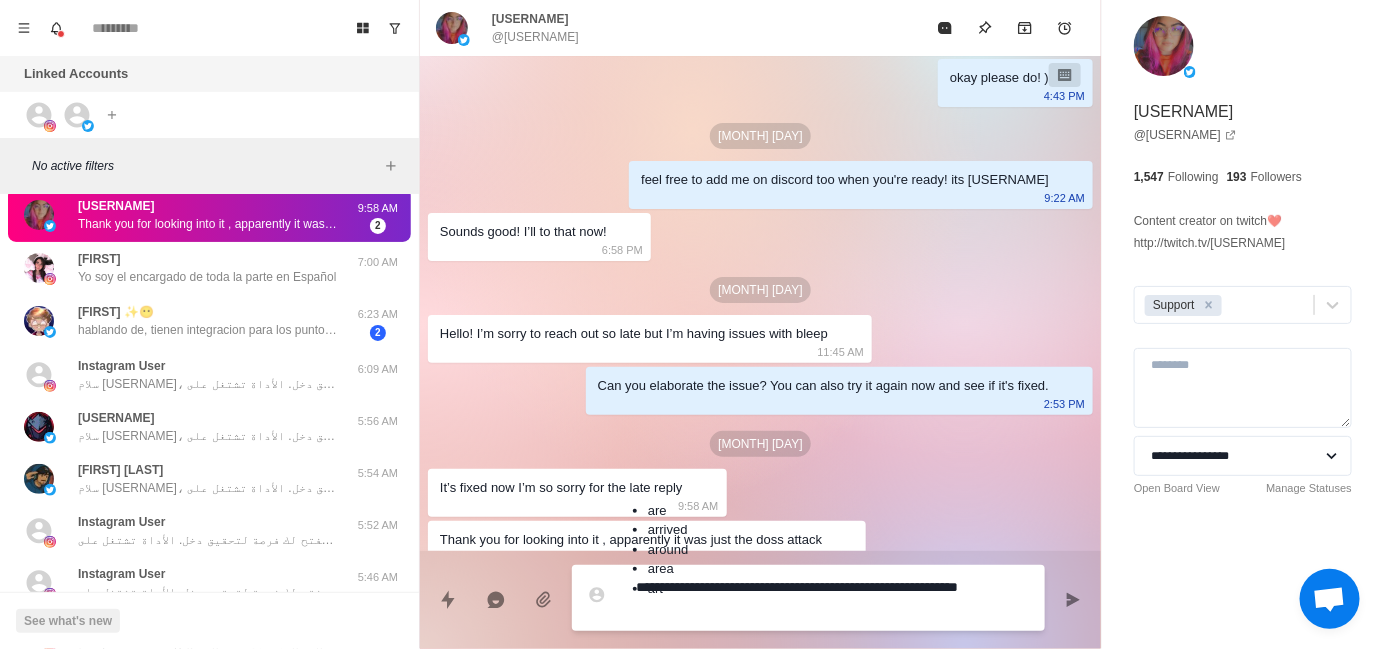 type on "**********" 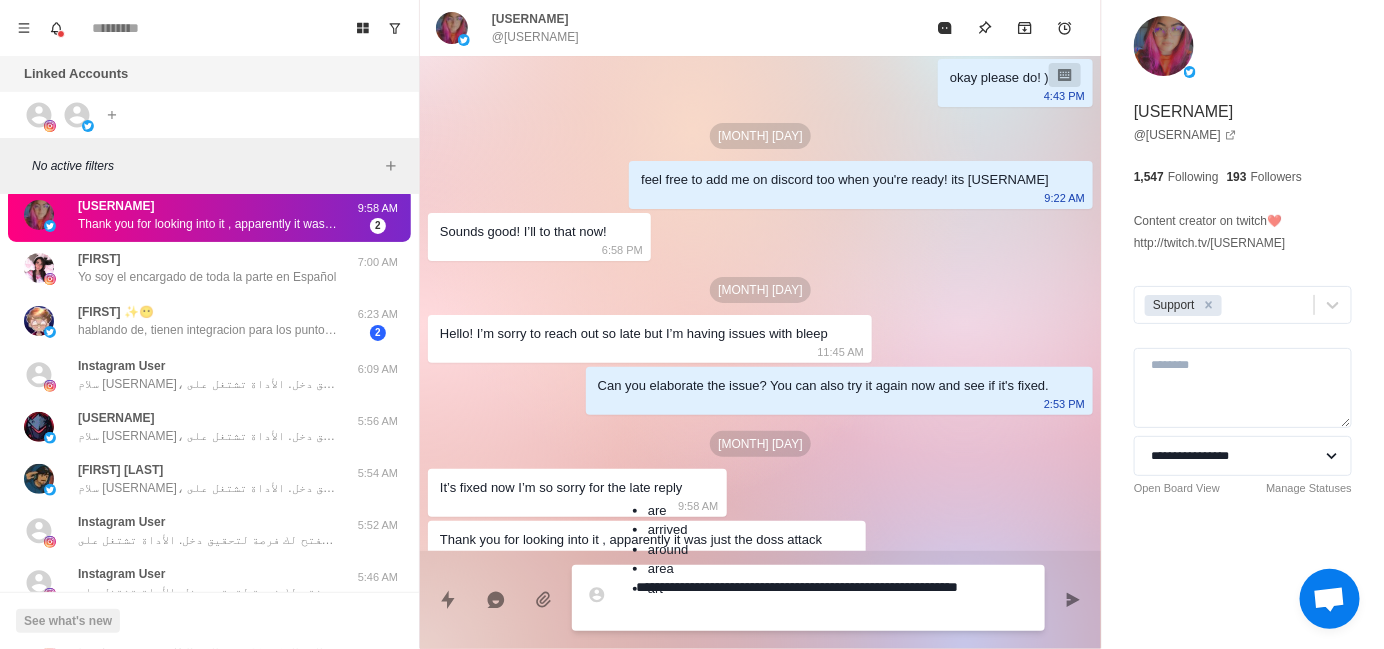 type on "*" 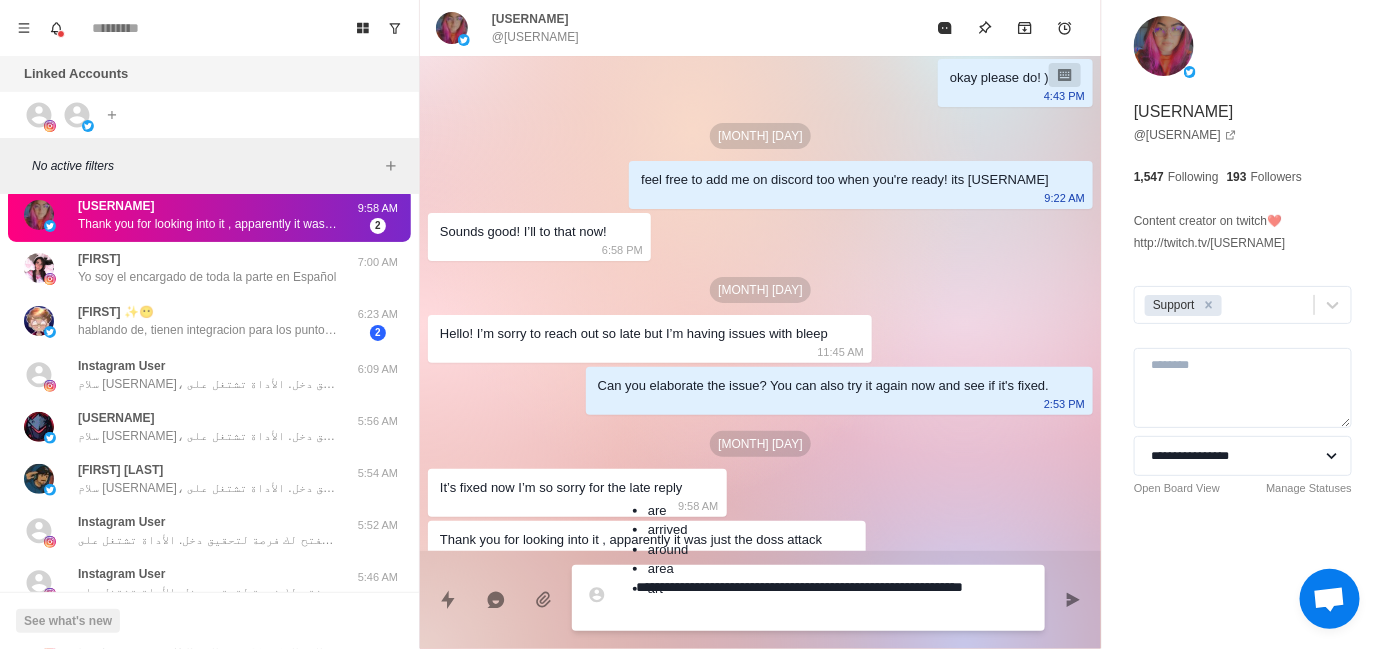 type on "**********" 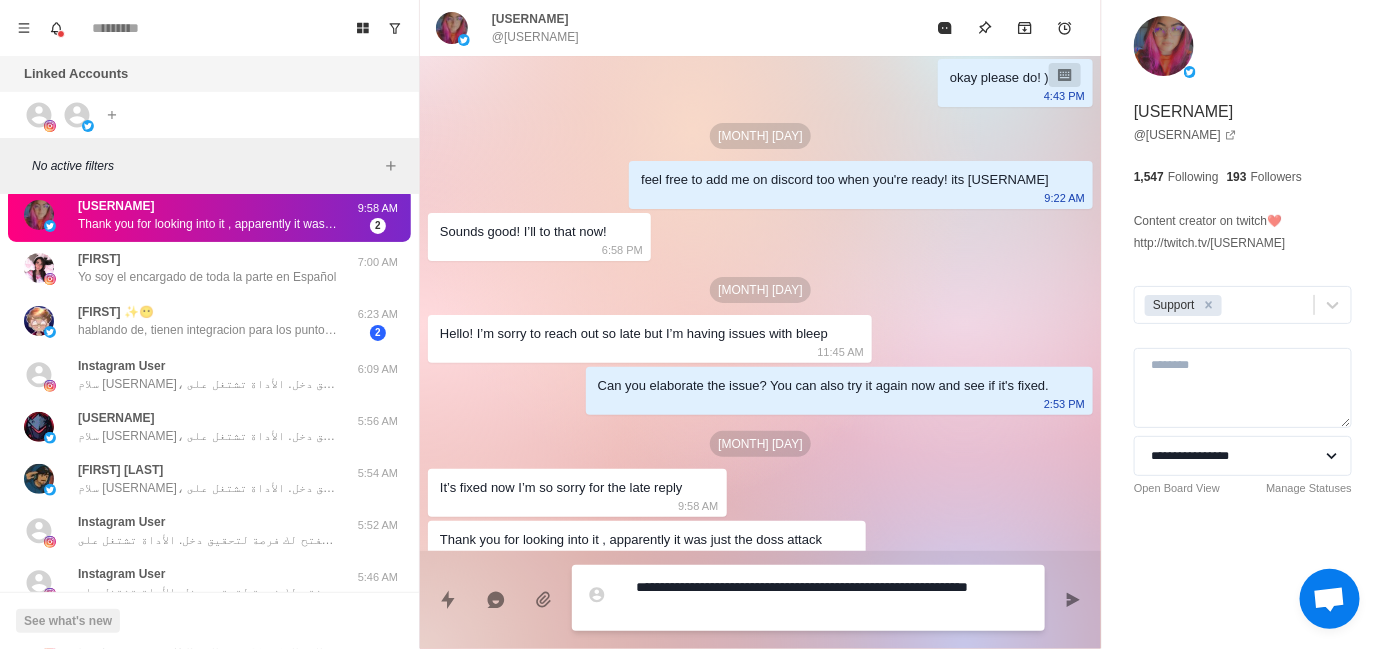 type on "**********" 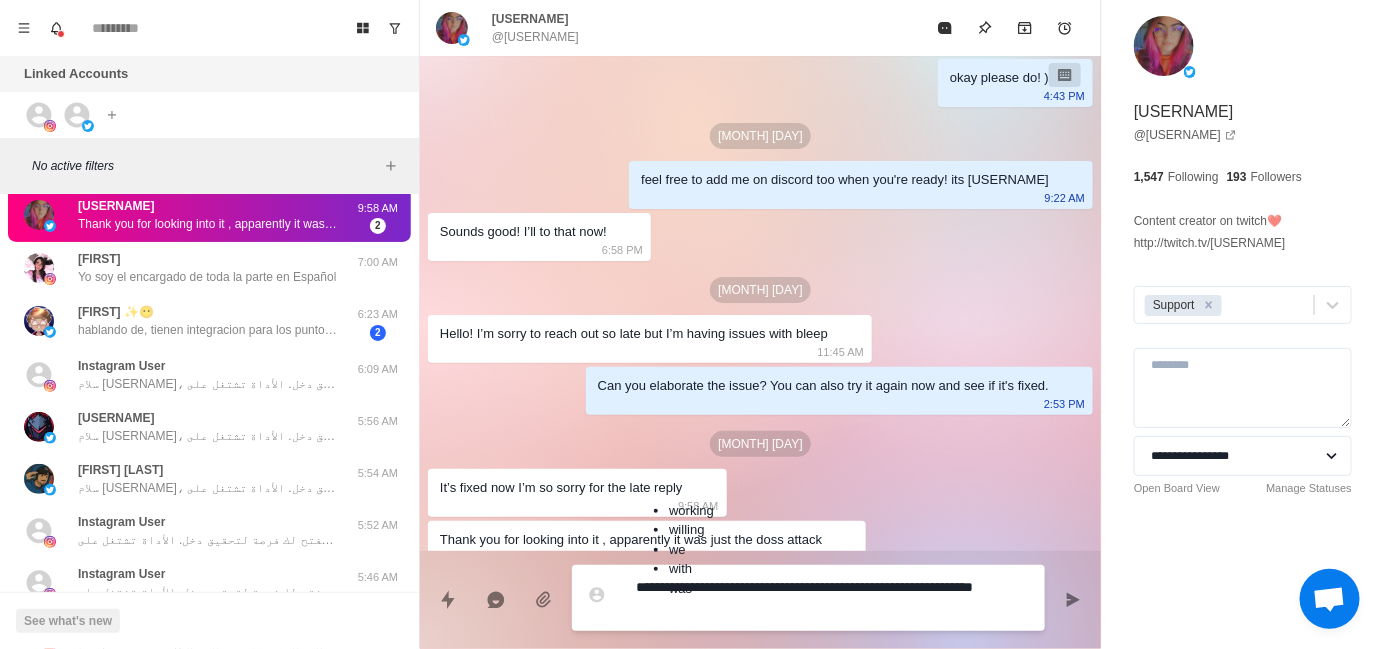type on "**********" 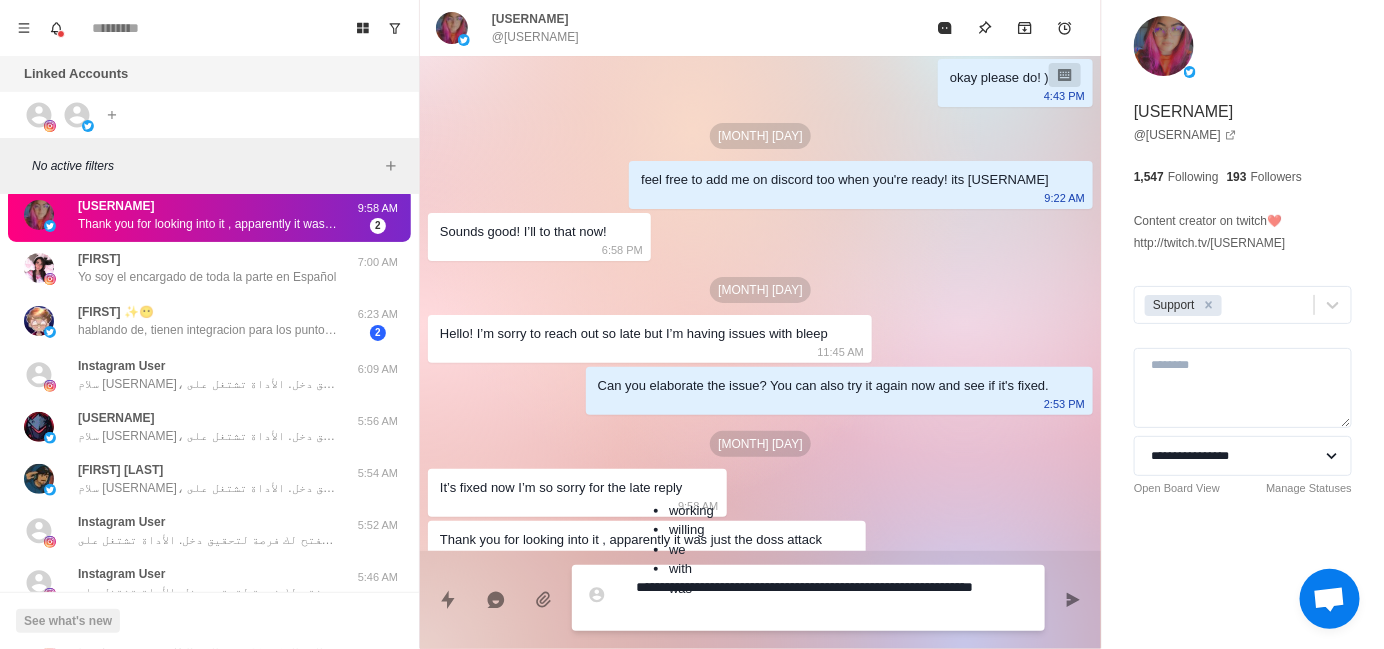 type on "*" 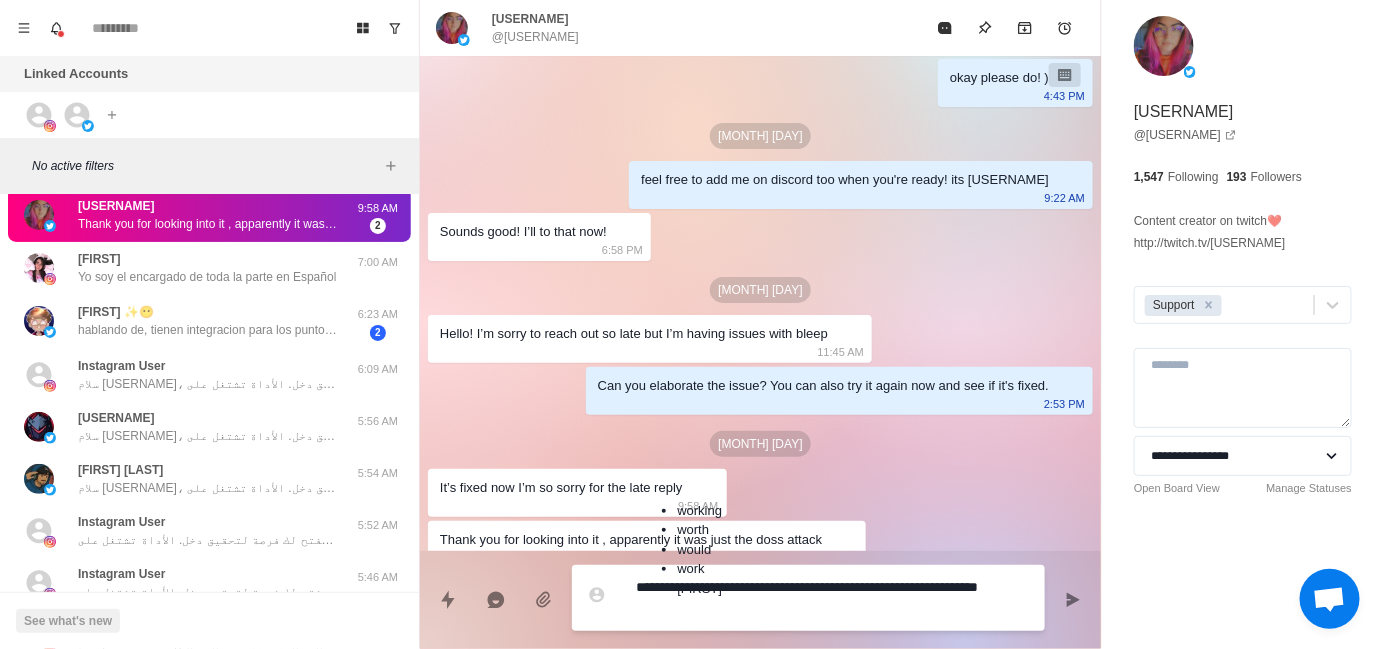 type on "**********" 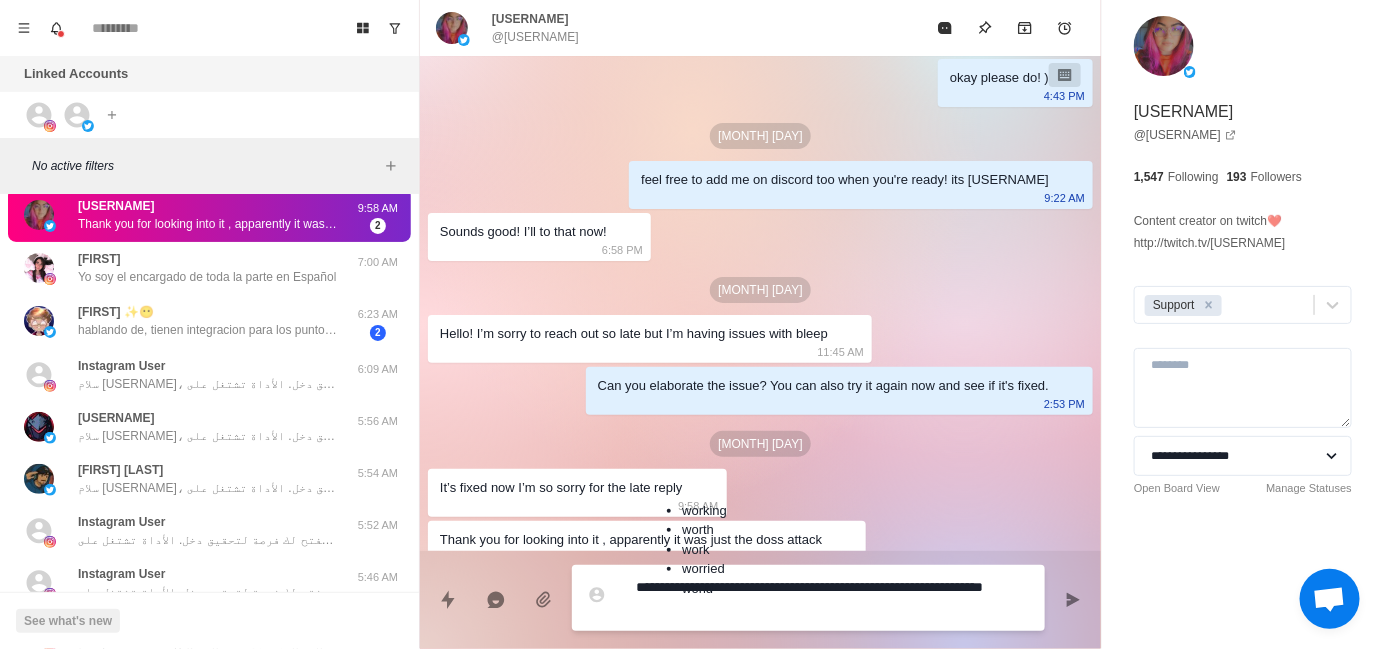 type on "**********" 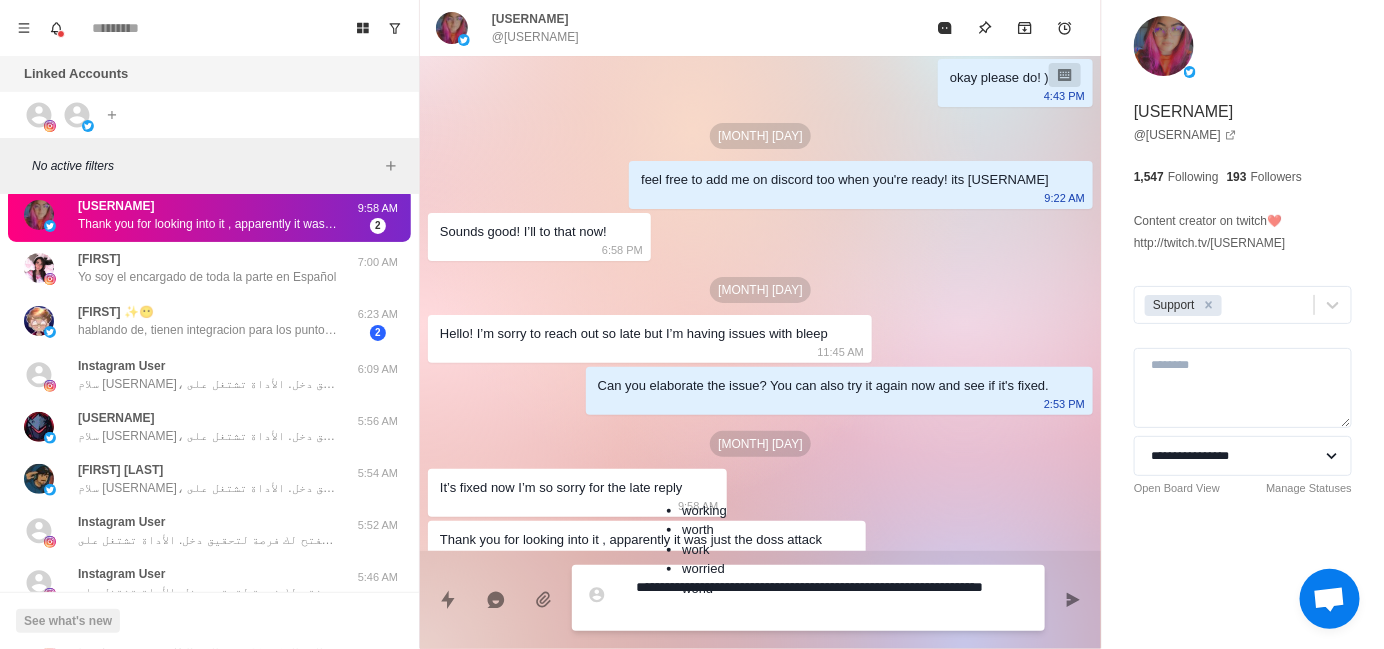 type on "*" 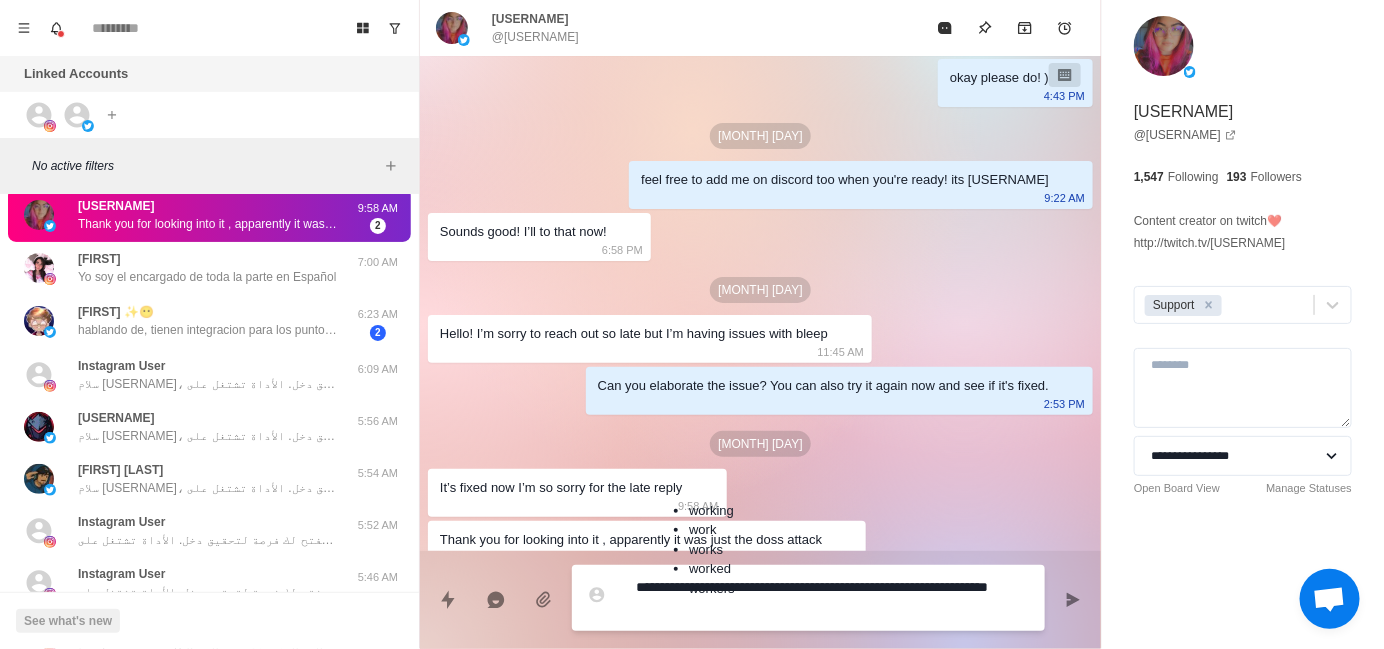 type on "**********" 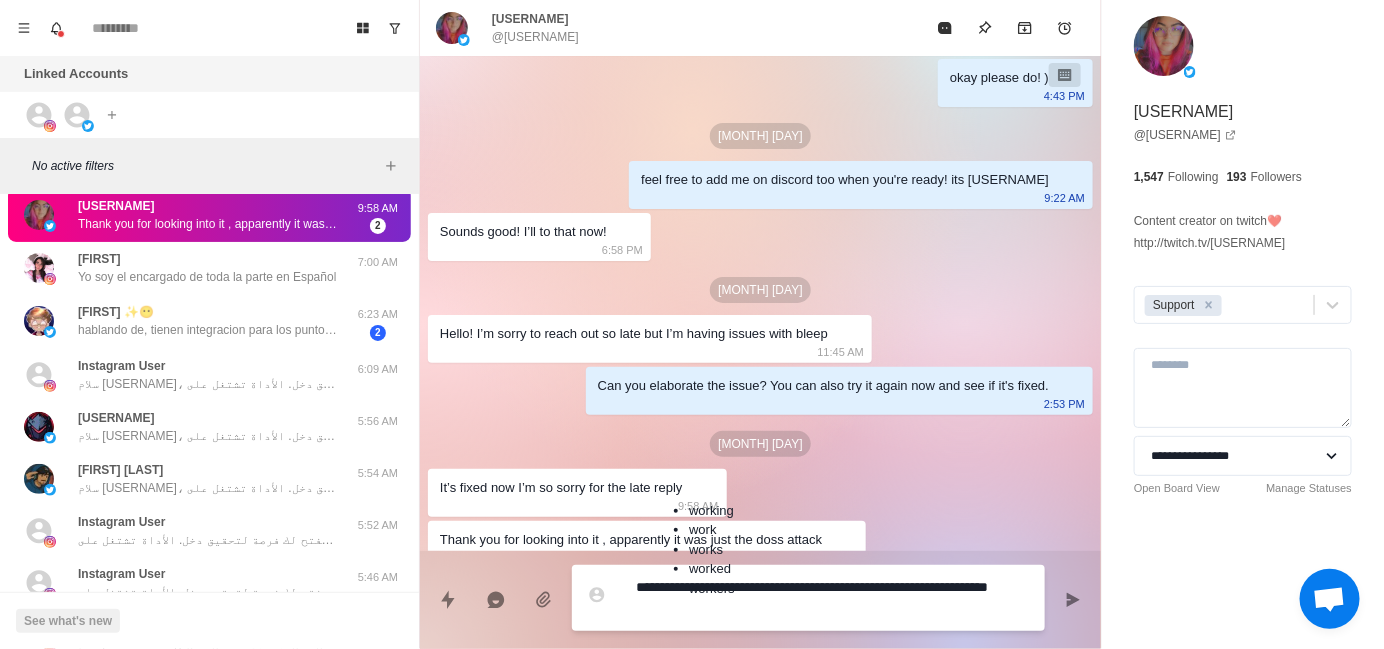 type on "*" 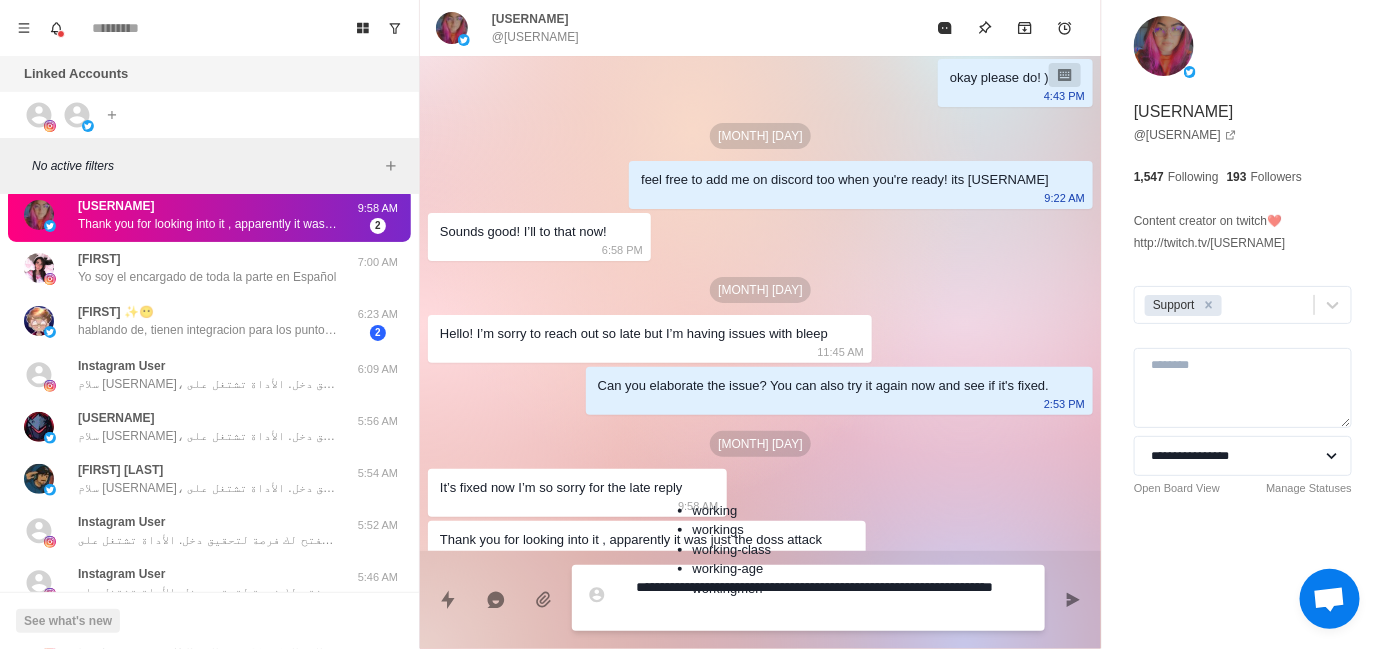 type on "**********" 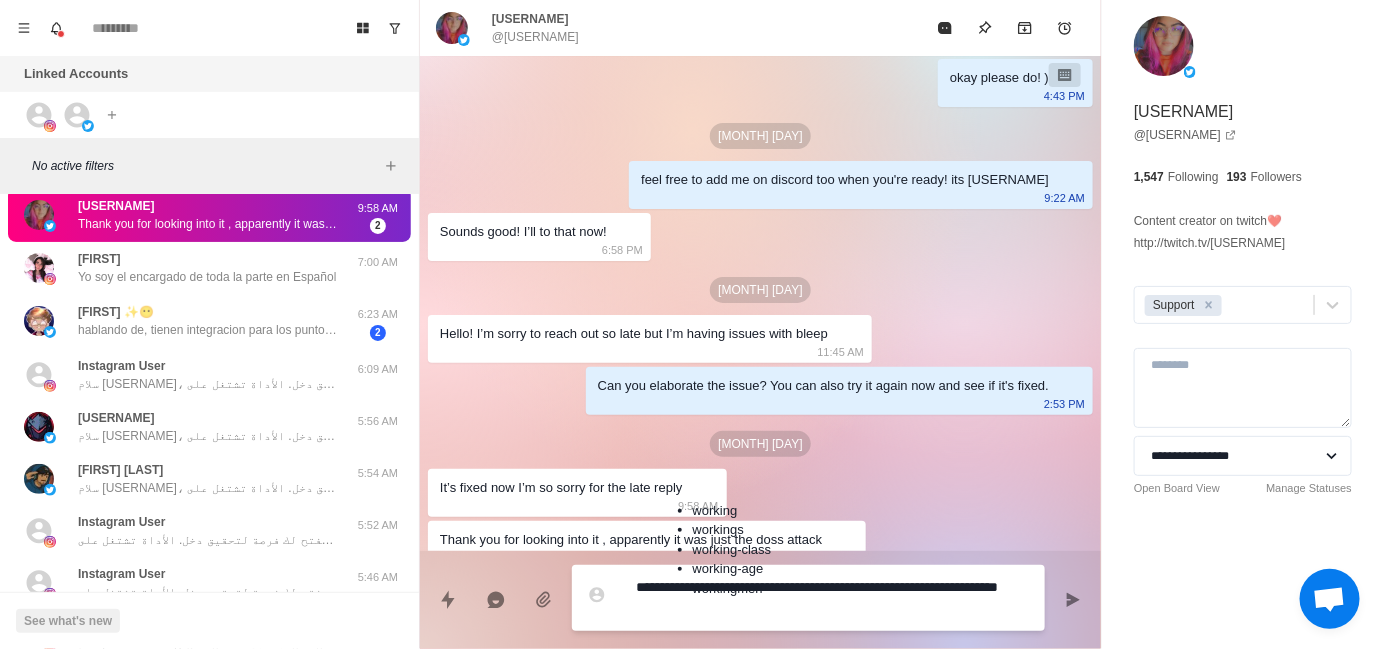 type on "**********" 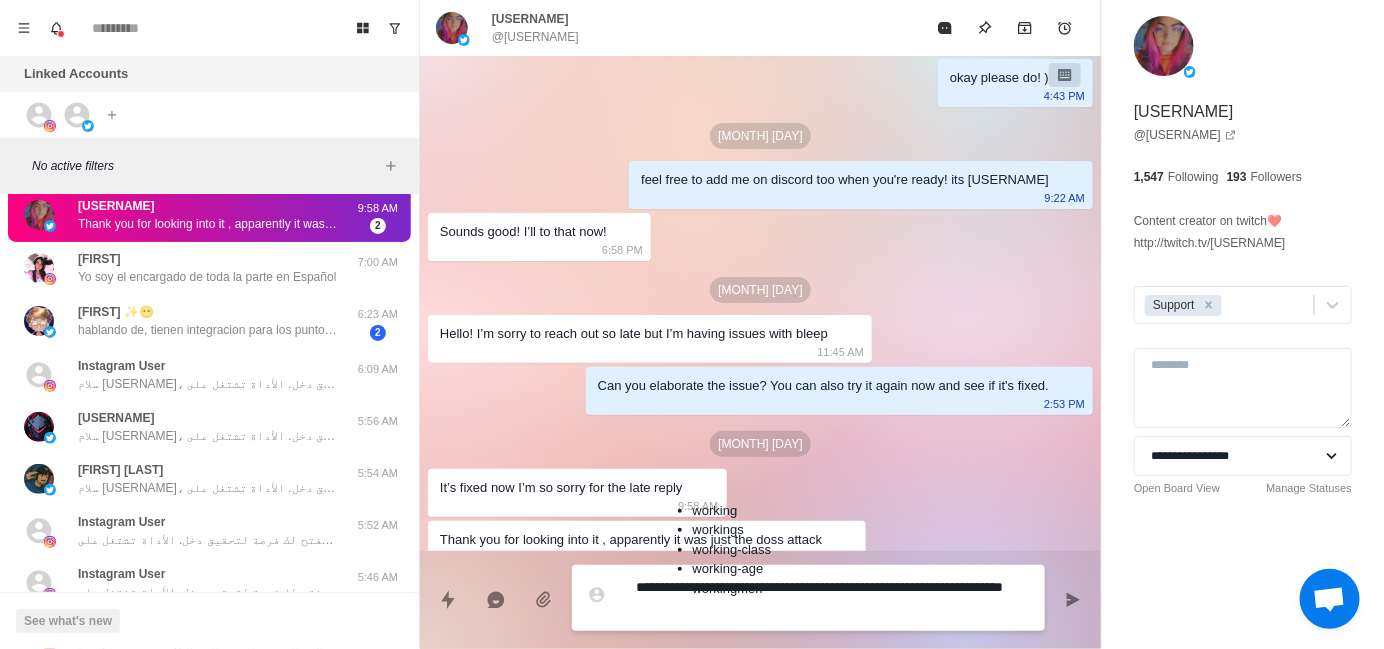 type on "**********" 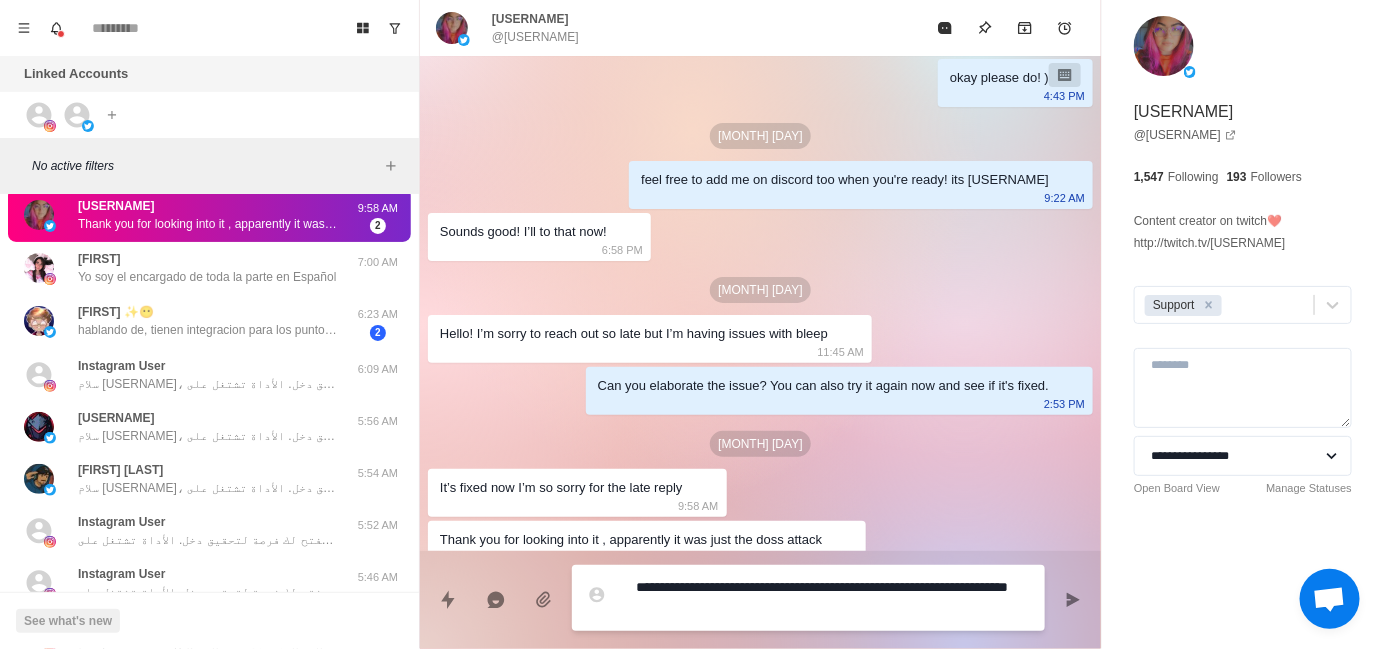 type on "**********" 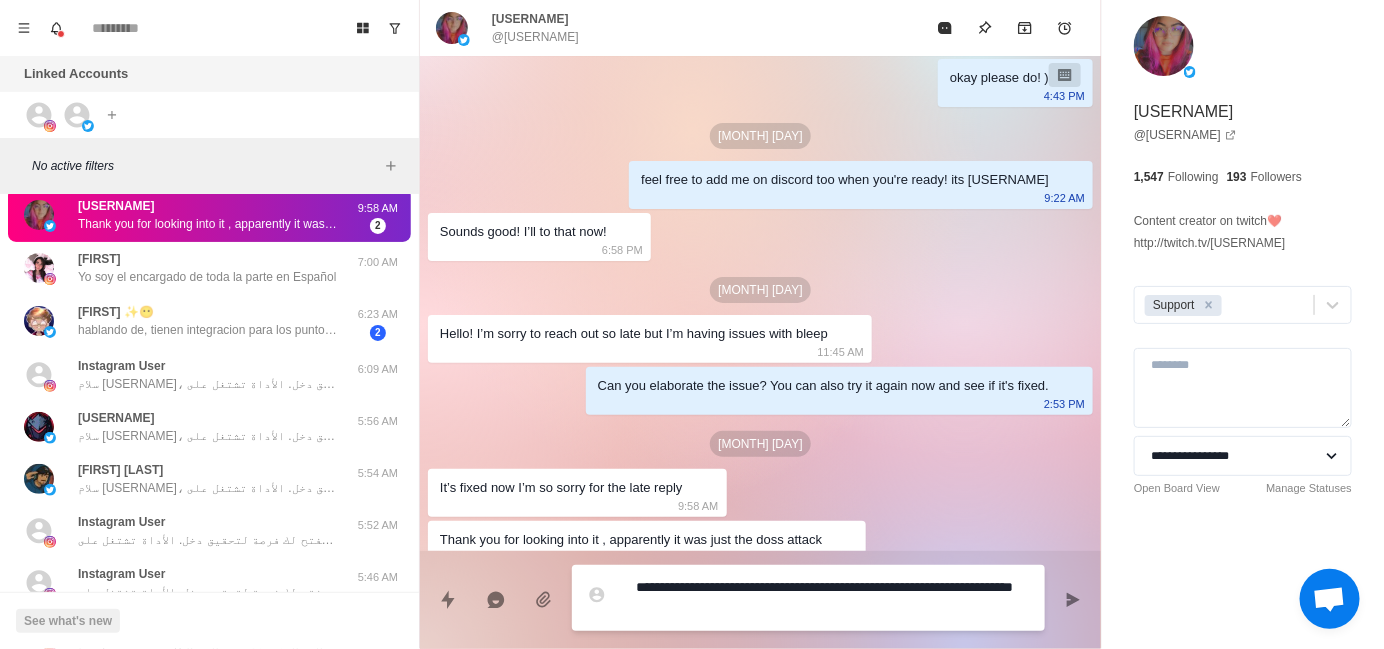 type on "**********" 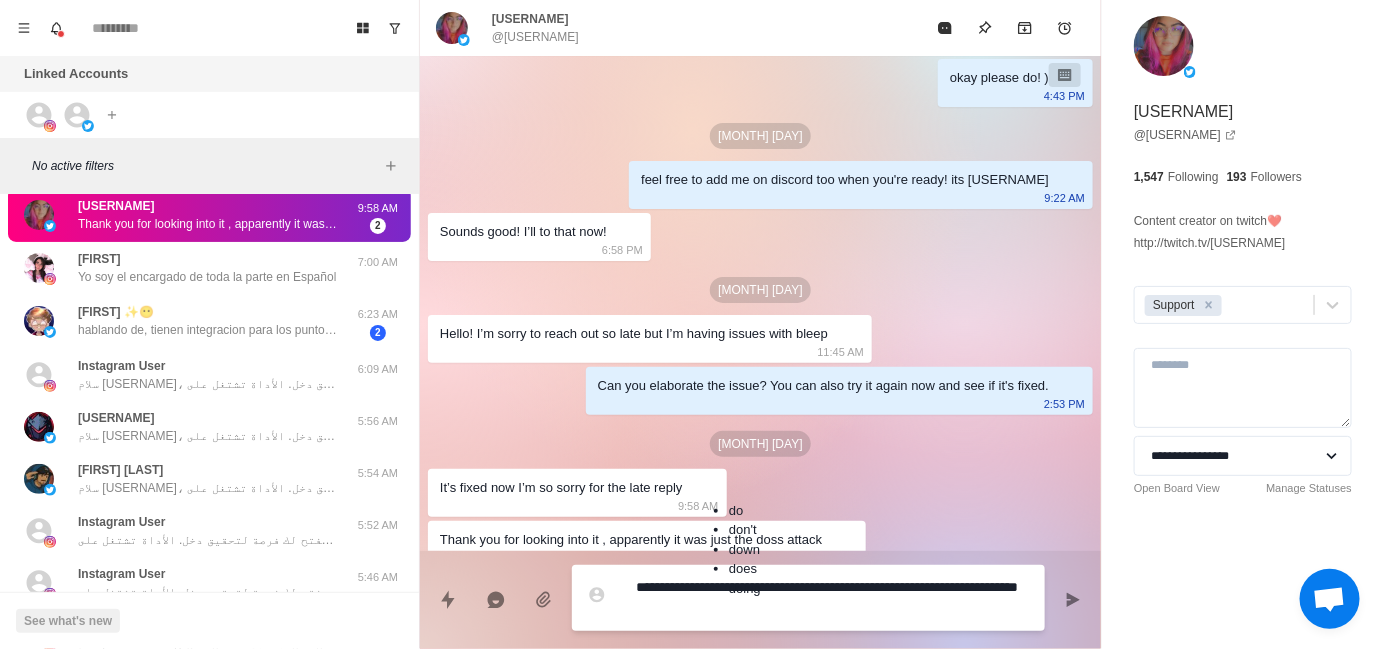 type on "**********" 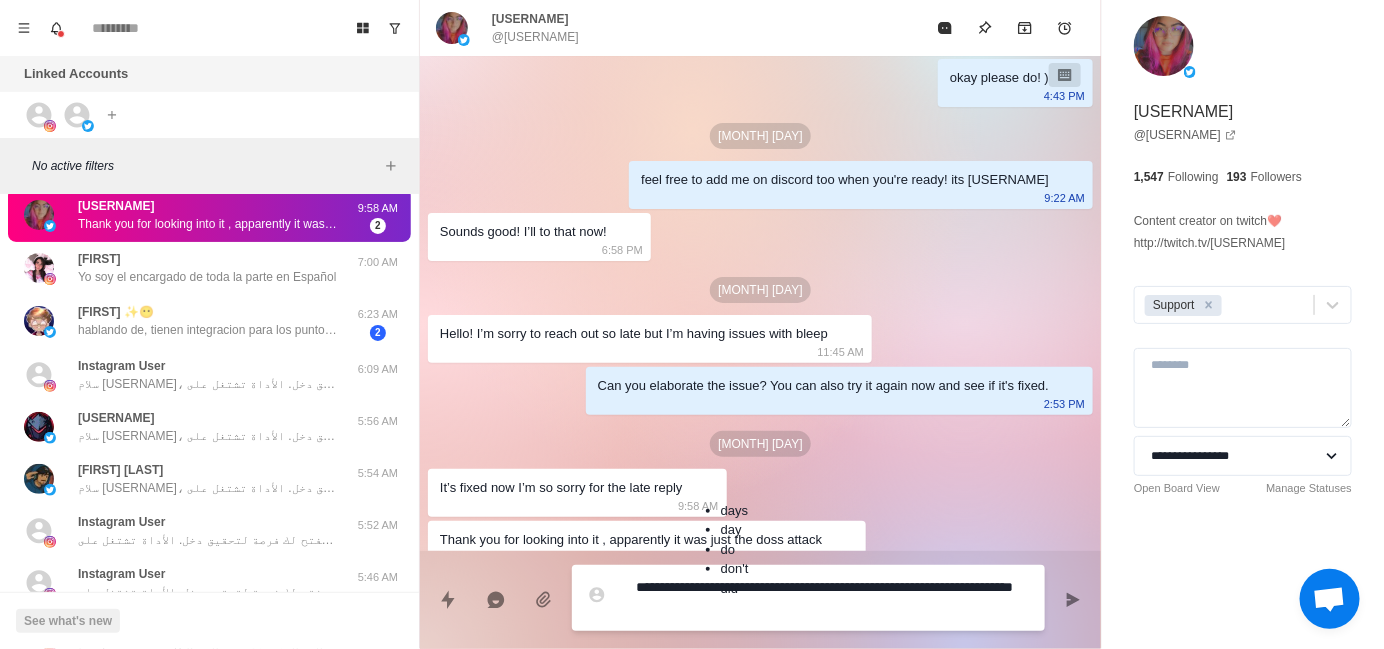 type on "**********" 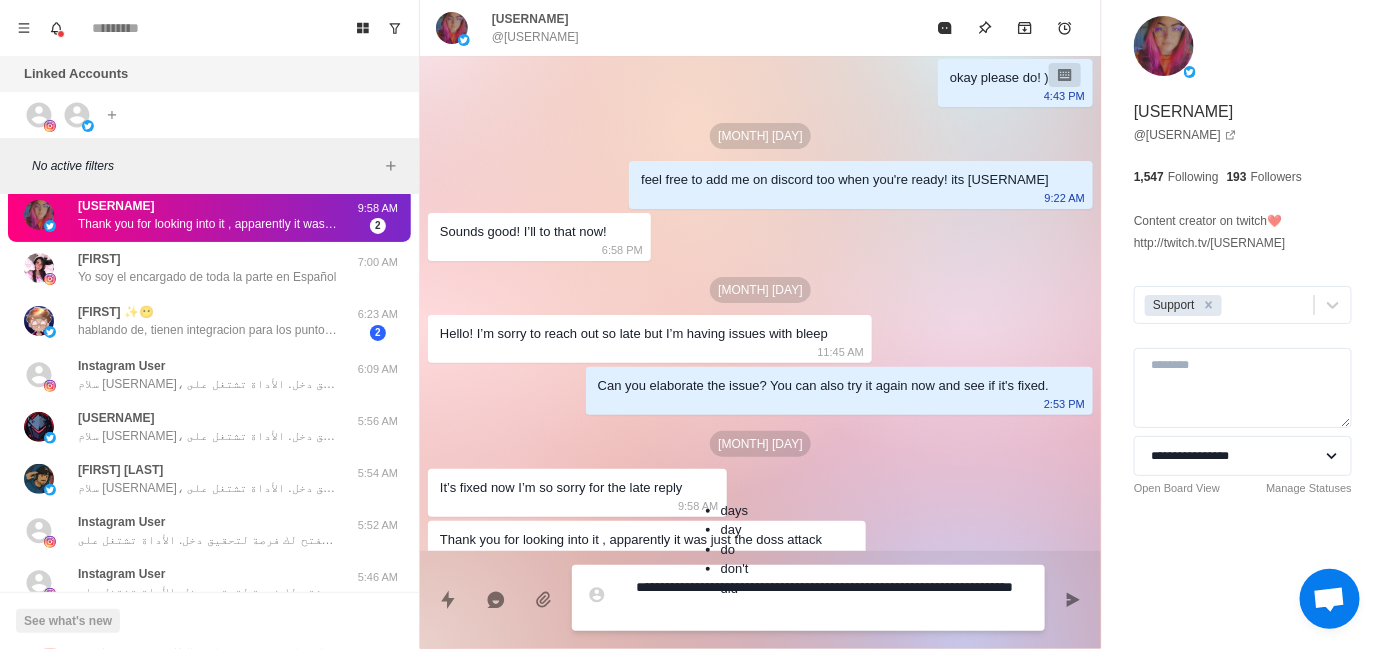 type on "*" 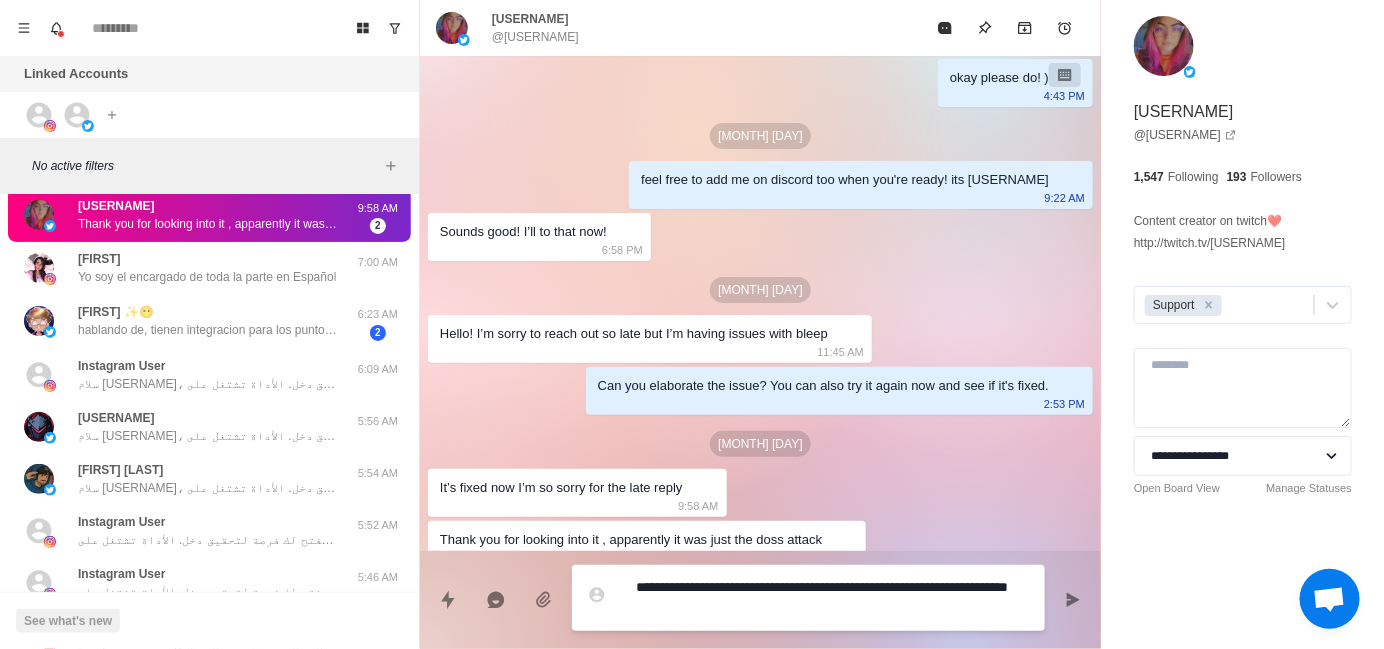 type on "**********" 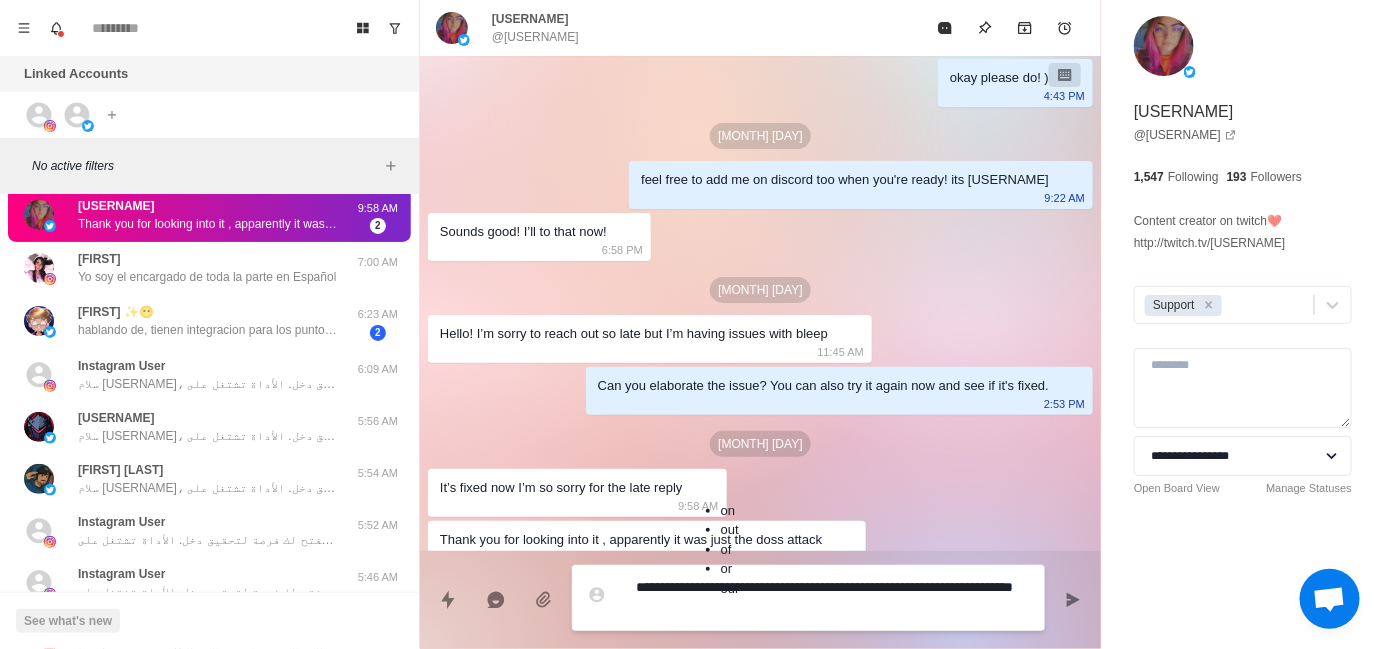 type on "*" 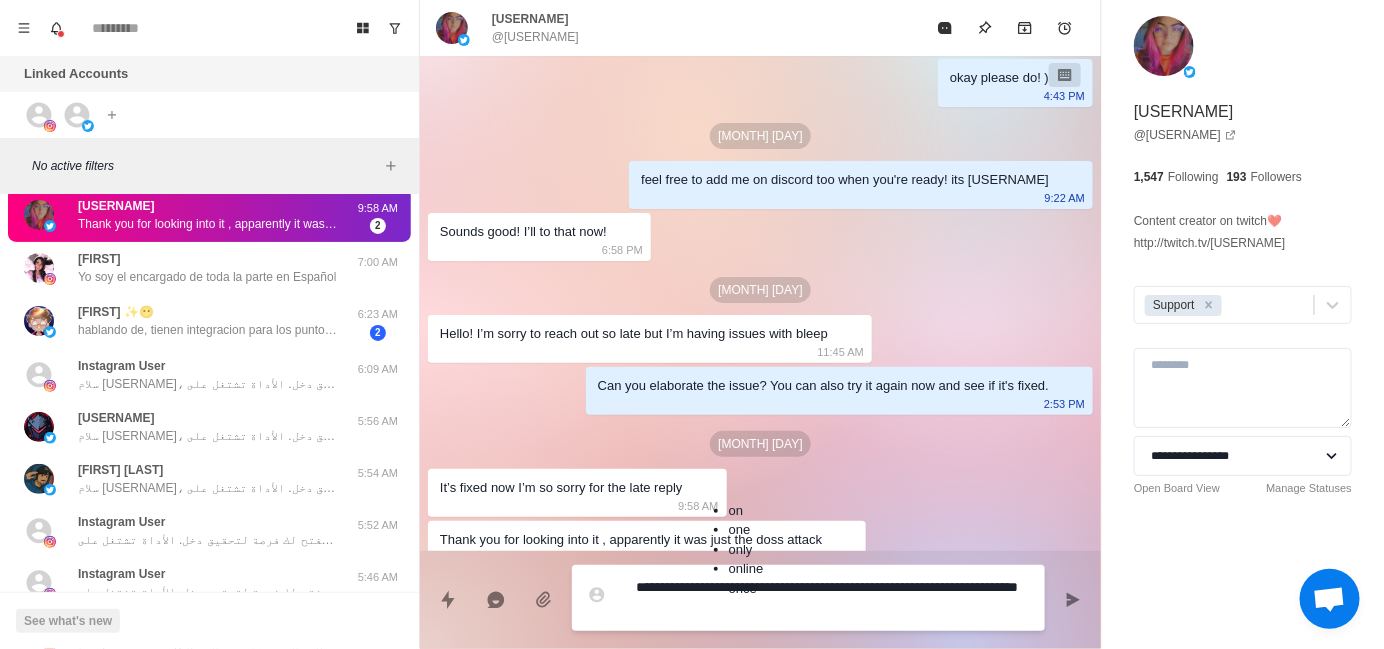 type on "*" 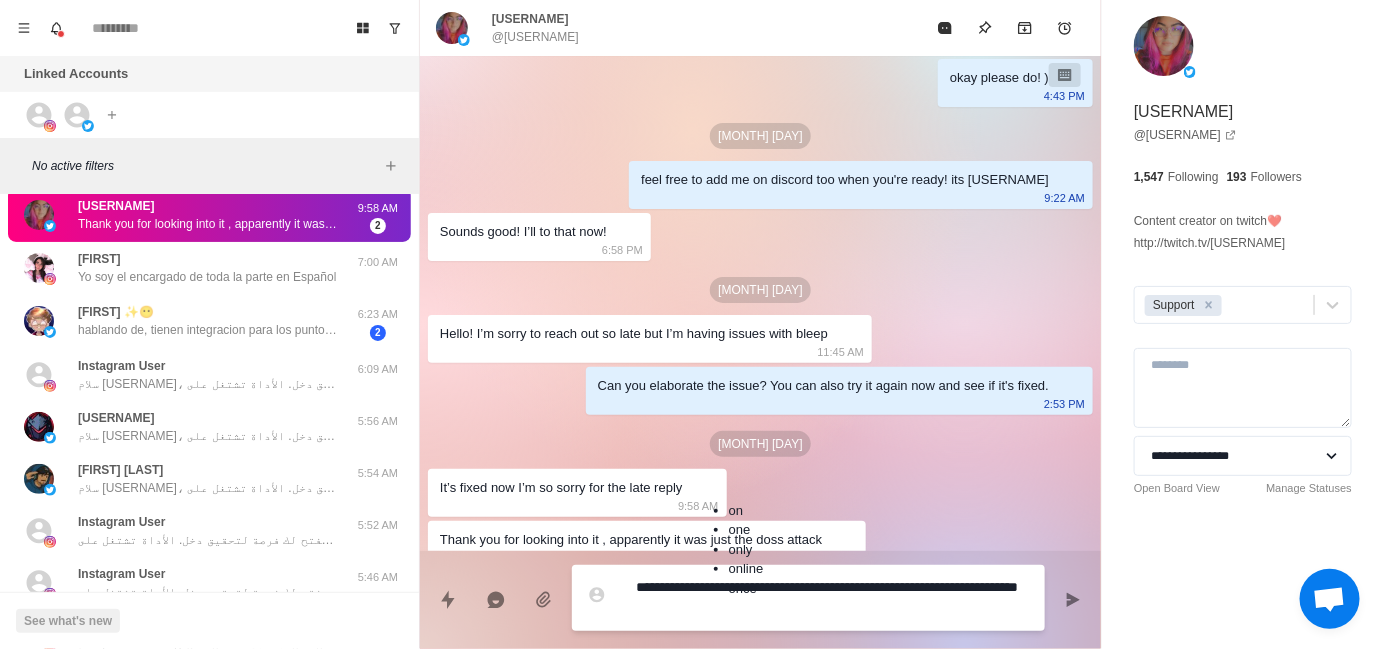 type on "**********" 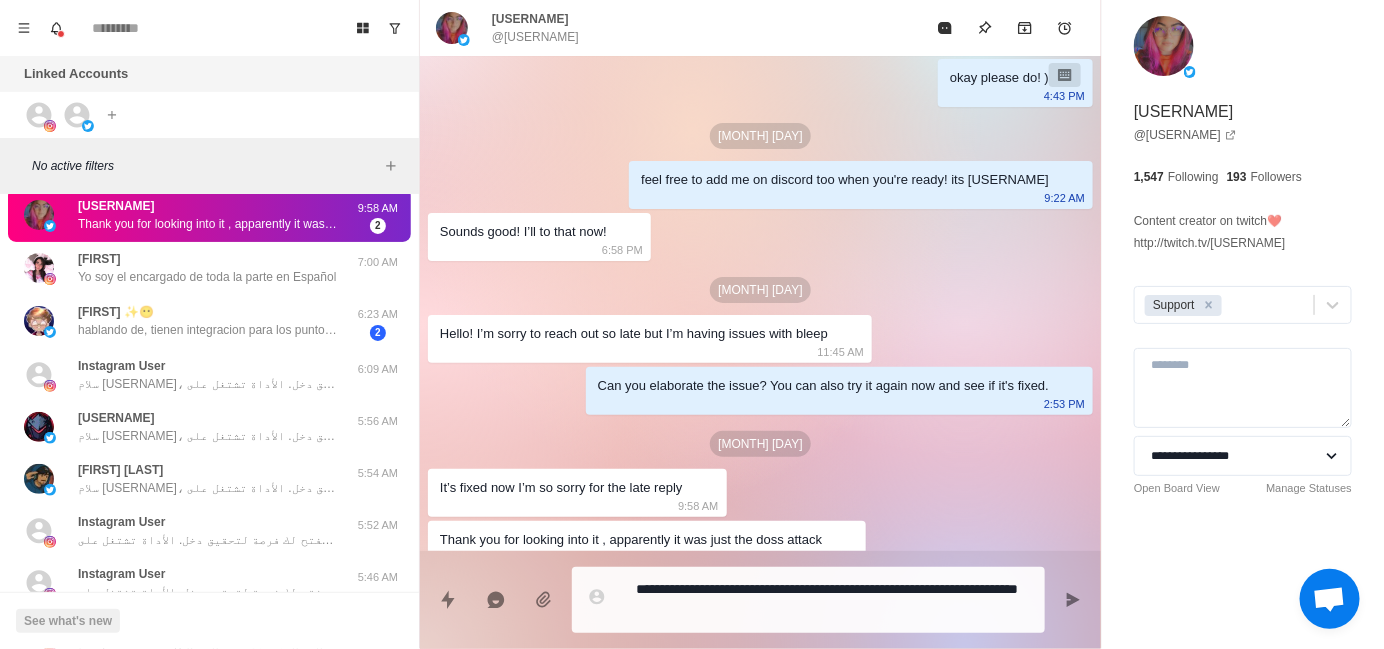 click on "**********" at bounding box center [832, 600] 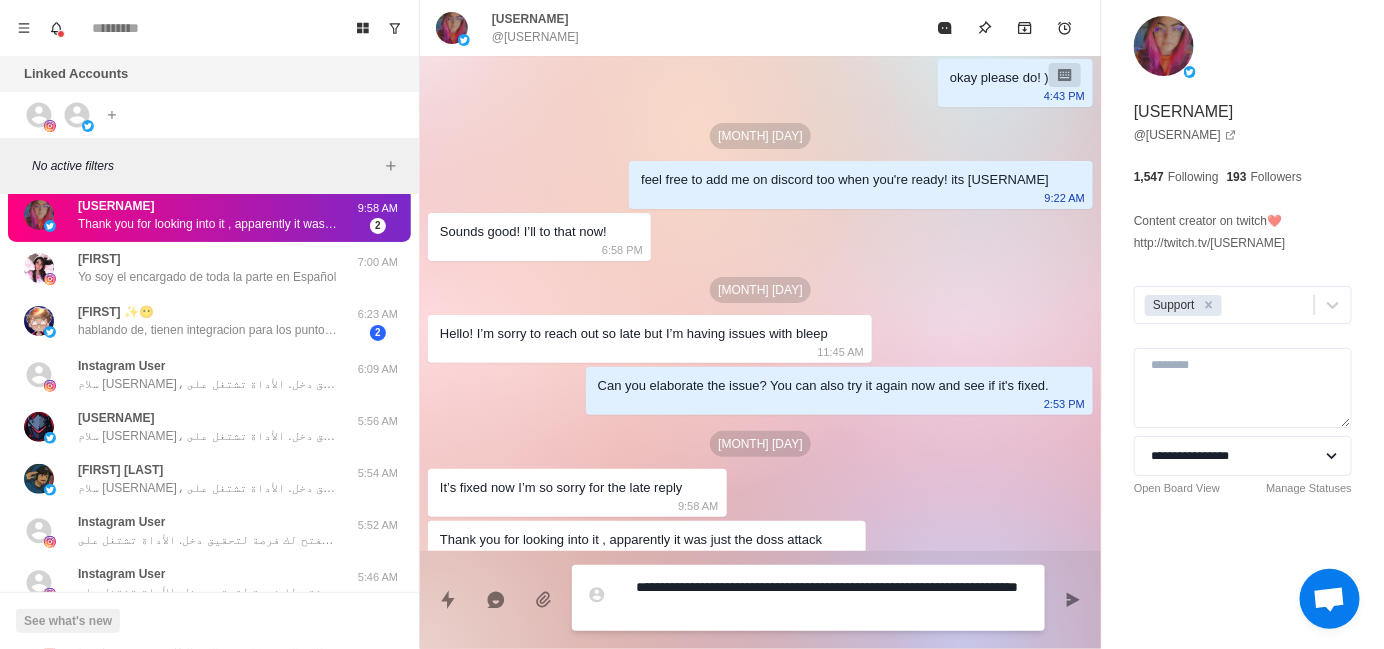type on "*" 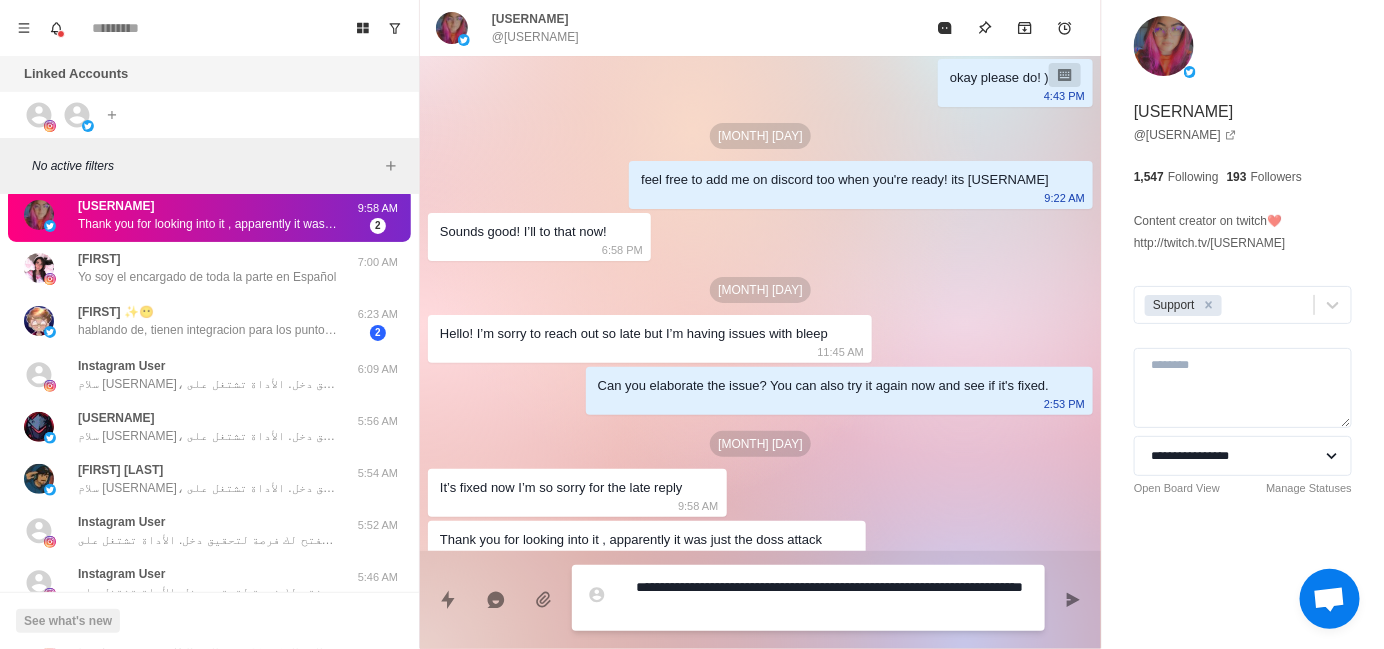 type on "**********" 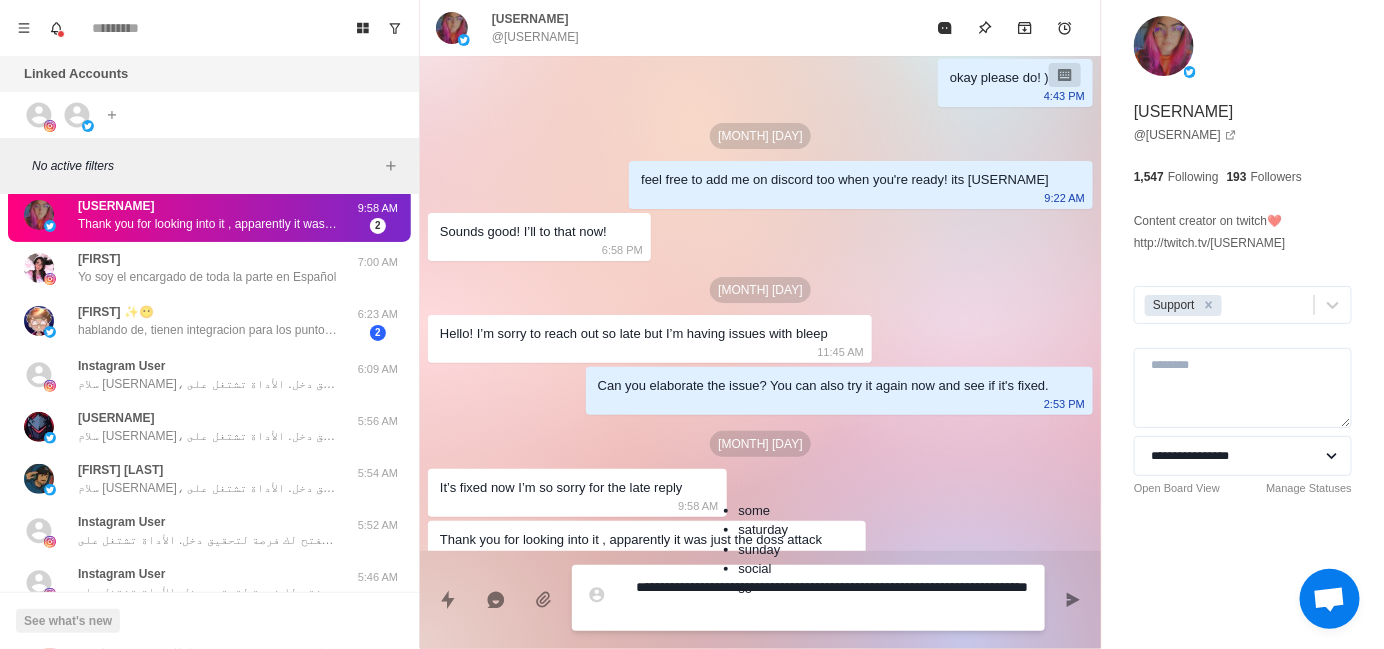 type on "**********" 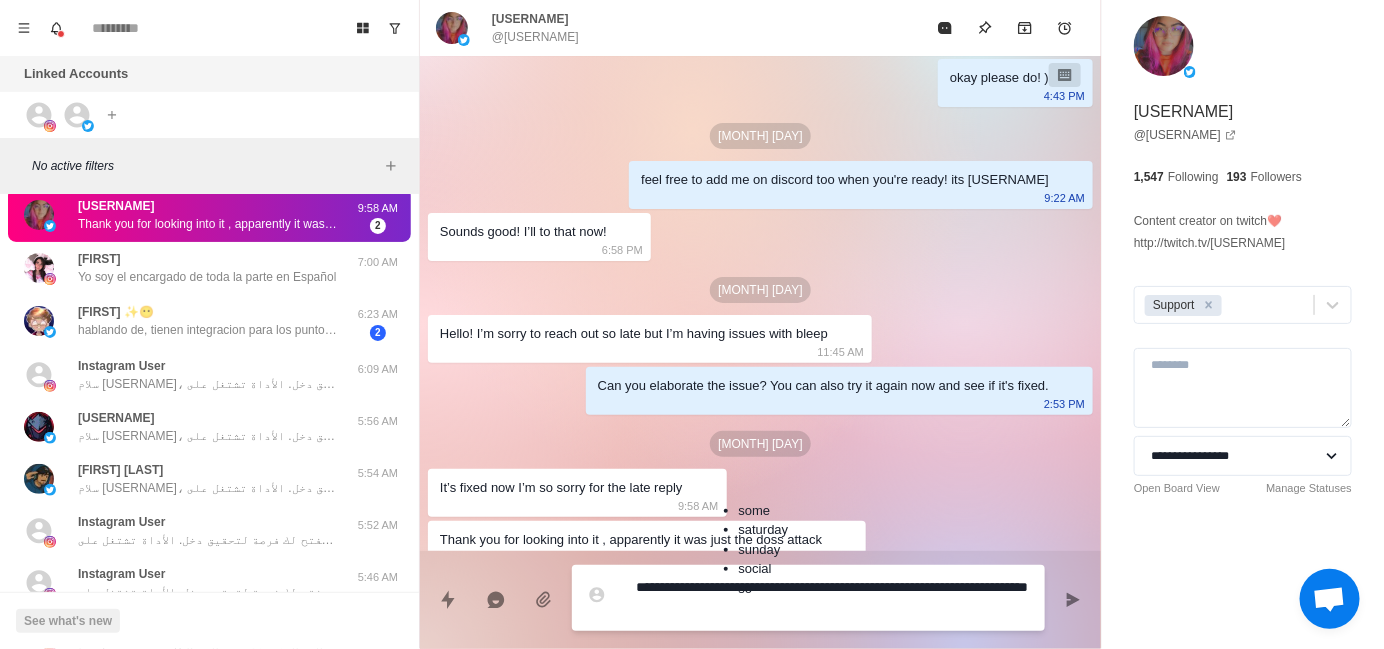 type on "*" 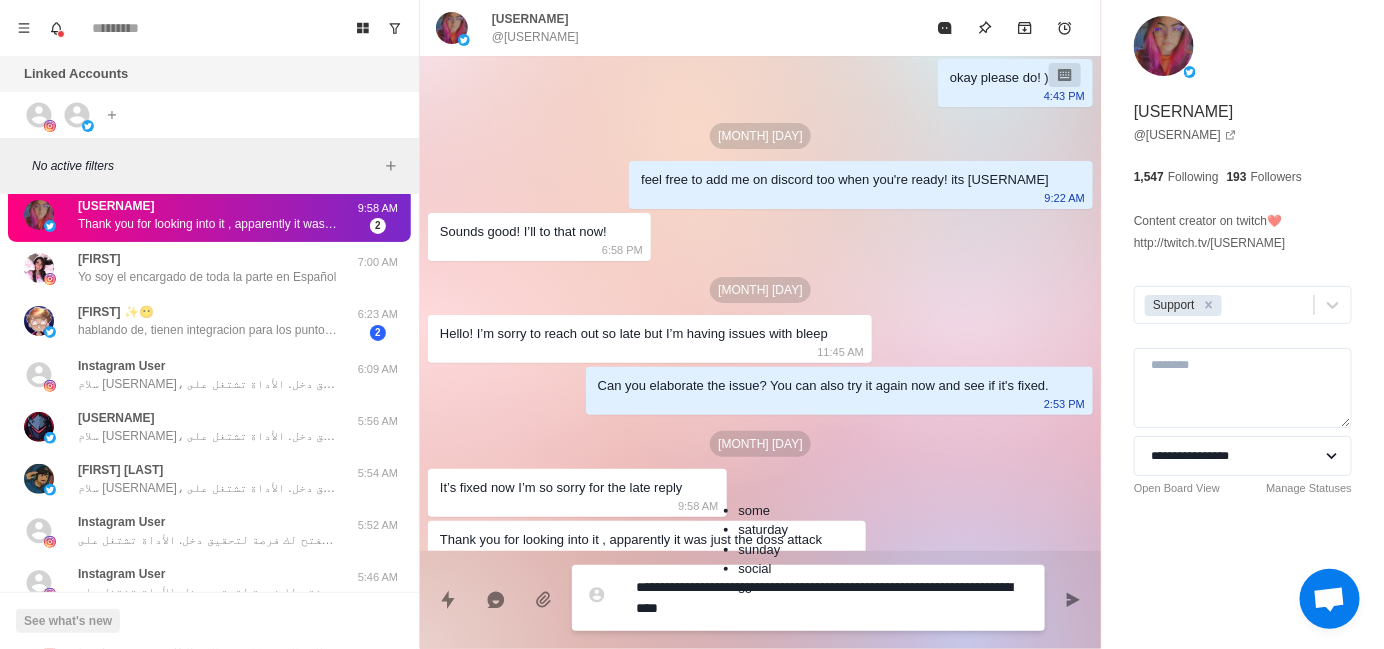 type on "**********" 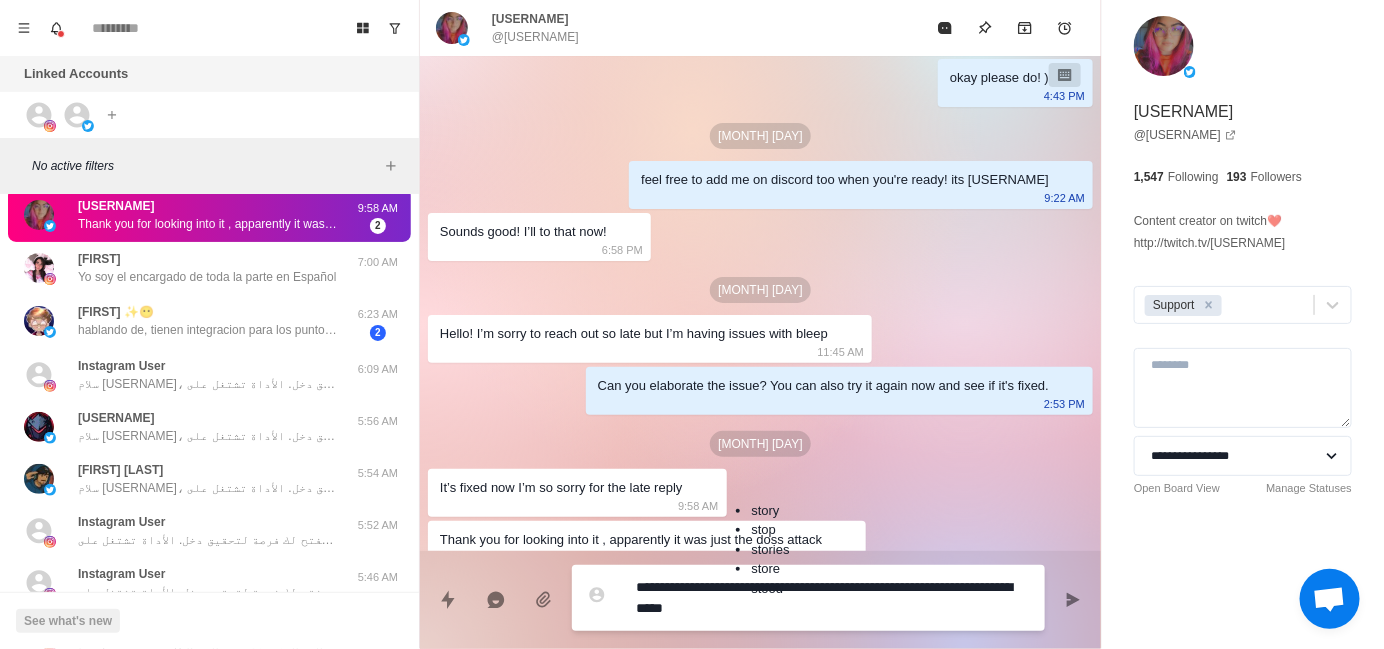 type on "**********" 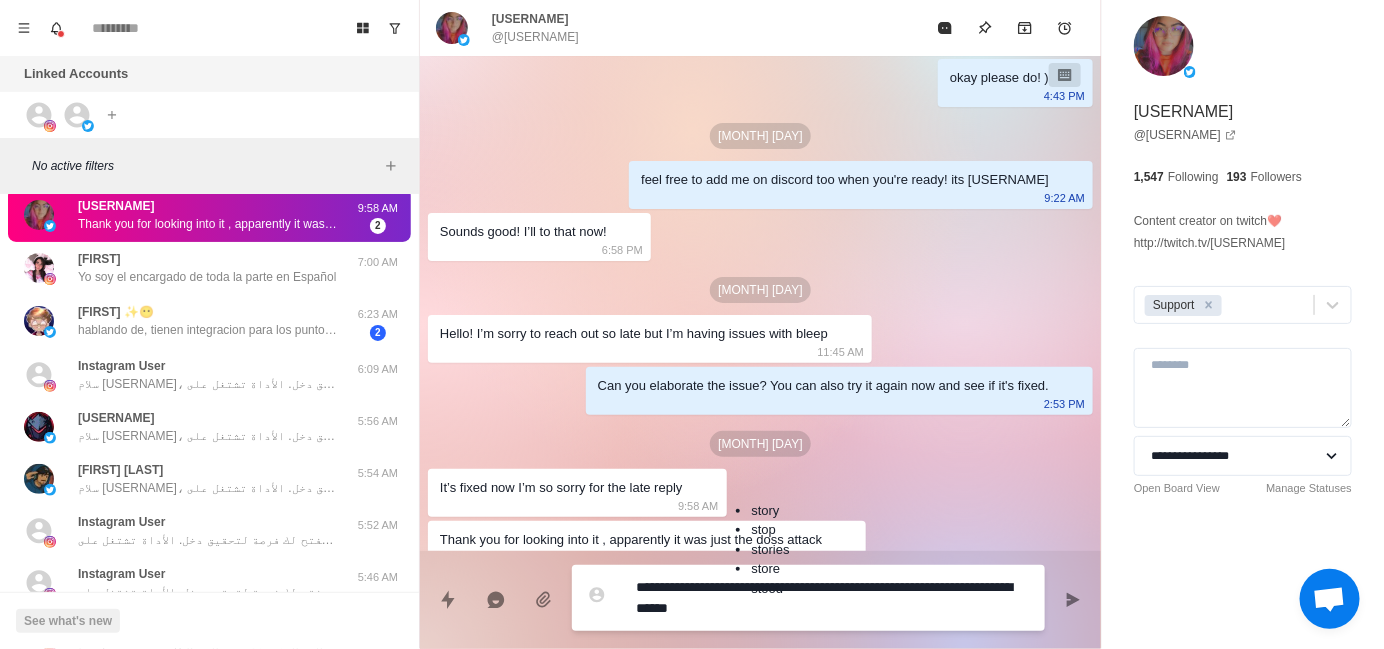 type on "**********" 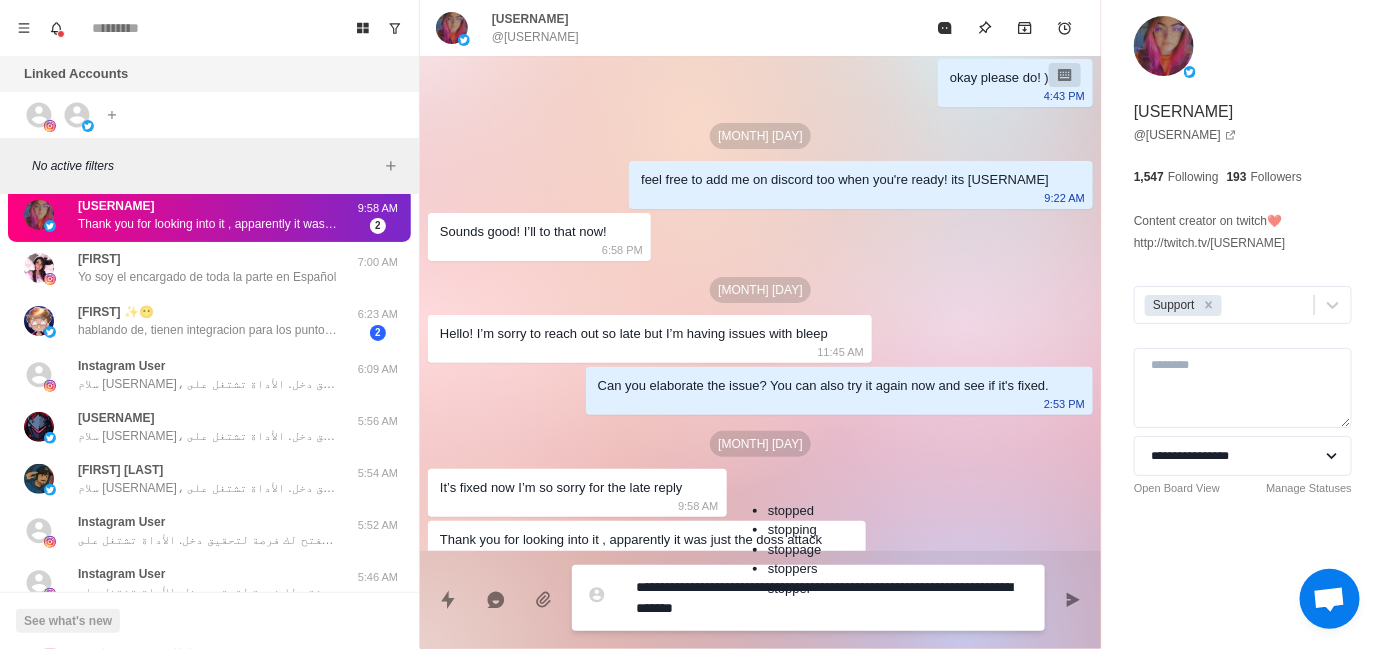 type on "**********" 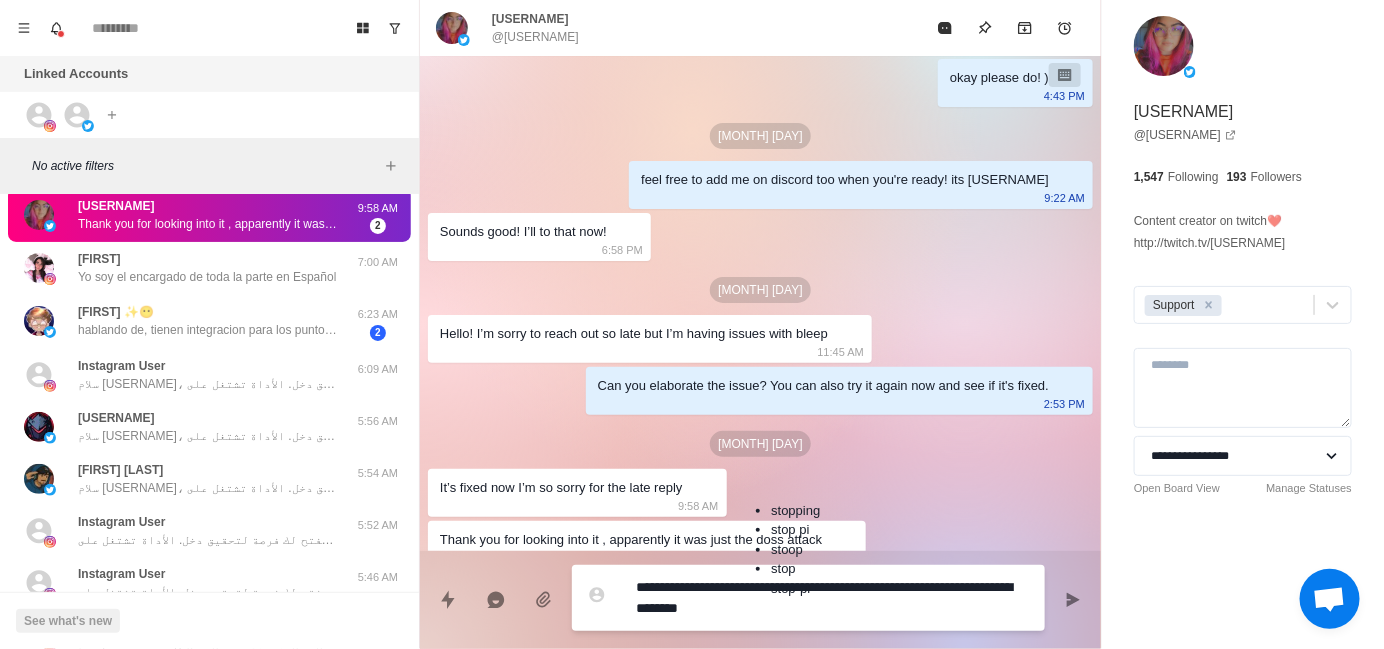 type on "**********" 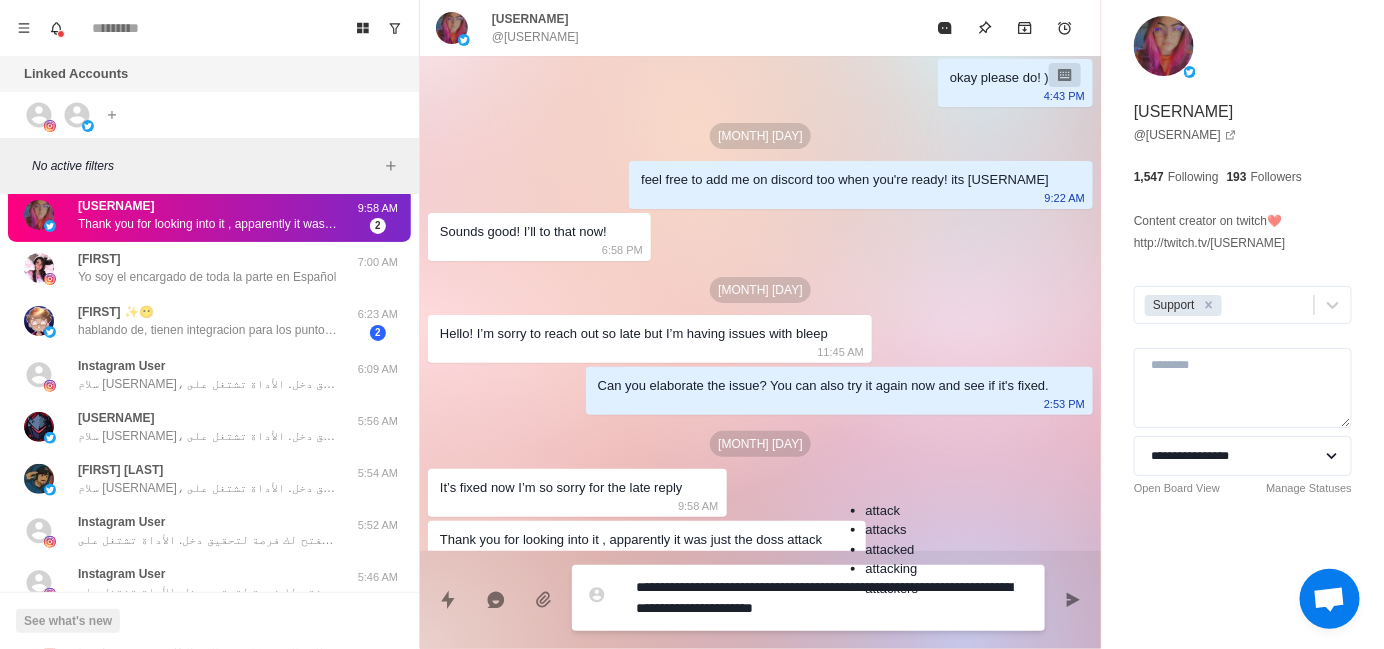 click on "**********" at bounding box center [832, 598] 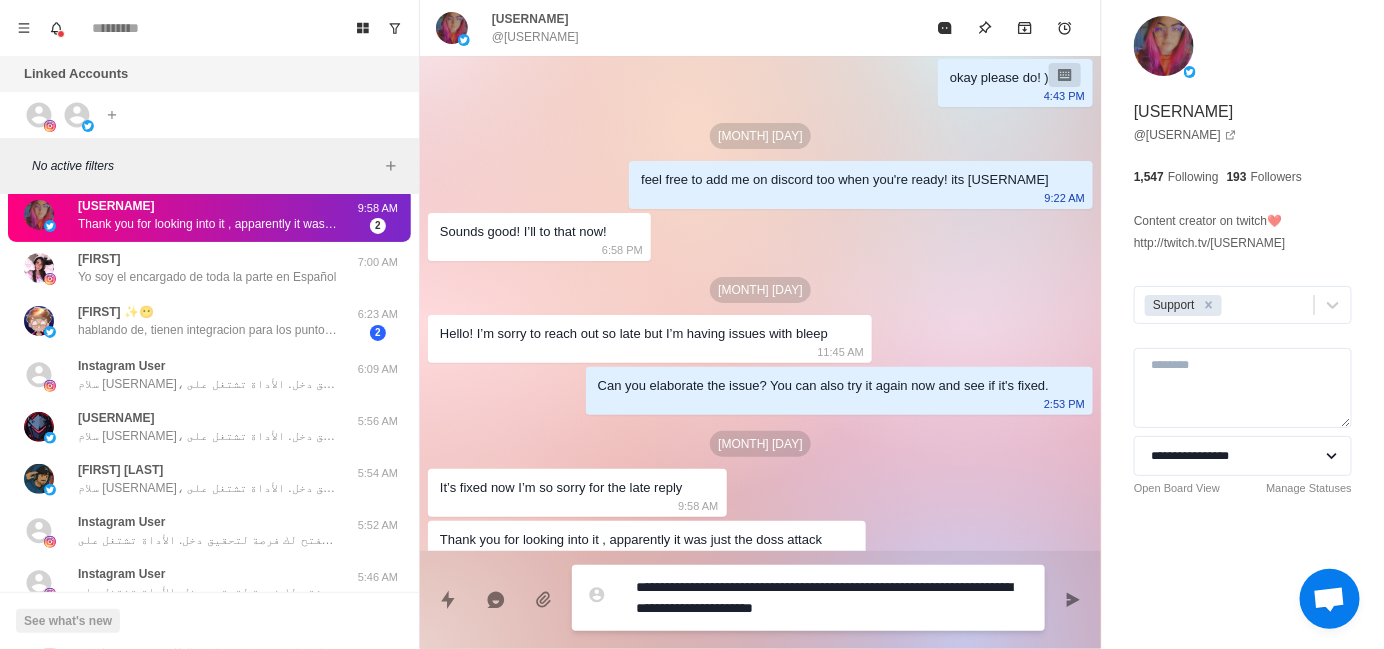 click on "**********" at bounding box center [832, 598] 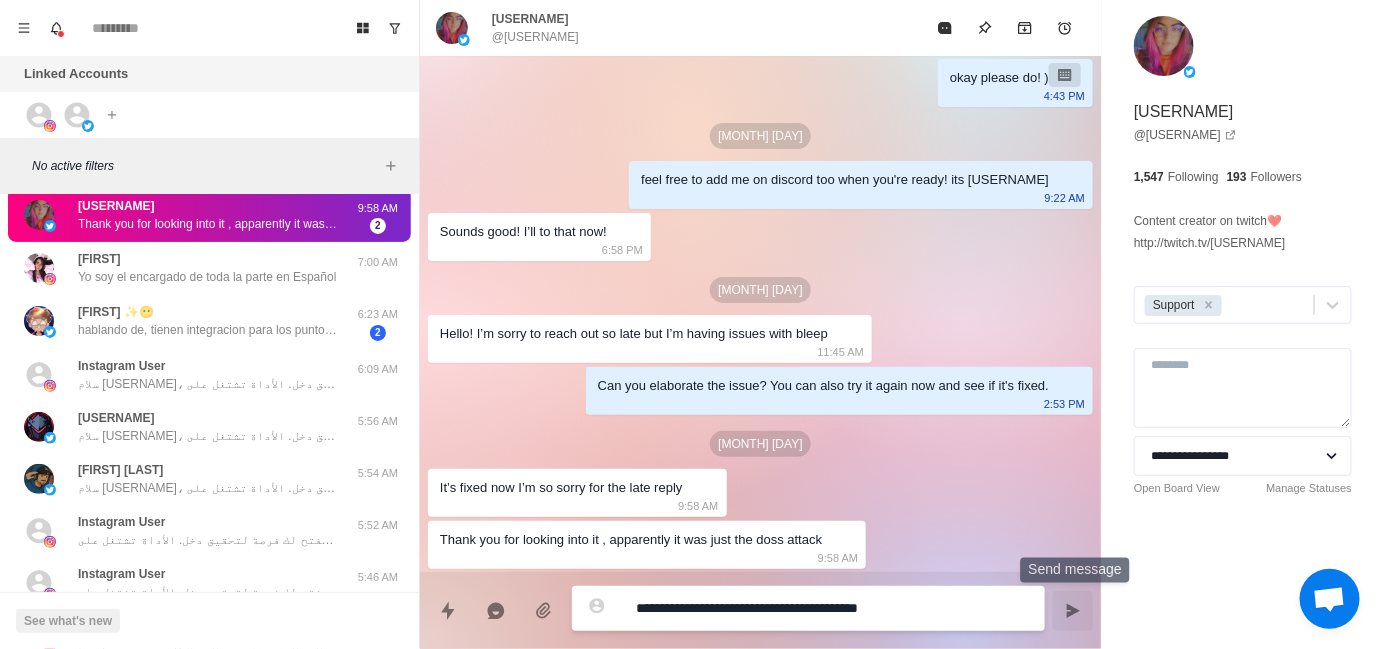 click 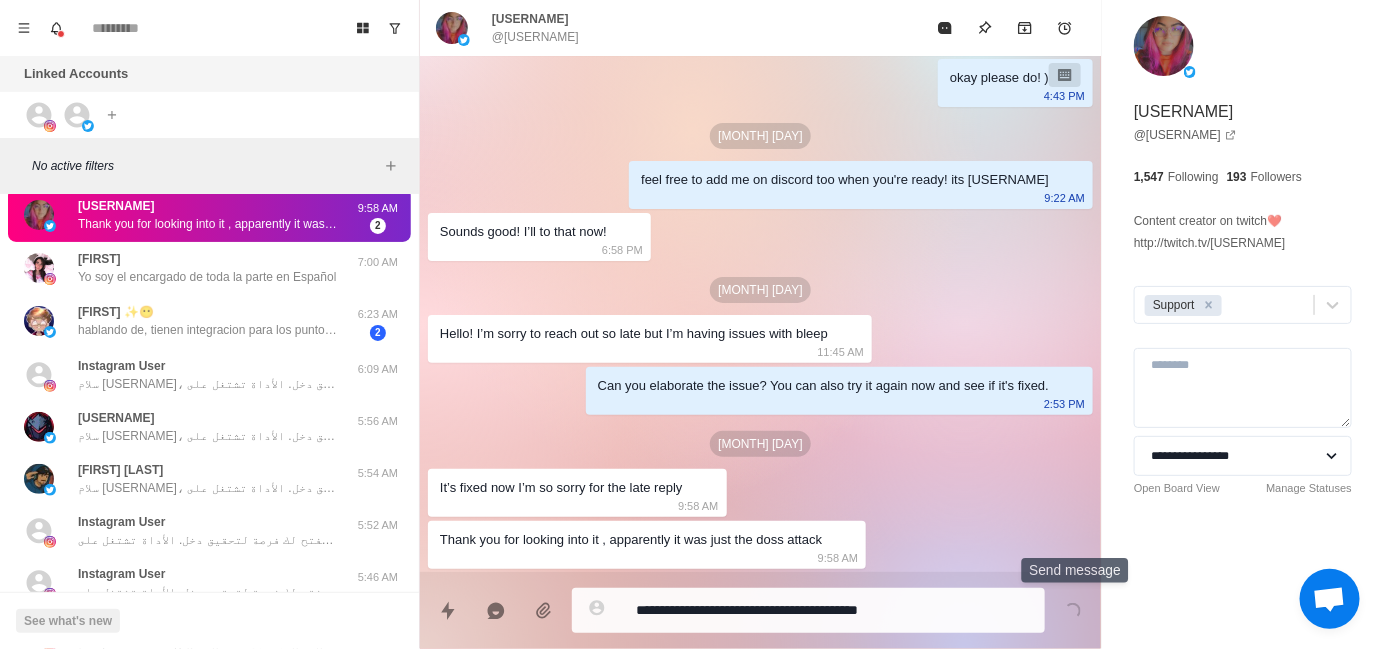 scroll, scrollTop: 313, scrollLeft: 0, axis: vertical 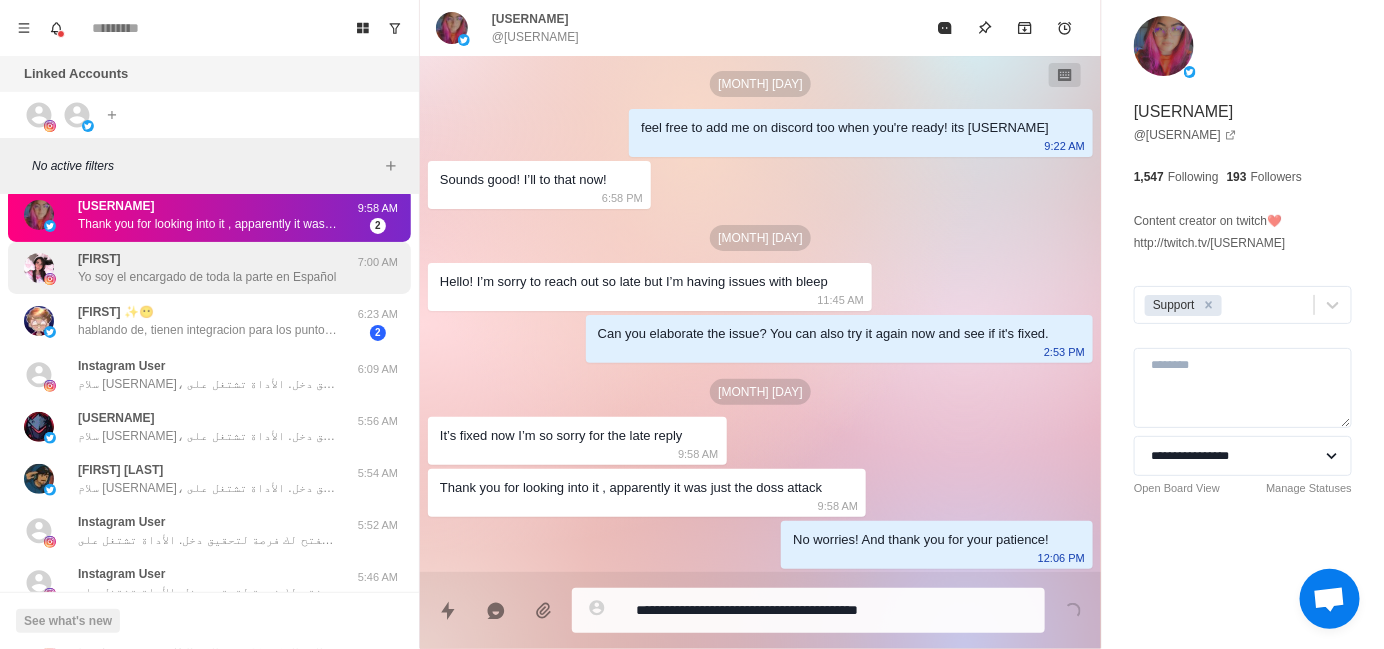 click on "Yo soy el encargado de toda la parte en Español" at bounding box center [207, 277] 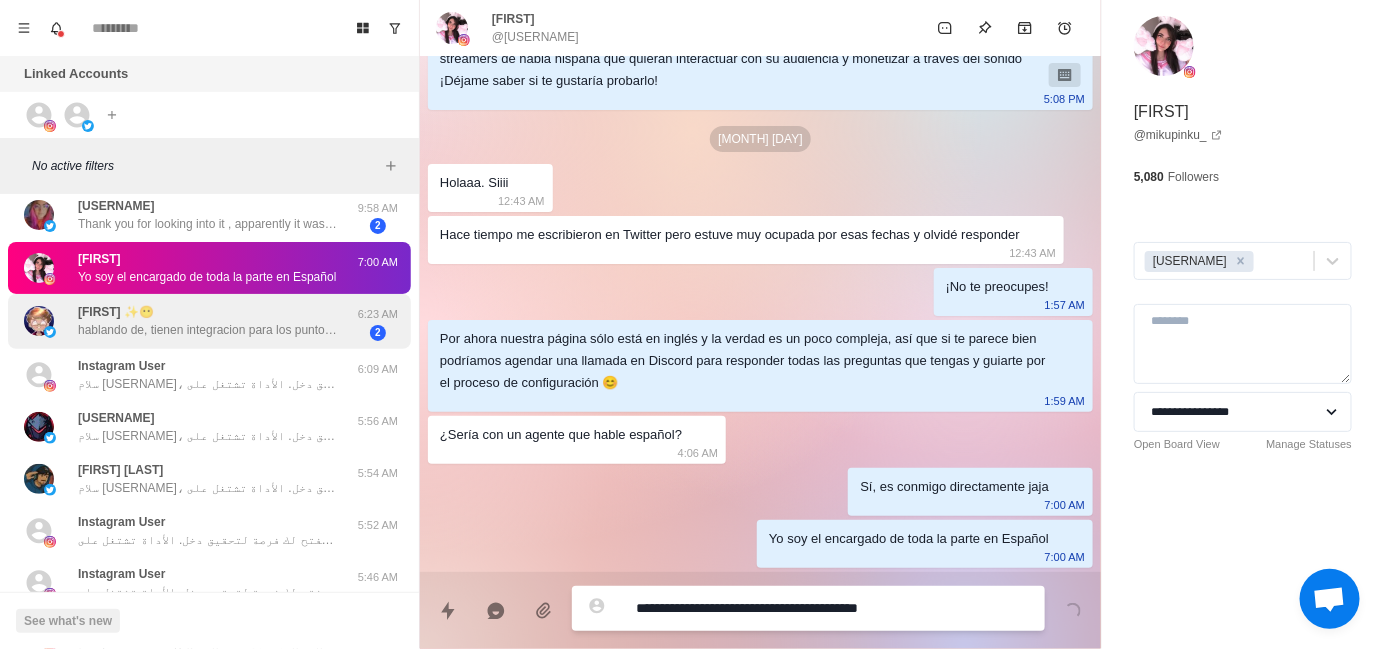 scroll, scrollTop: 126, scrollLeft: 0, axis: vertical 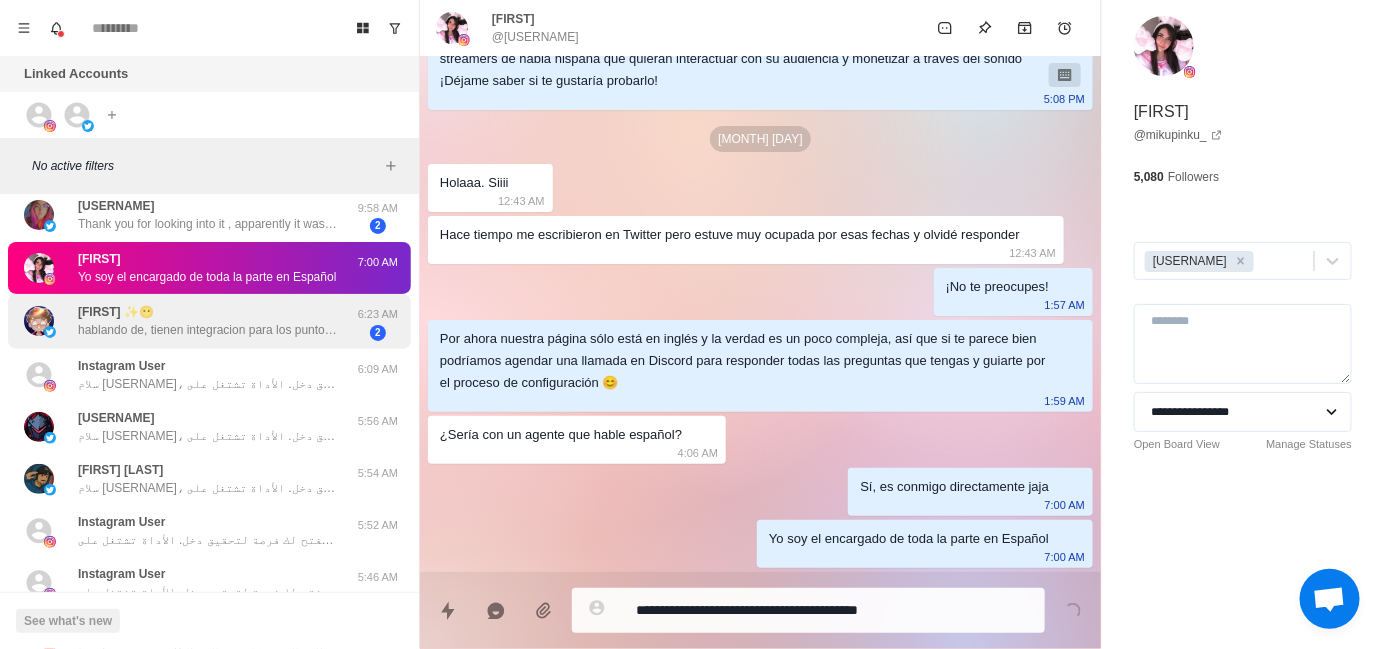 click on "Fallo ✨😶 hablando de, tienen integracion para los puntos del canal de kick? esque ando viendo y la unica opcion similar es la de twitch" at bounding box center (208, 321) 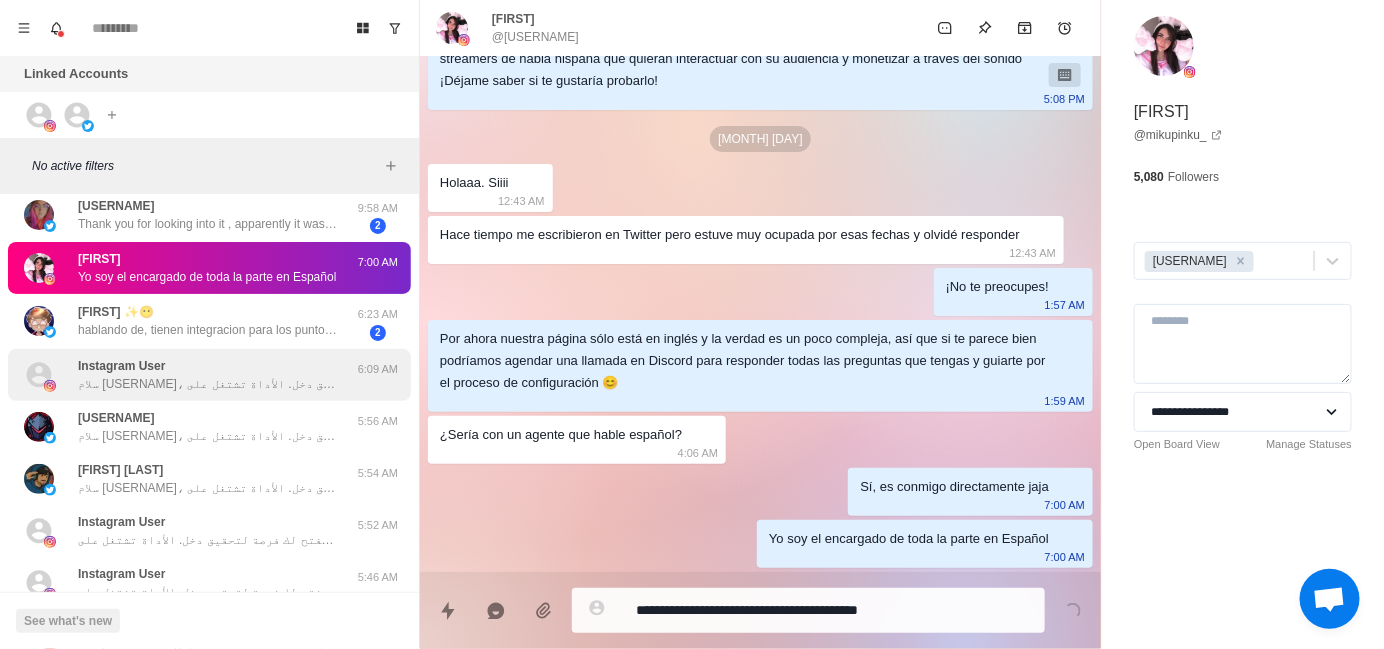 scroll, scrollTop: 0, scrollLeft: 0, axis: both 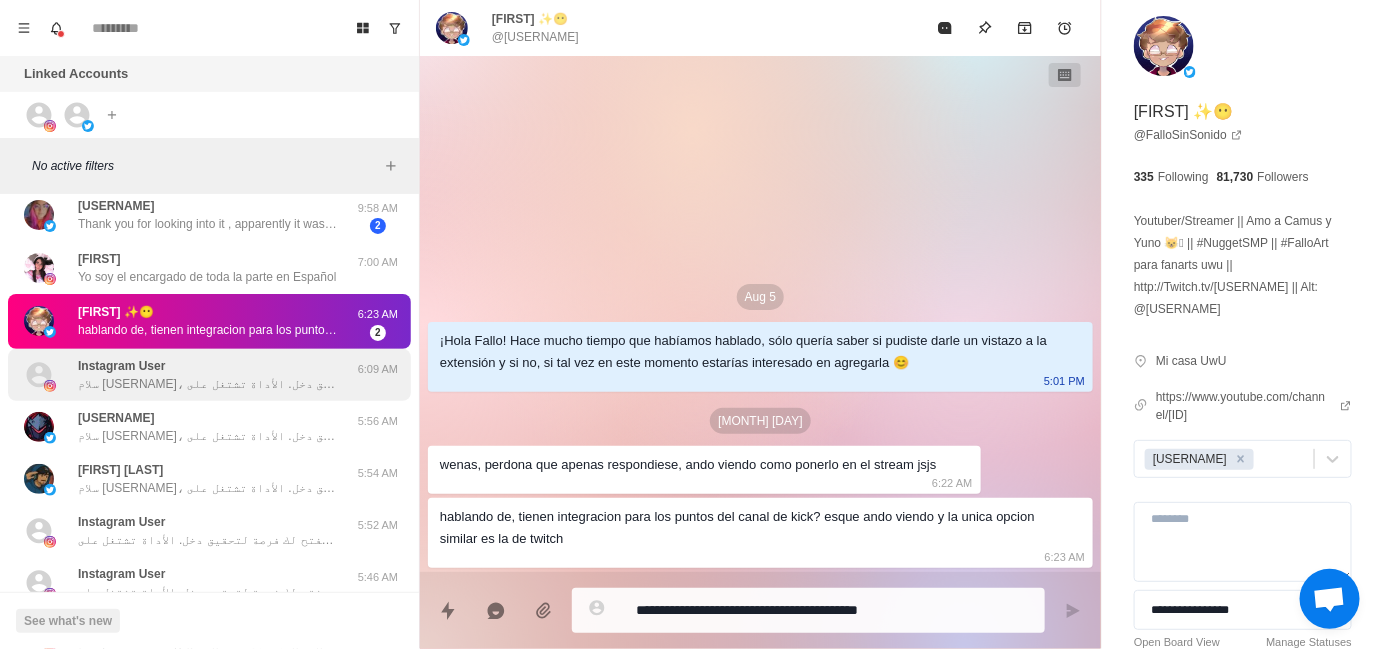 click on "سلام [FIRST]،
تخيل لو رسائل الشات في بثك تتحول لصوت… بصوت شخصية مشهورة، أو حتى بصوتك!
بفضل الذكاء الاصطناعي، التفاعل يصير أقوى، ومع كل رسالة تفتح لك فرصة لتحقيق دخل.
الأداة تشتغل على Twitch وKick.
حاب تعرف كيف؟ 😉" at bounding box center [208, 384] 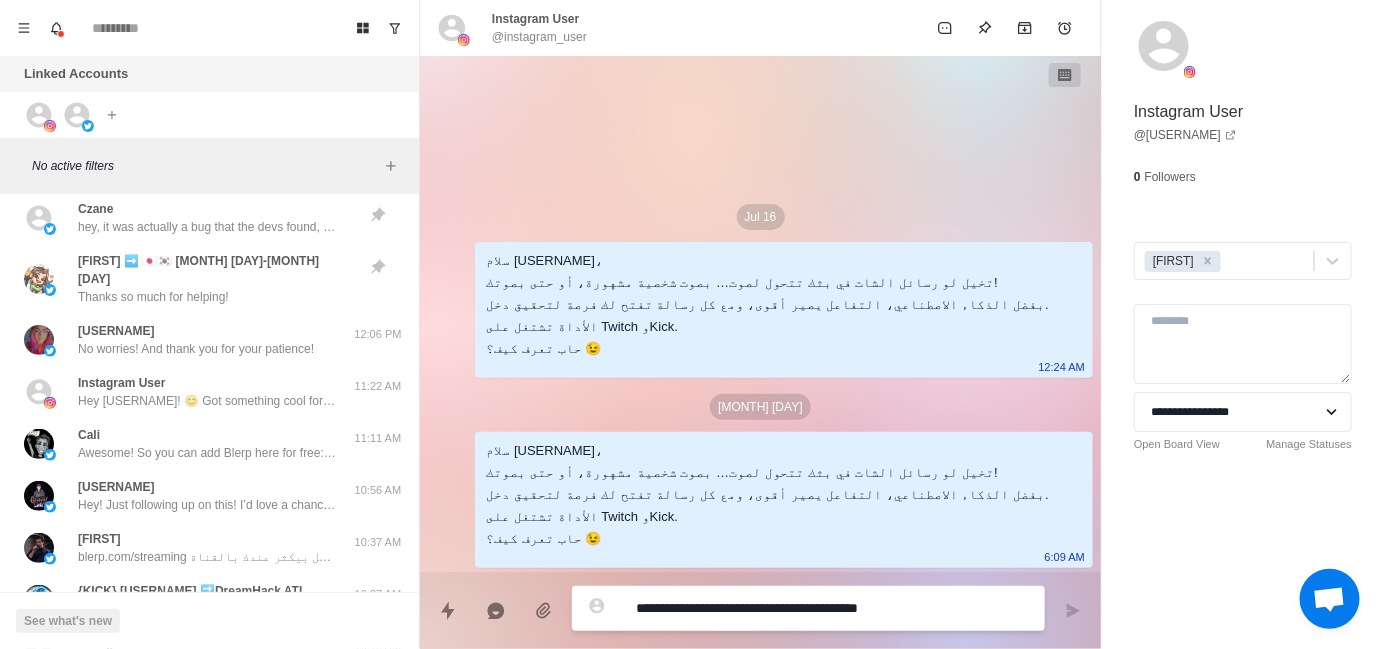 scroll, scrollTop: 0, scrollLeft: 0, axis: both 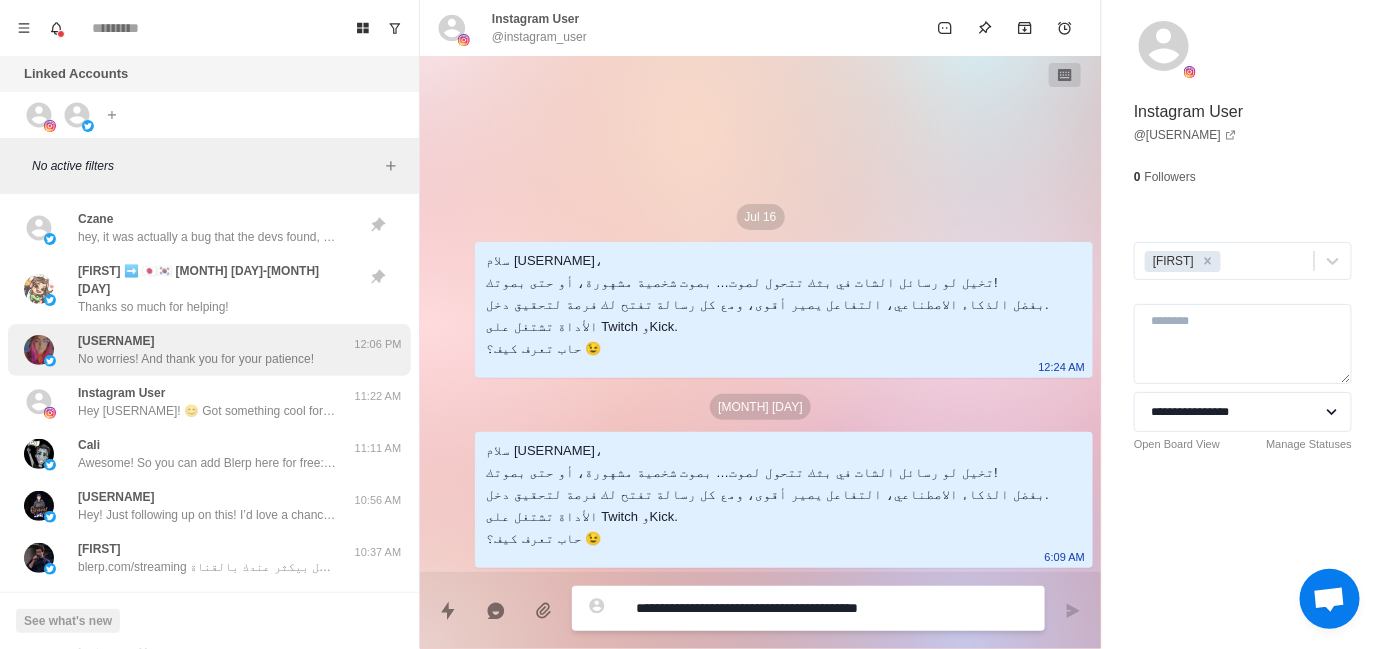 click on "No worries! And thank you for your patience! [FIRST_NAME]" at bounding box center (196, 359) 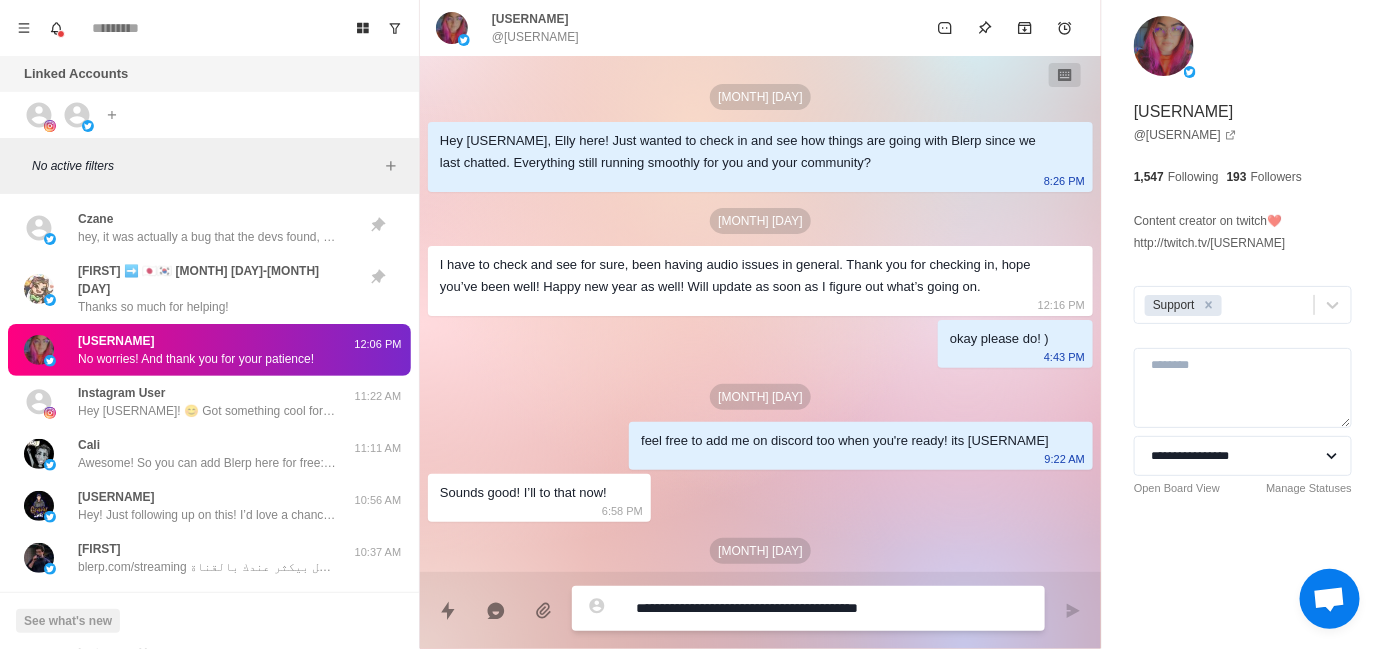 scroll, scrollTop: 313, scrollLeft: 0, axis: vertical 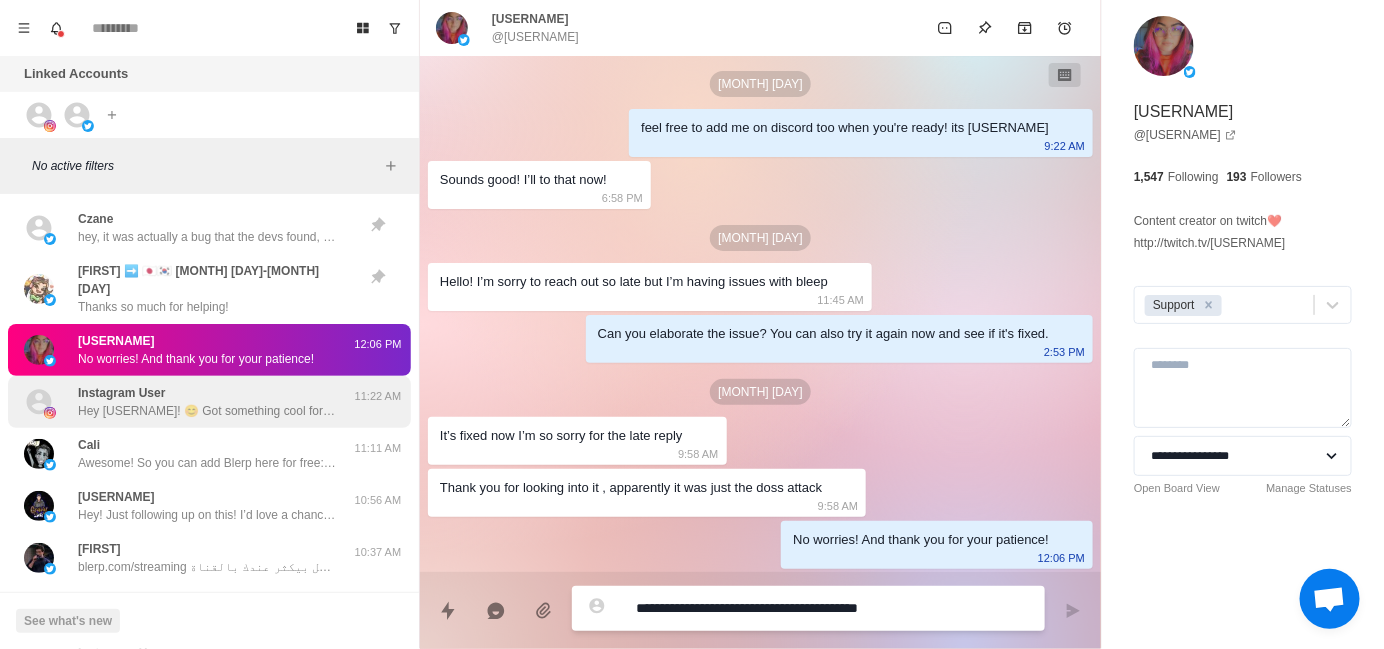 click on "Hey [FIRST_NAME]! 😊
Got something cool for your stream that could seriously level up audience interaction – AI Text-to-Speech (TTS)! 🔊 You’ll get access to a ton of AI voices to choose from. Plus, you can even add your own AI voice if you want to keep that personal touch. 🎮
If that sounds like something you'd want to add, let me know! I can help you get set up quickly or you can head over here to check it out yourself: https://blerp.com/my-tts-voices" at bounding box center (208, 411) 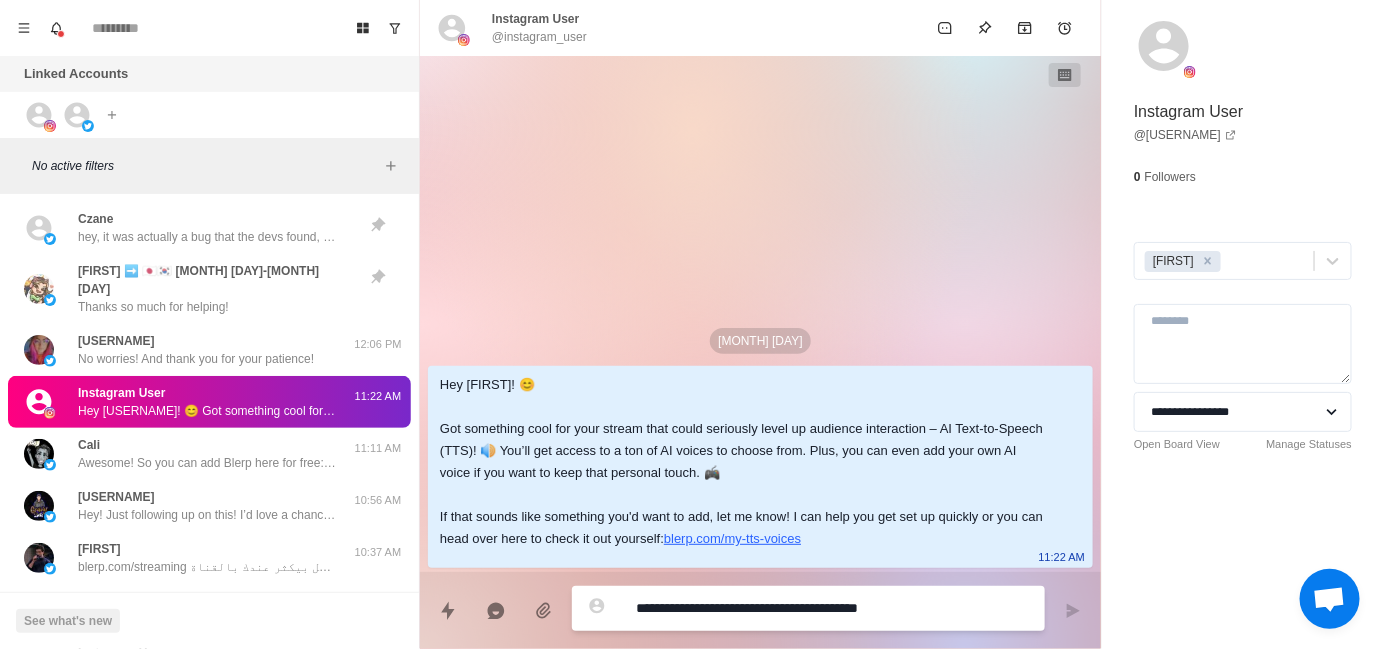scroll, scrollTop: 0, scrollLeft: 0, axis: both 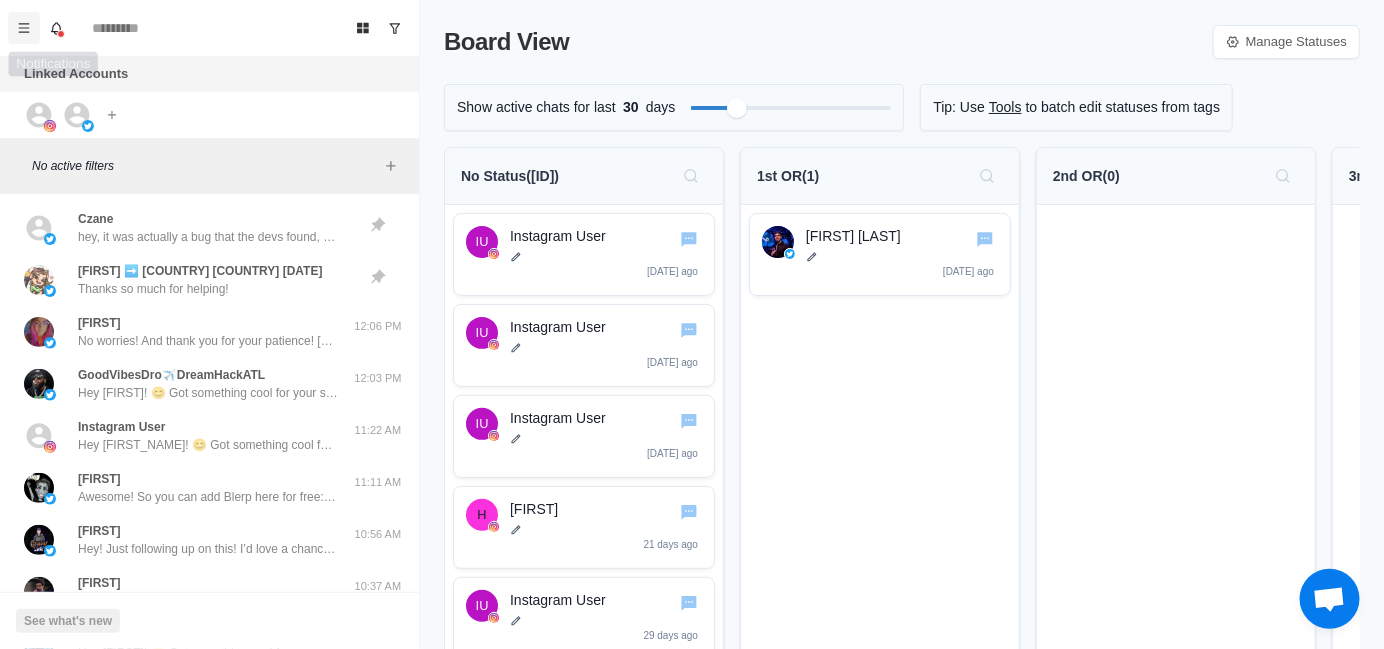click 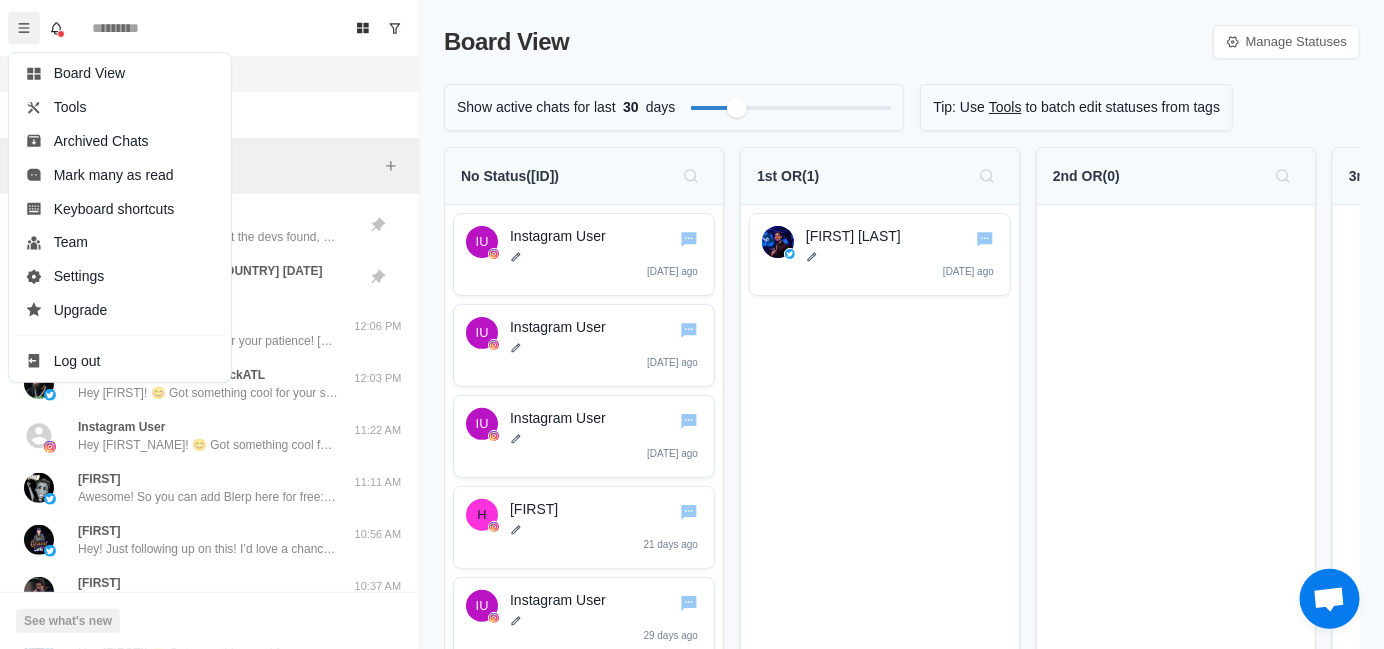 click on "Linked Accounts" at bounding box center (209, 74) 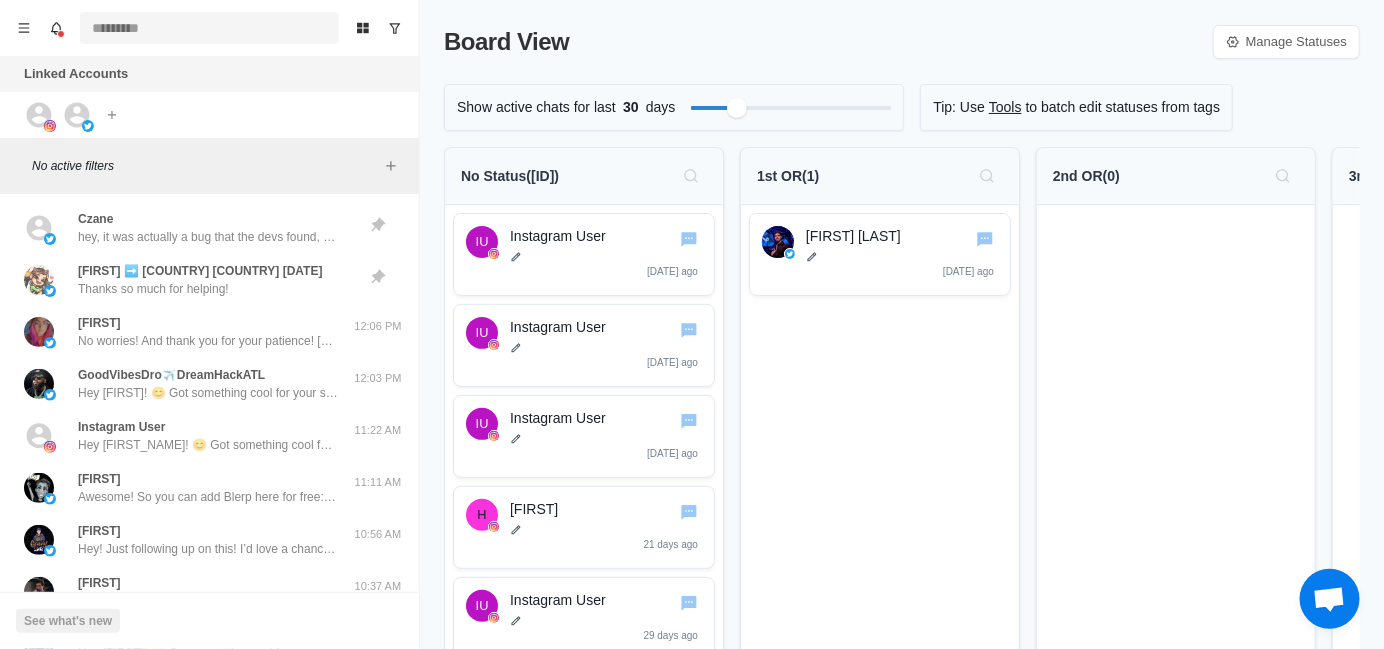 click at bounding box center [209, 28] 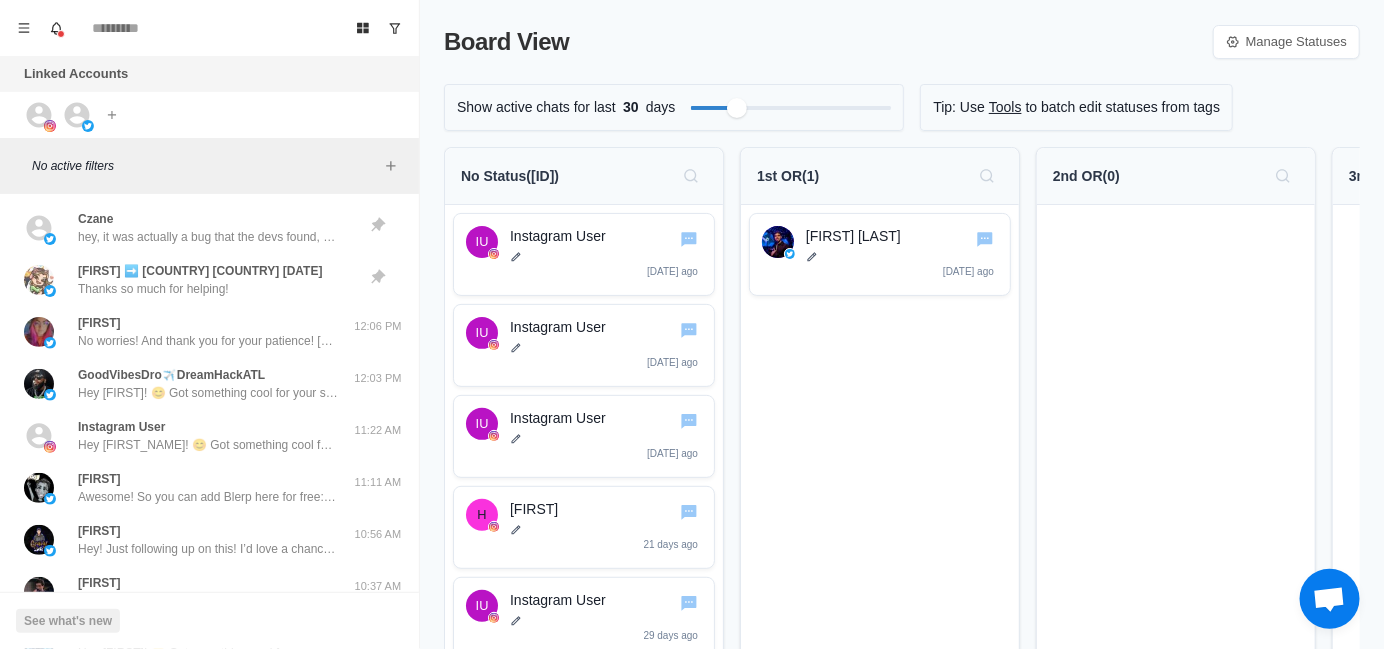 click on "Linked Accounts Connect X account Connect Instagram account 3 free accounts remaining" at bounding box center [209, 97] 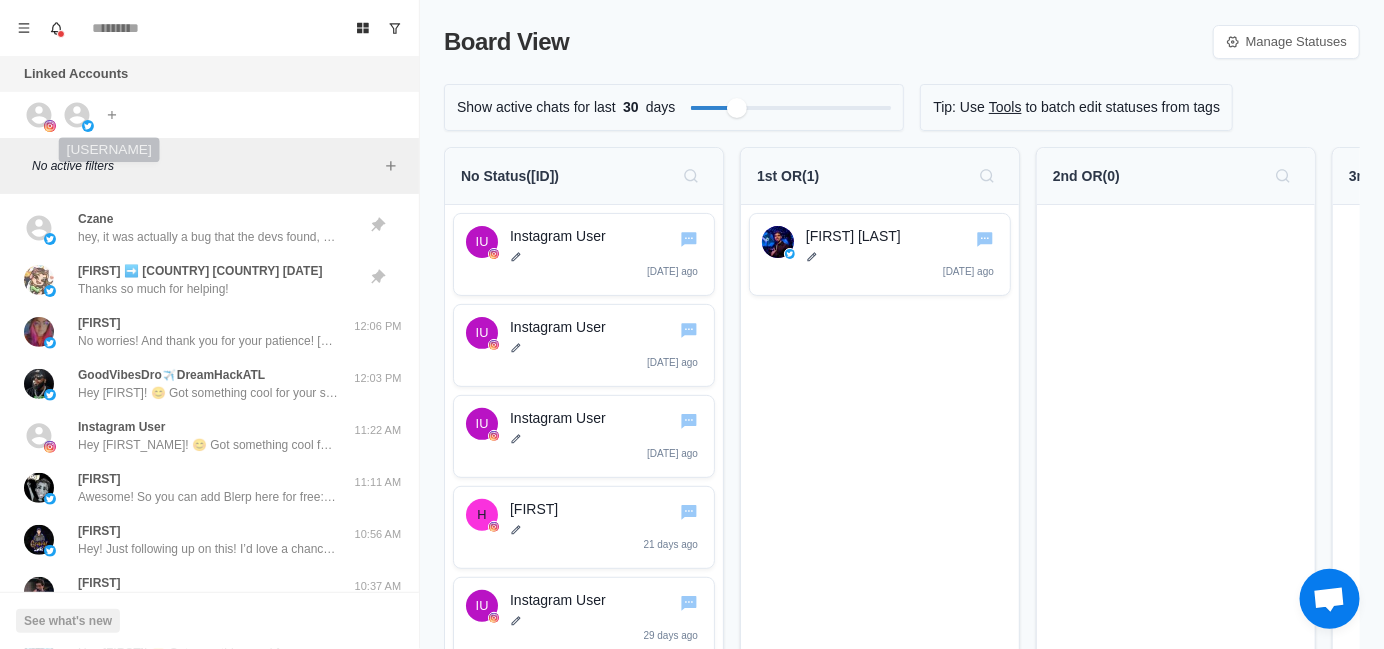 click at bounding box center (76, 110) 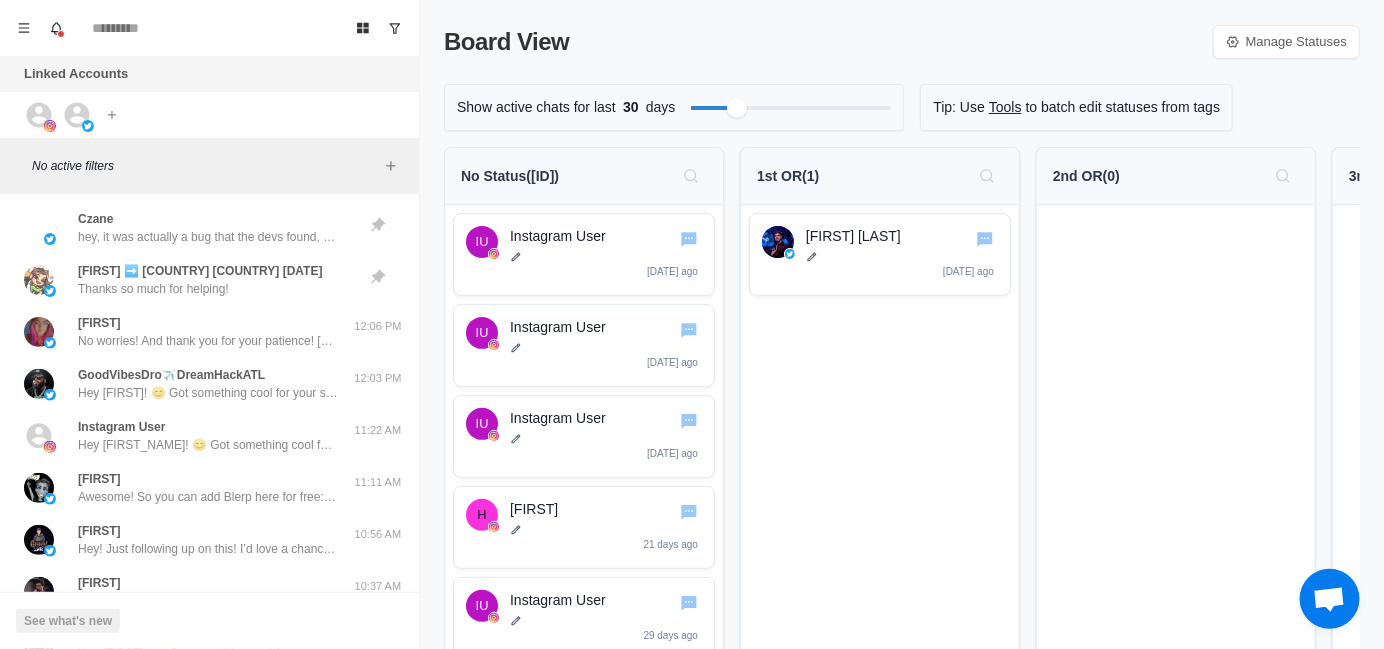 click on "Linked Accounts Connect X account Connect Instagram account 3 free accounts remaining" at bounding box center (209, 97) 